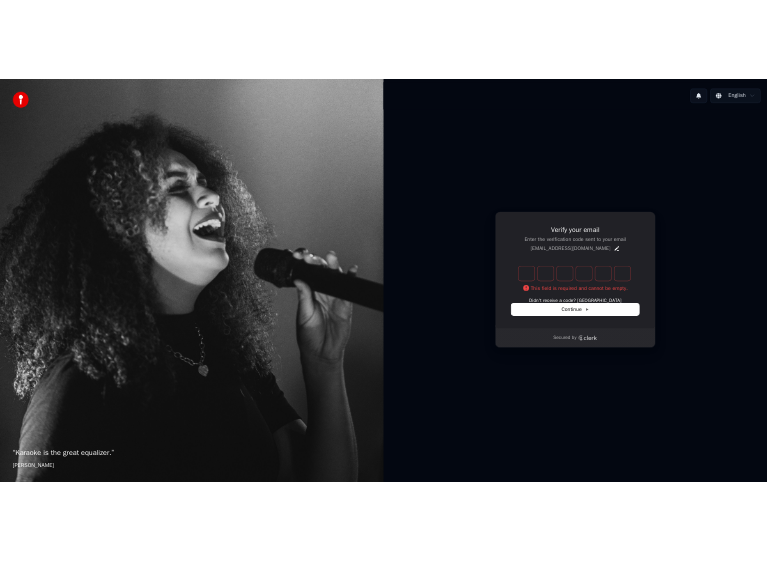 scroll, scrollTop: 0, scrollLeft: 0, axis: both 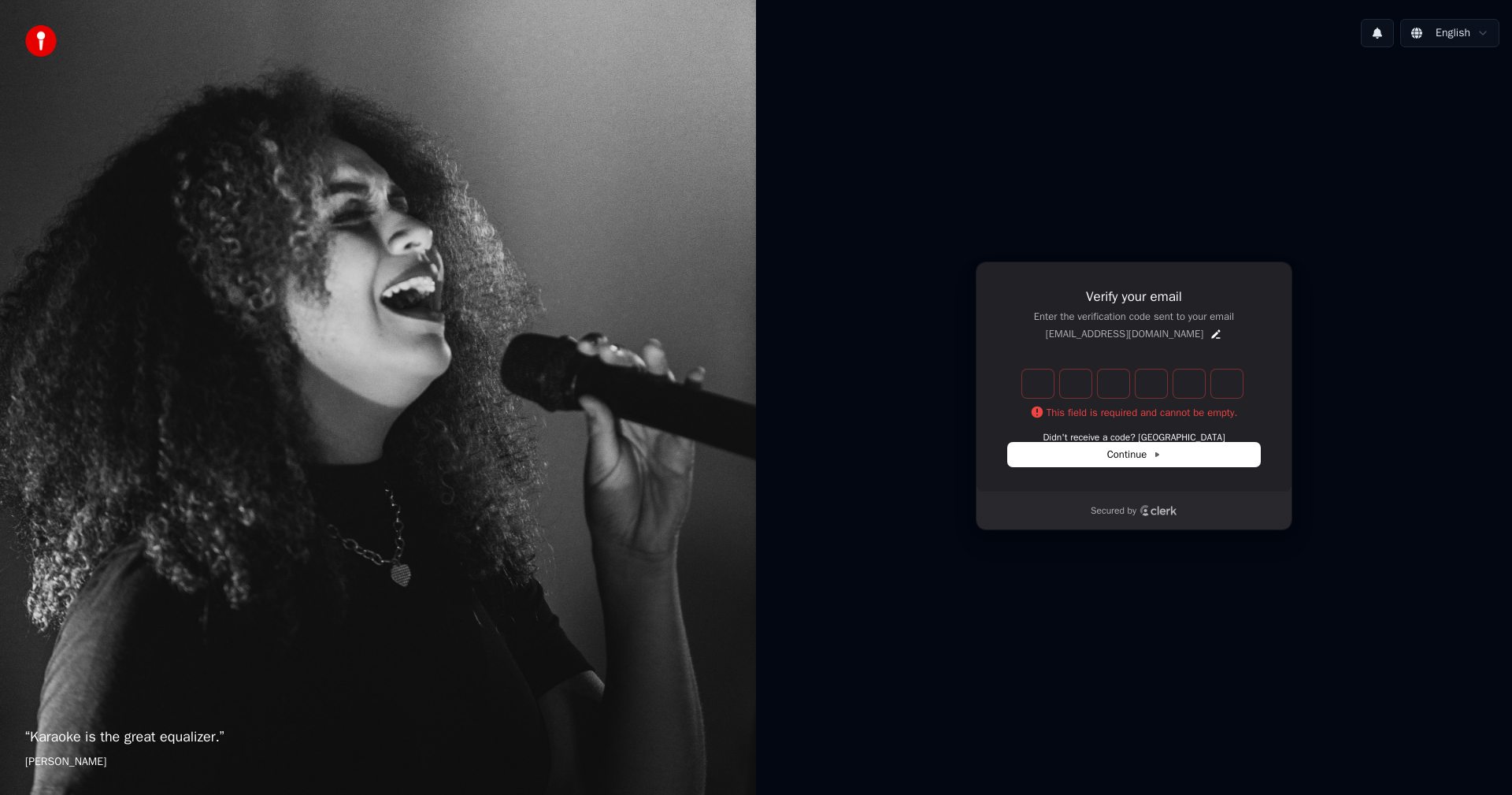 type on "*" 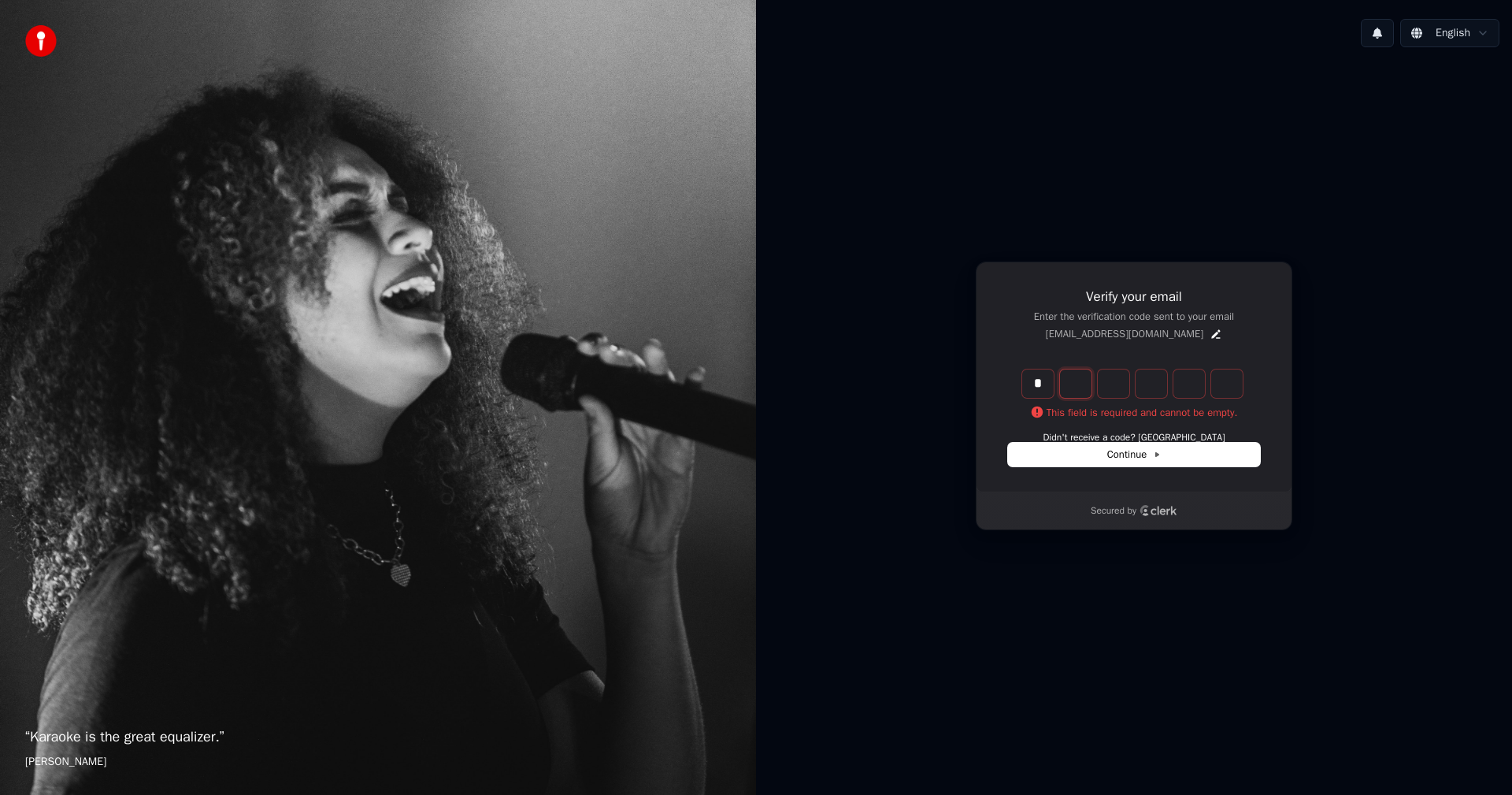 type on "*" 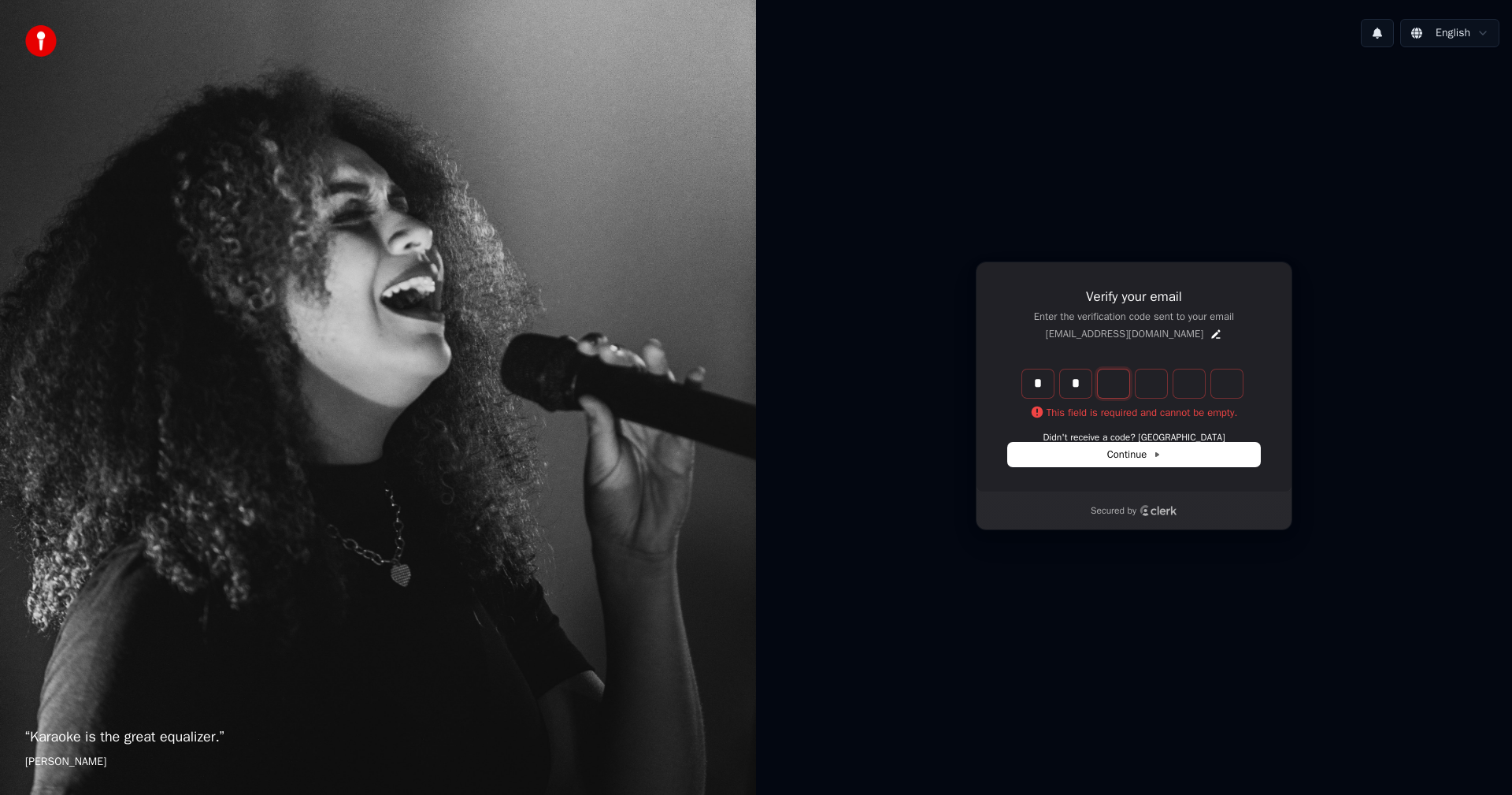 type on "**" 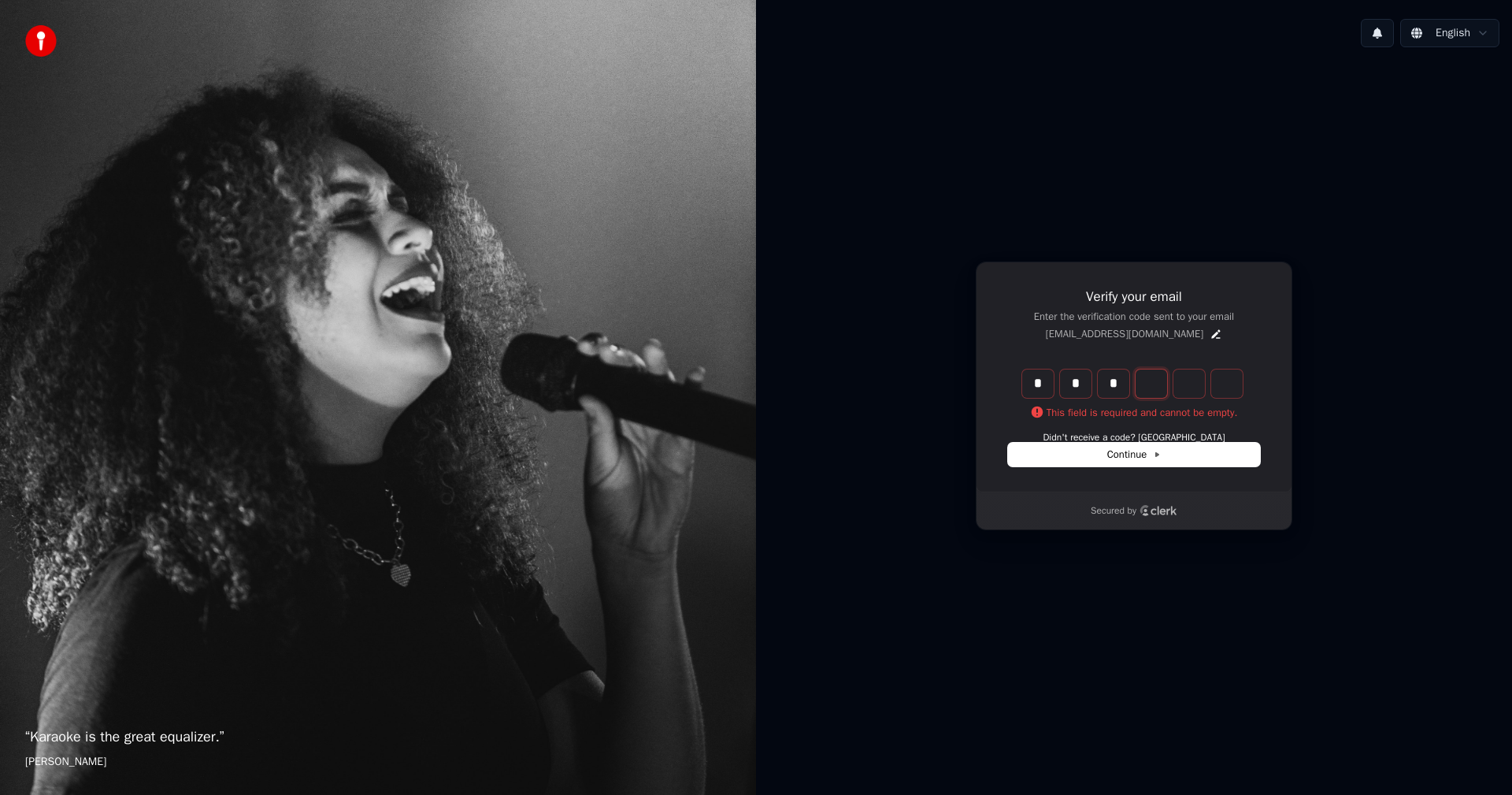 type on "***" 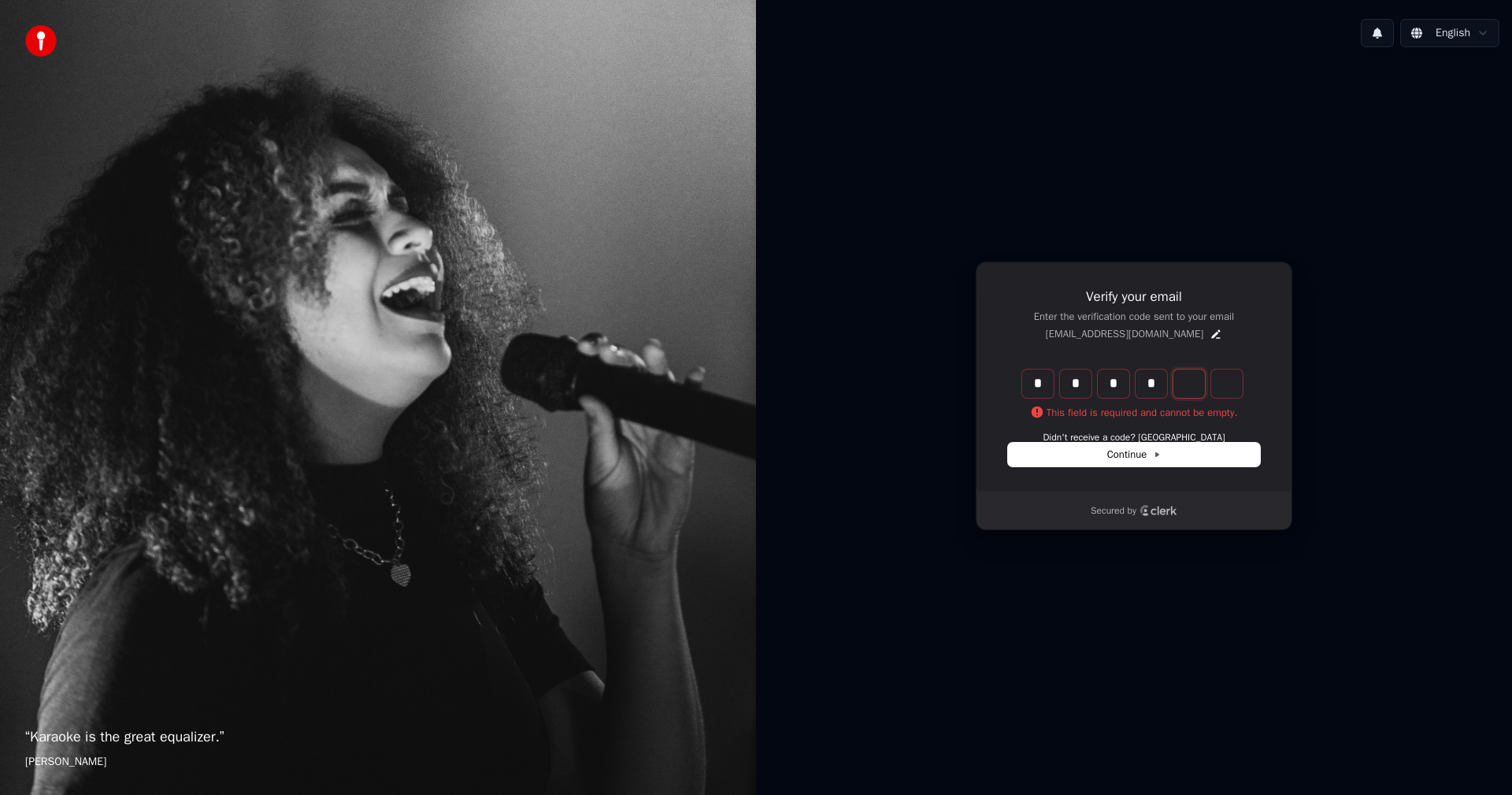 type on "****" 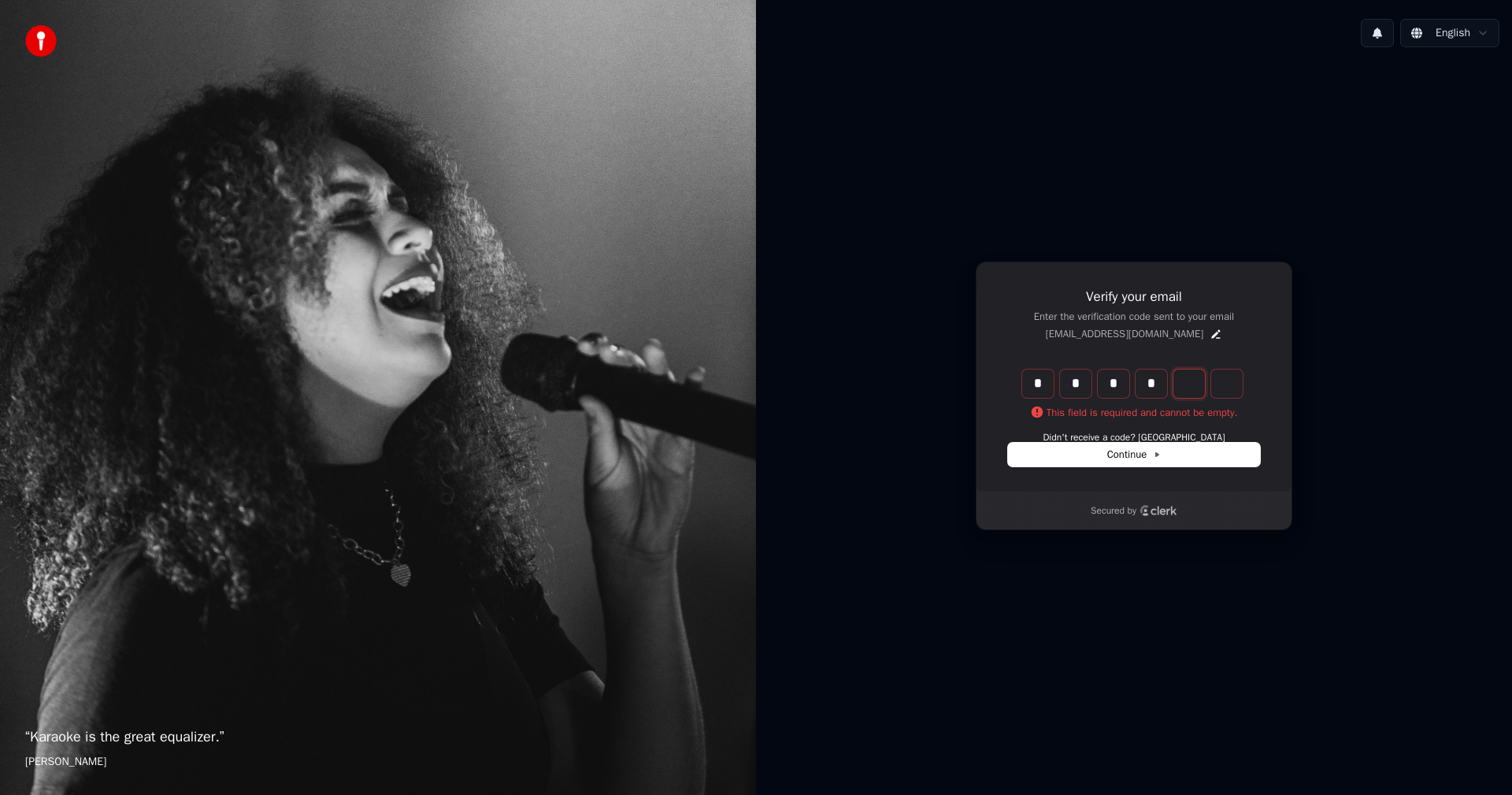 type on "*" 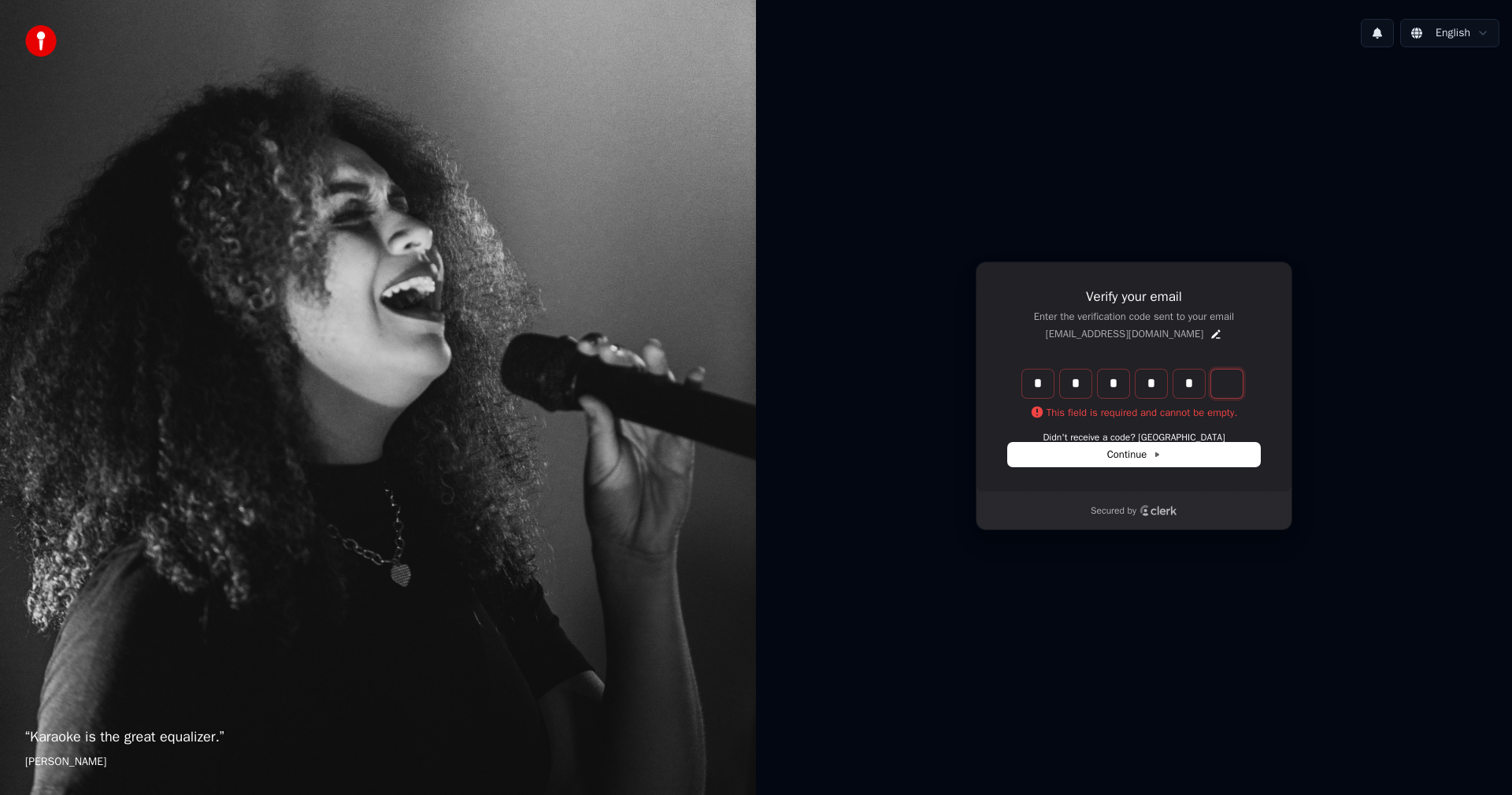 type on "******" 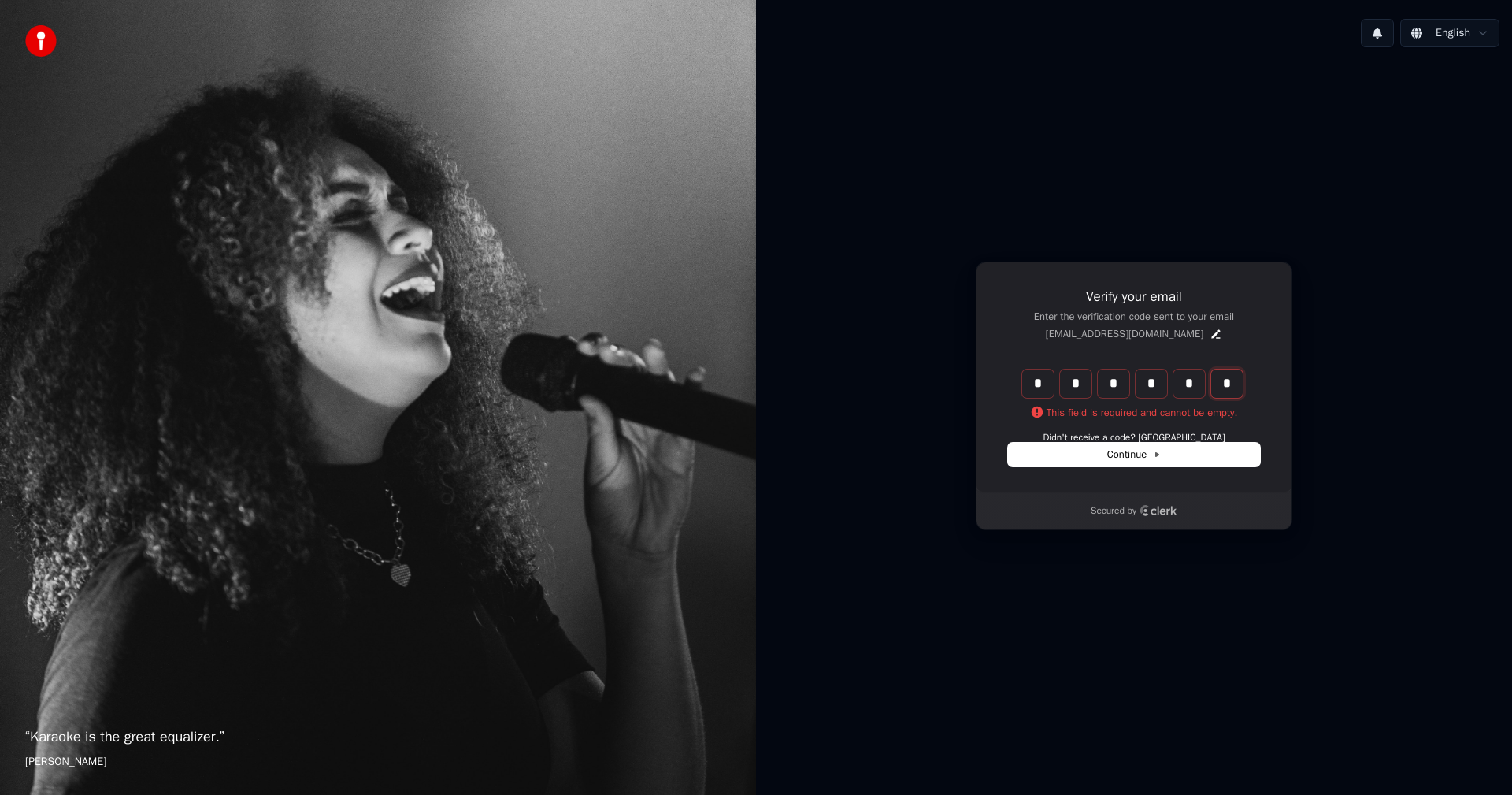 type on "*" 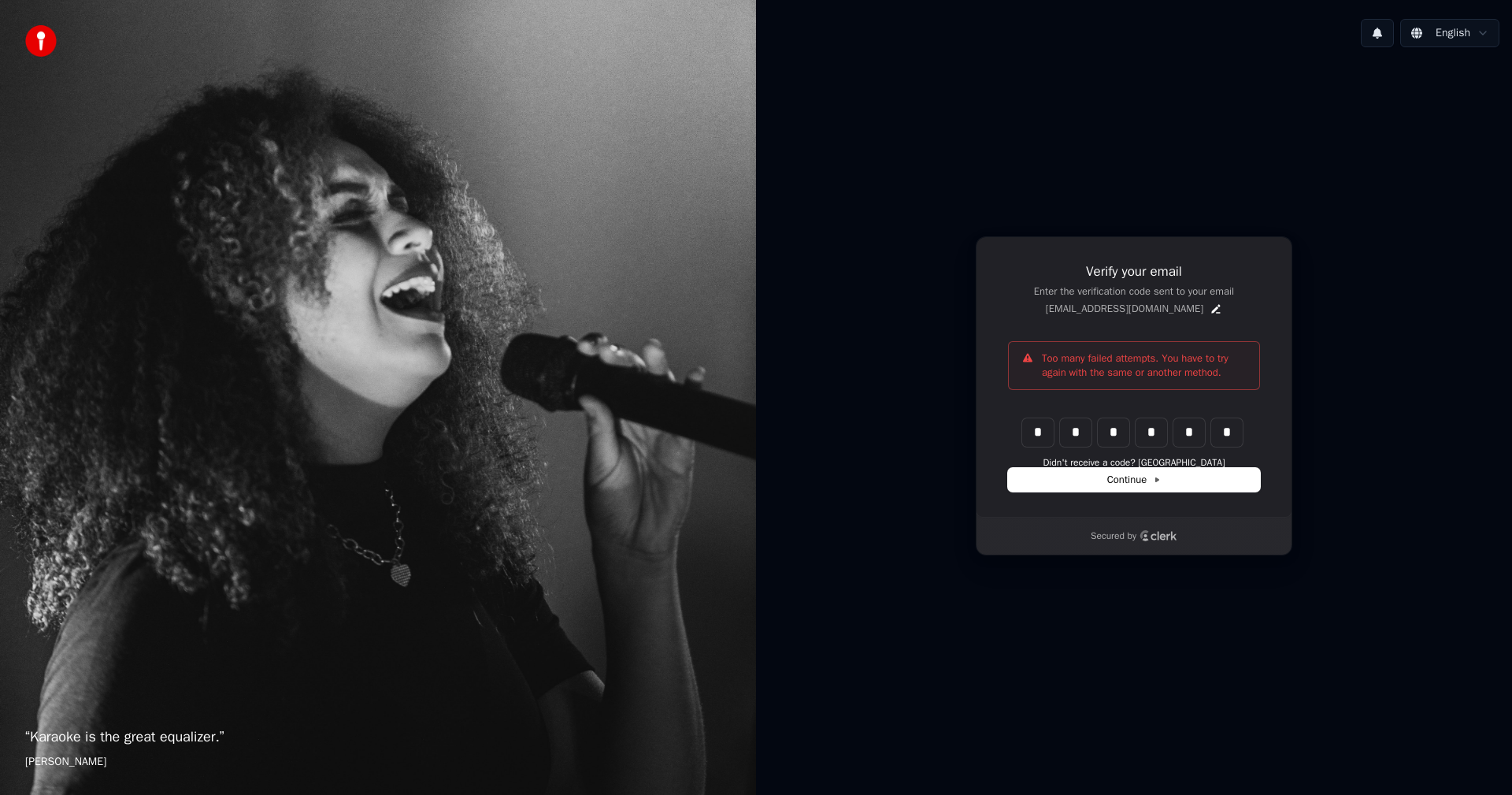type 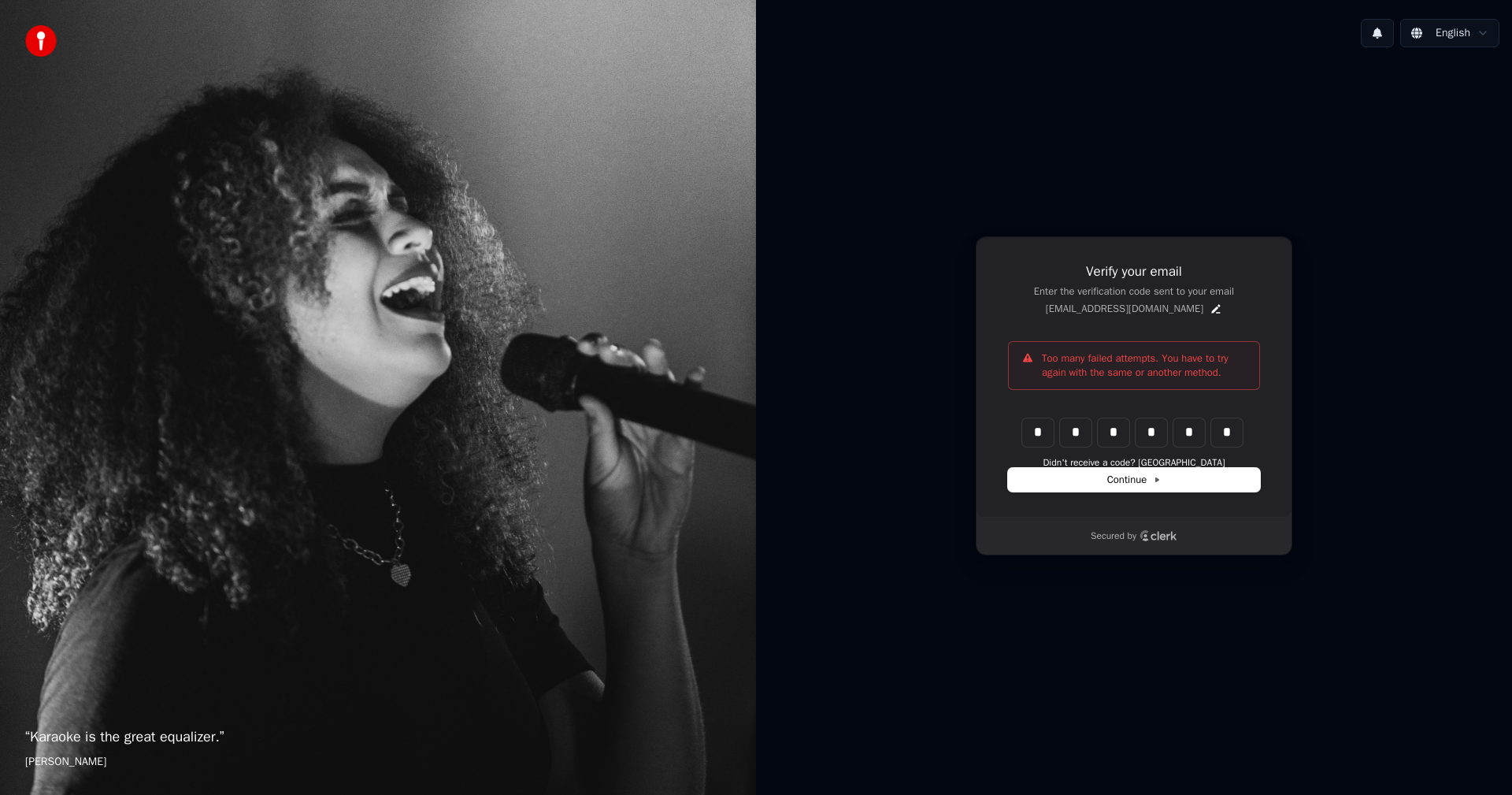 type 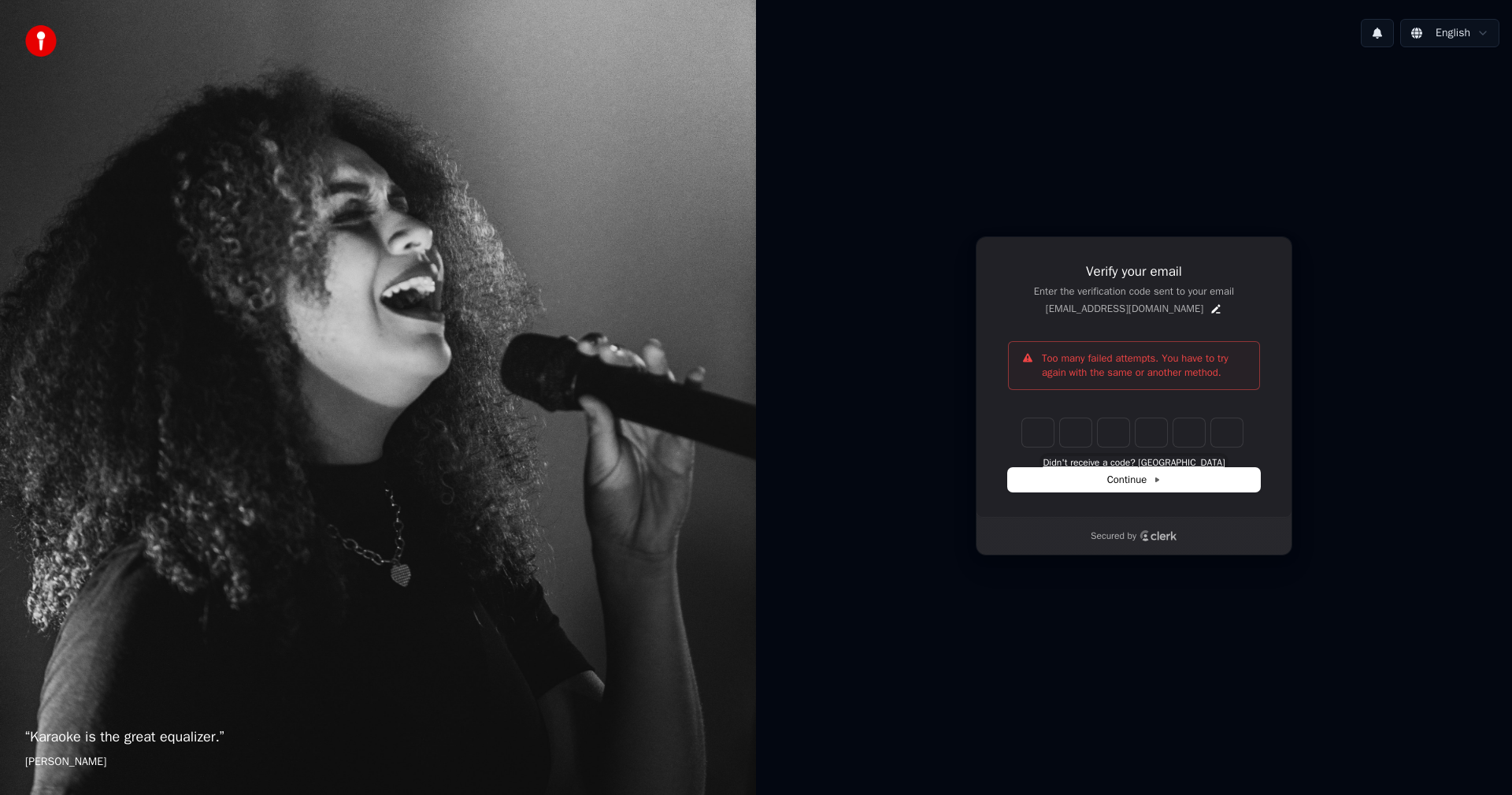 click on "Didn't receive a code? [GEOGRAPHIC_DATA]" at bounding box center [1133, 463] 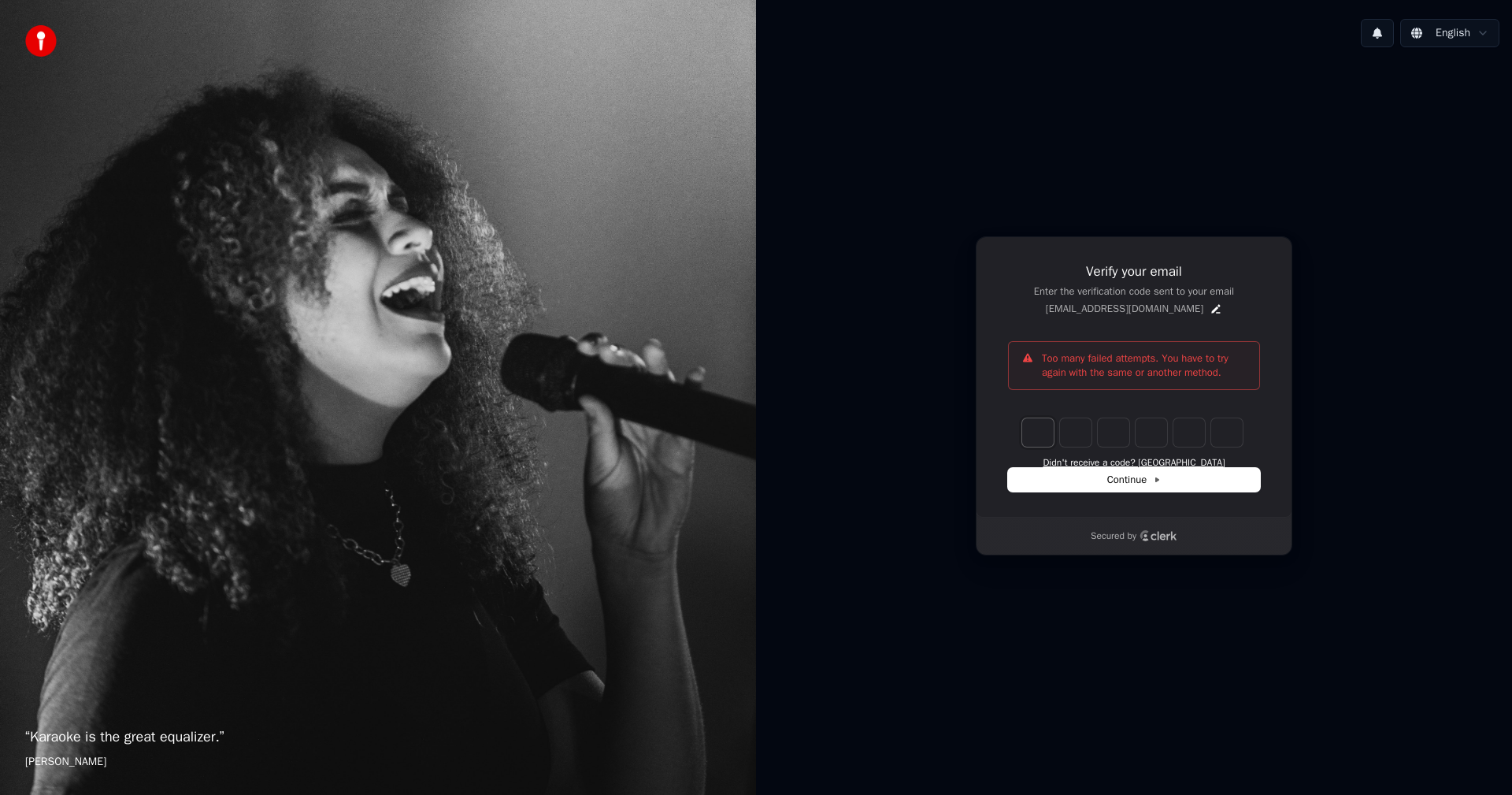 type on "*" 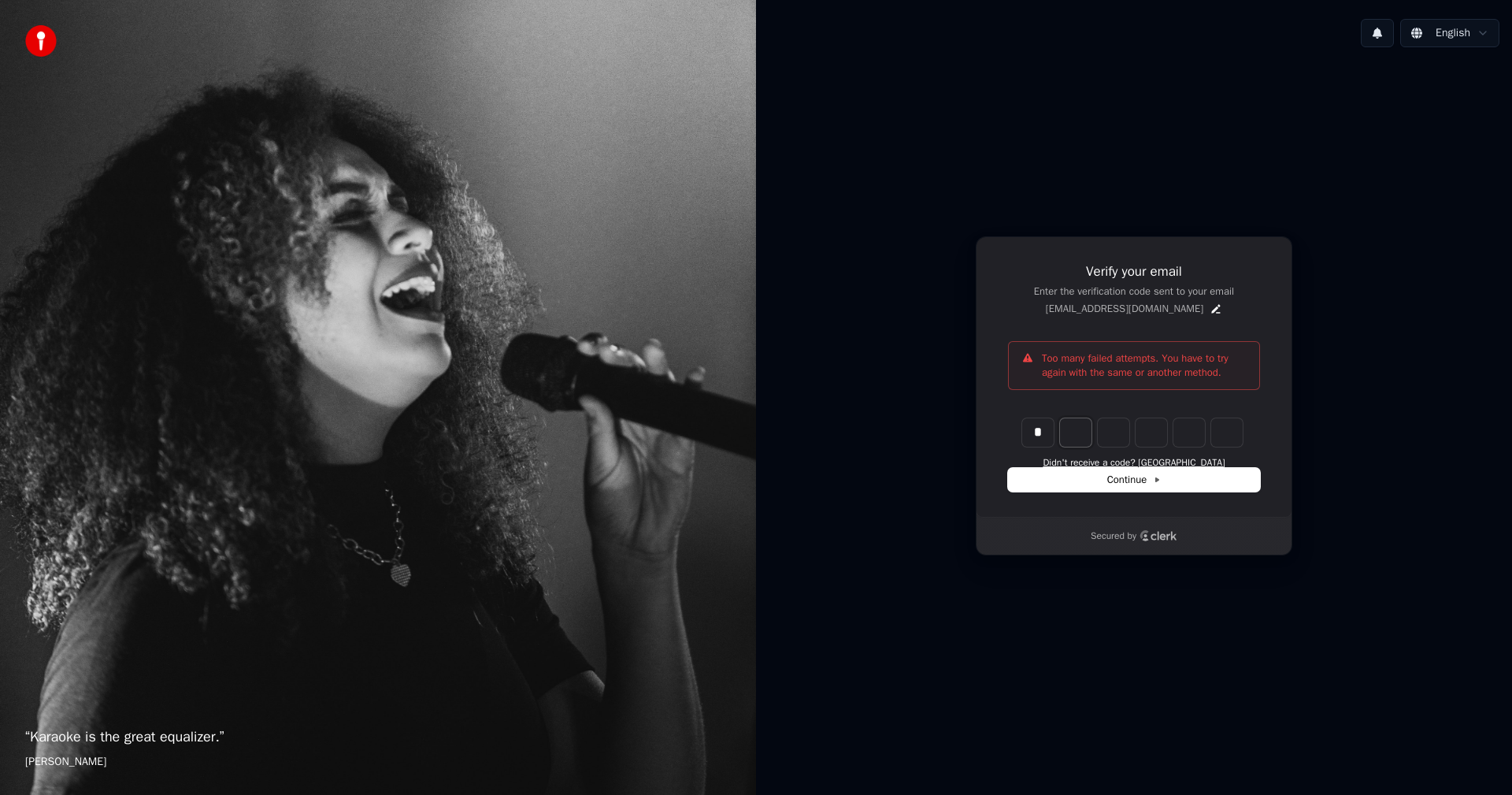 type on "*" 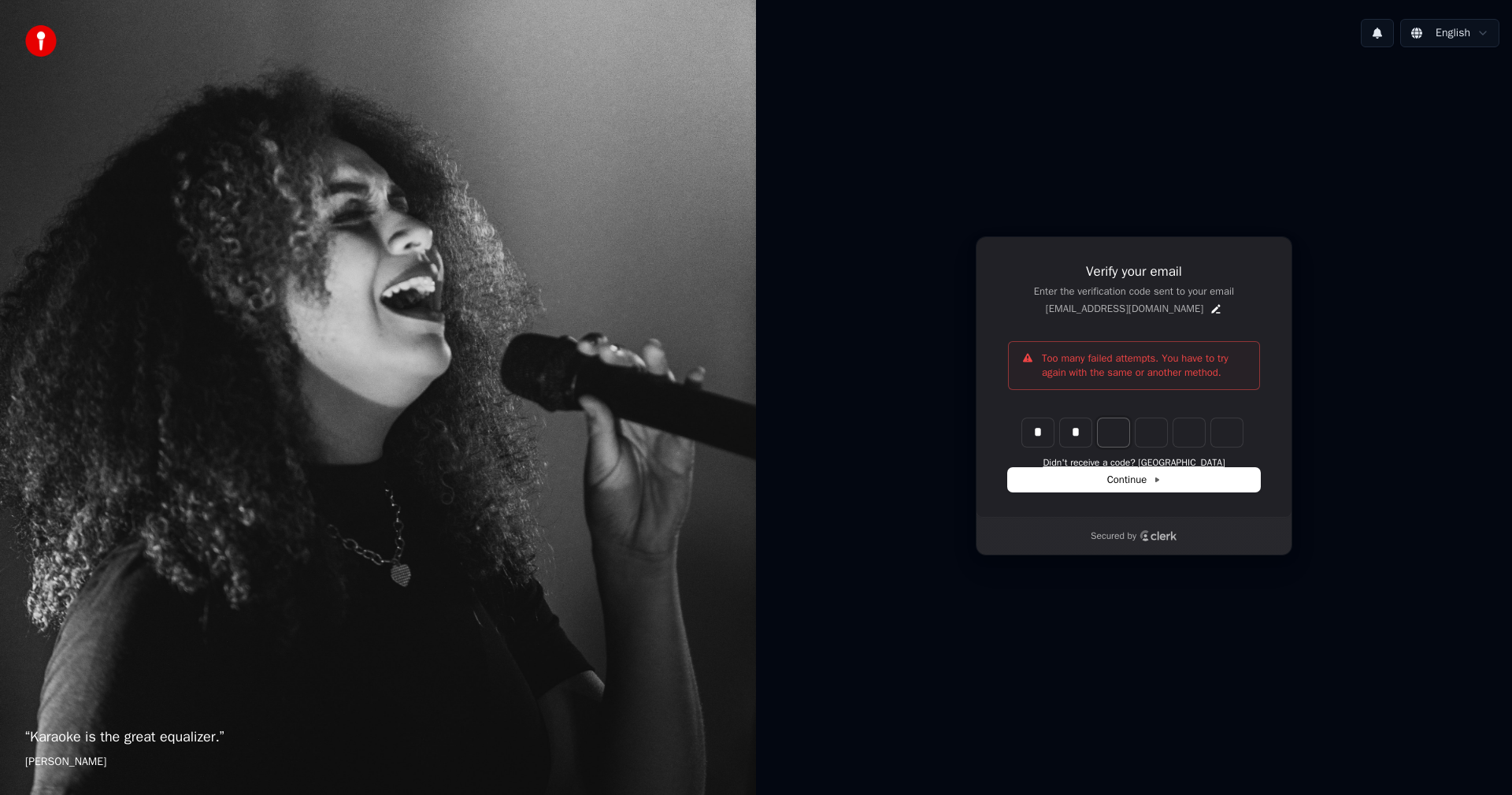 type on "**" 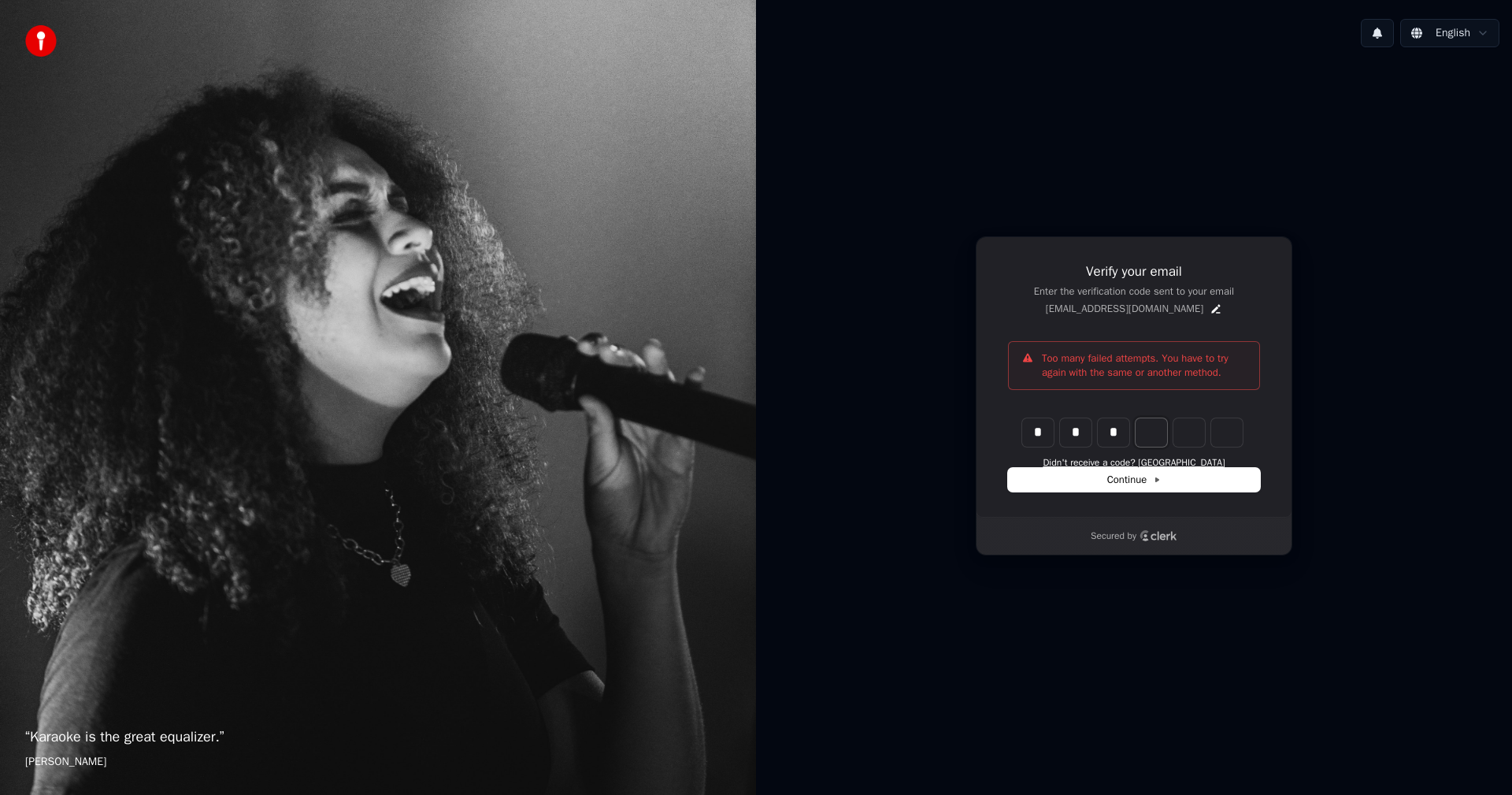 type on "***" 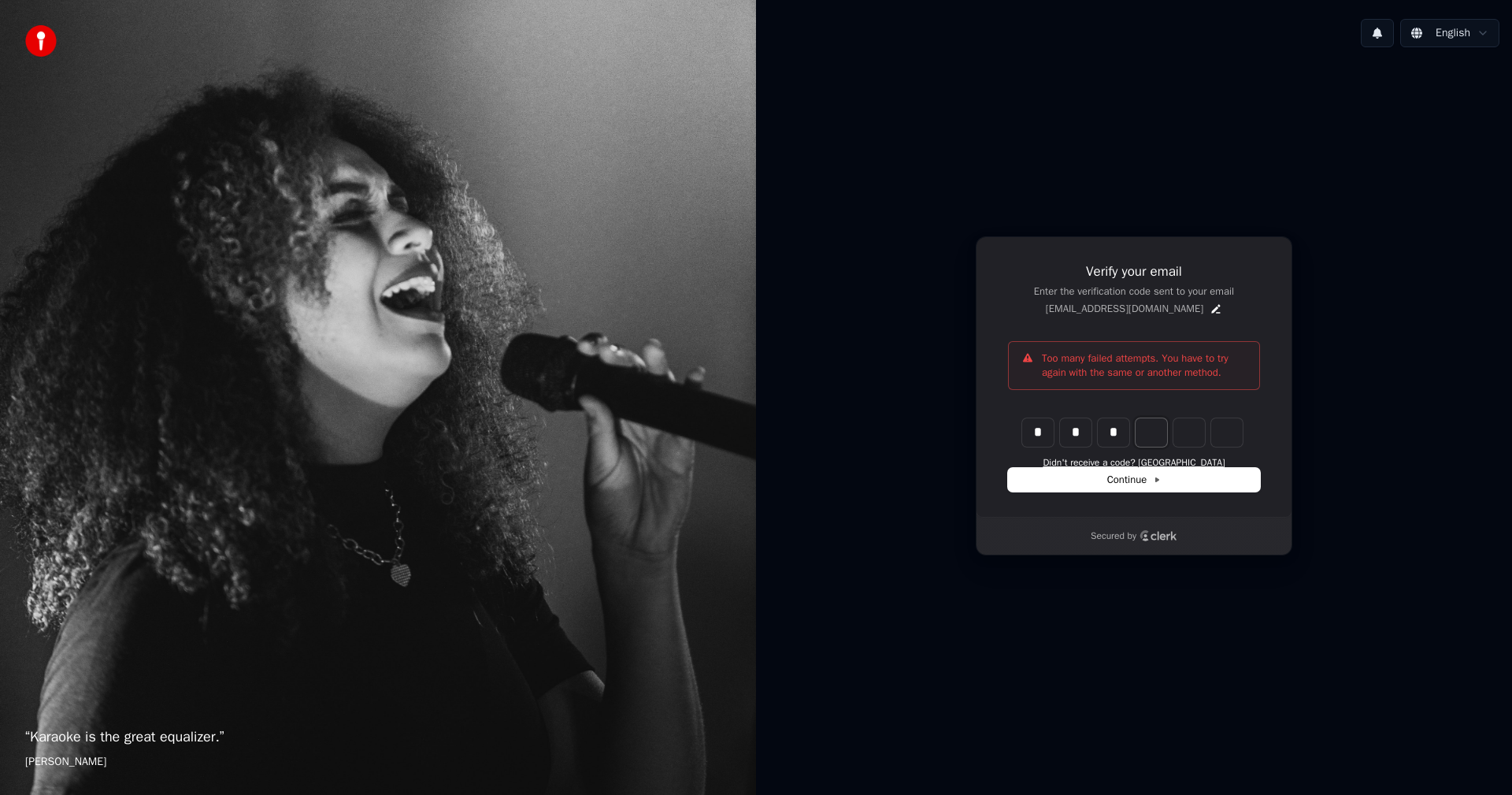 type on "*" 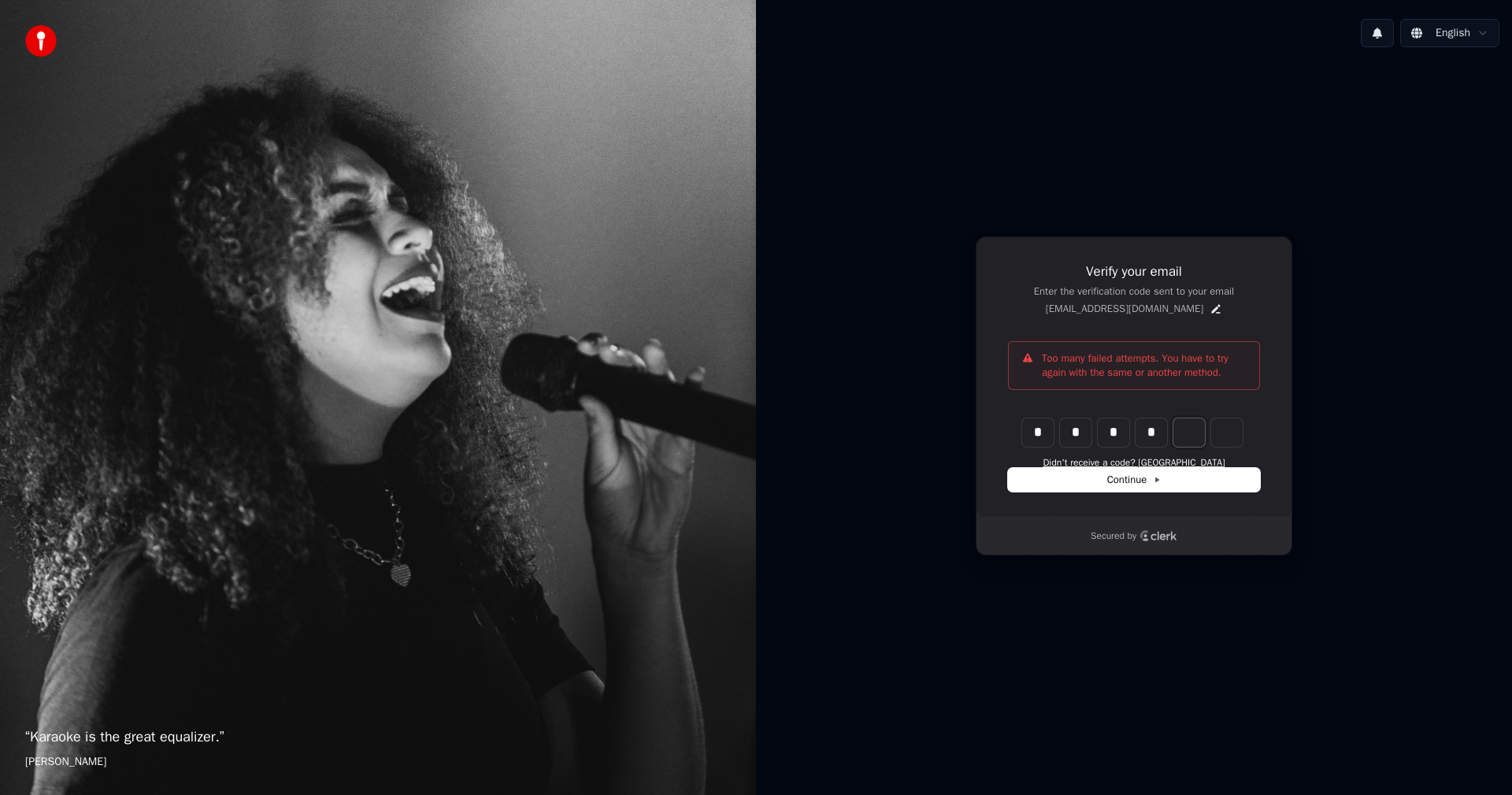 type on "****" 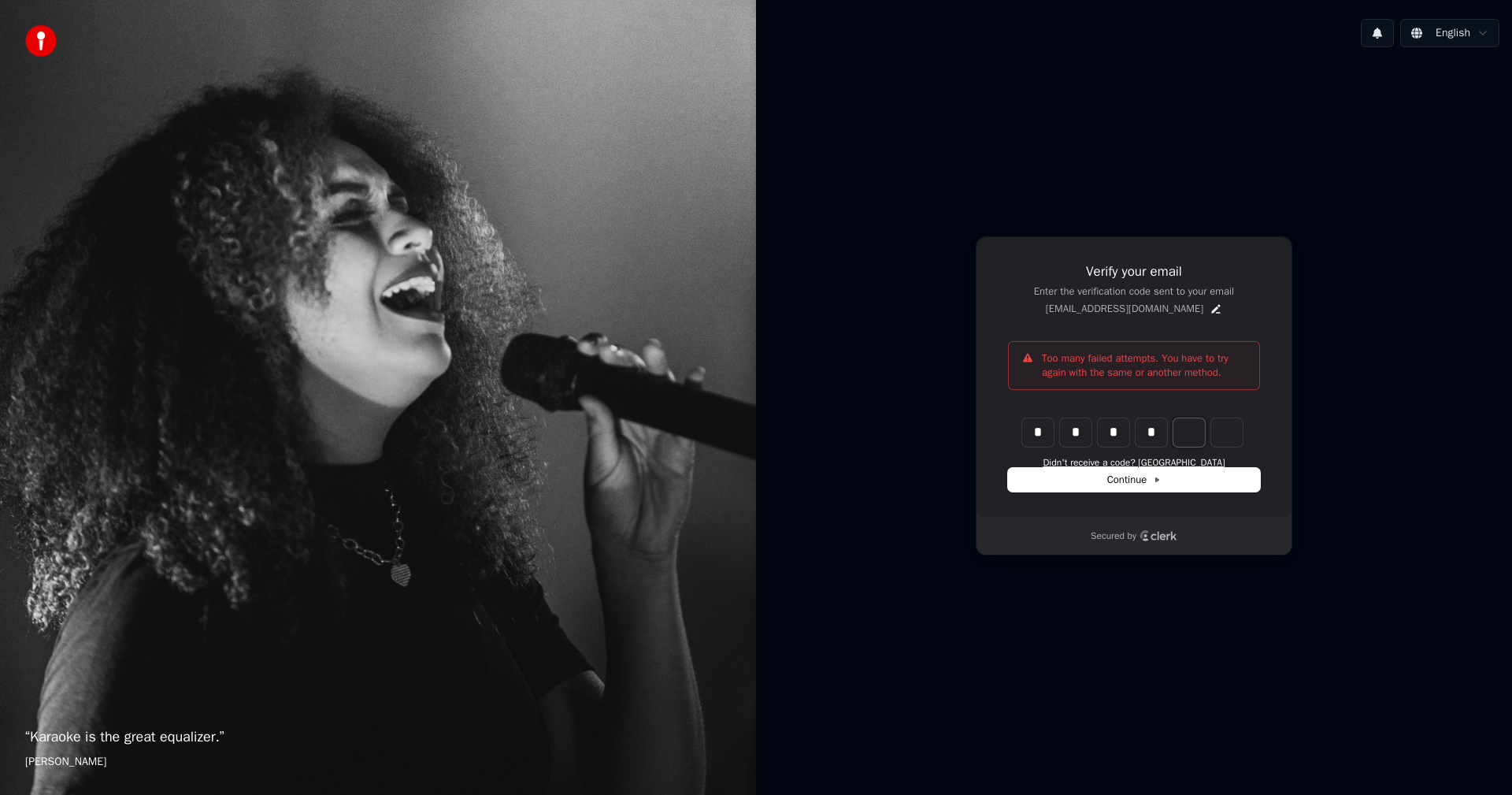 type on "*" 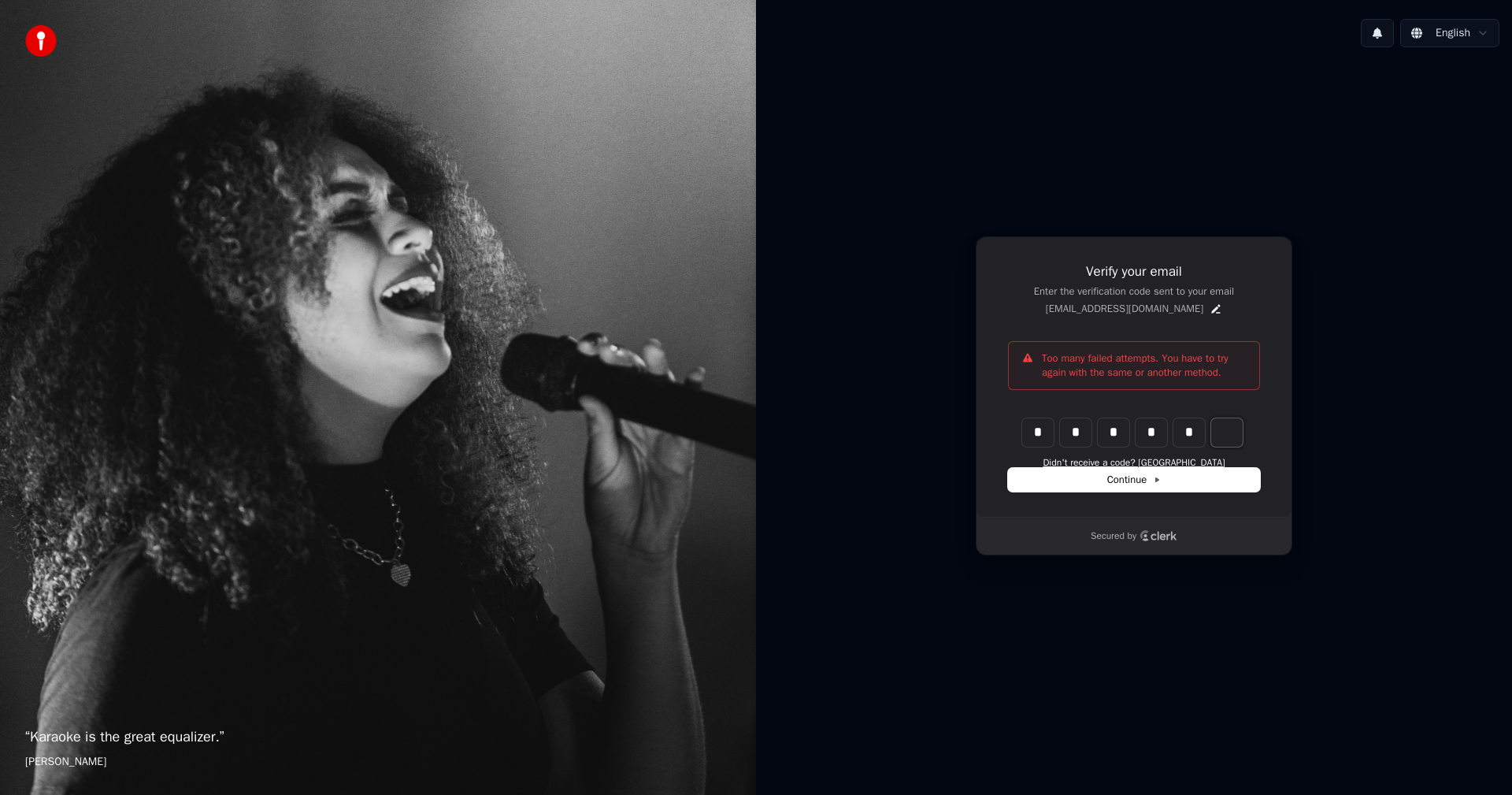 type on "******" 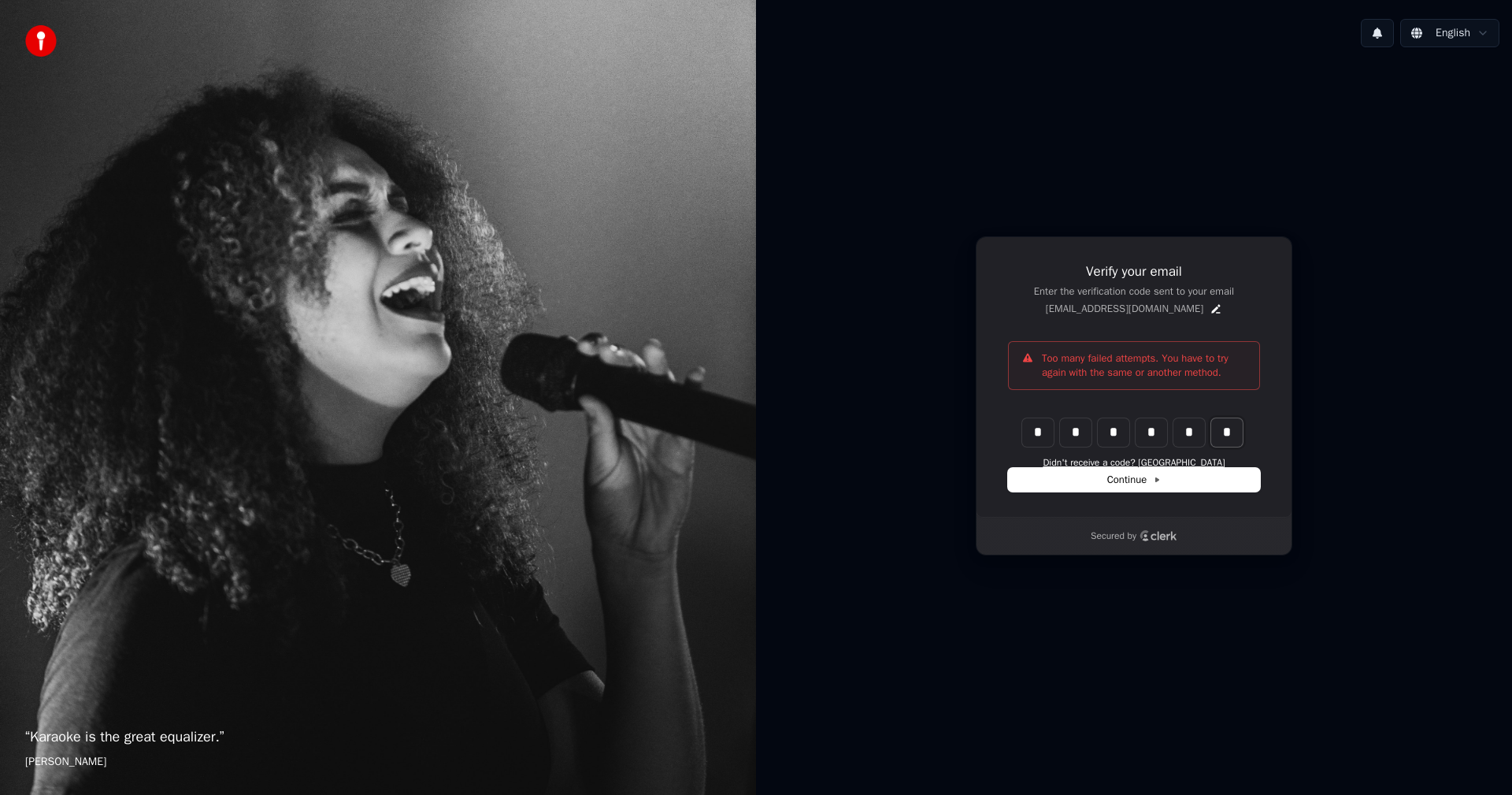 type on "*" 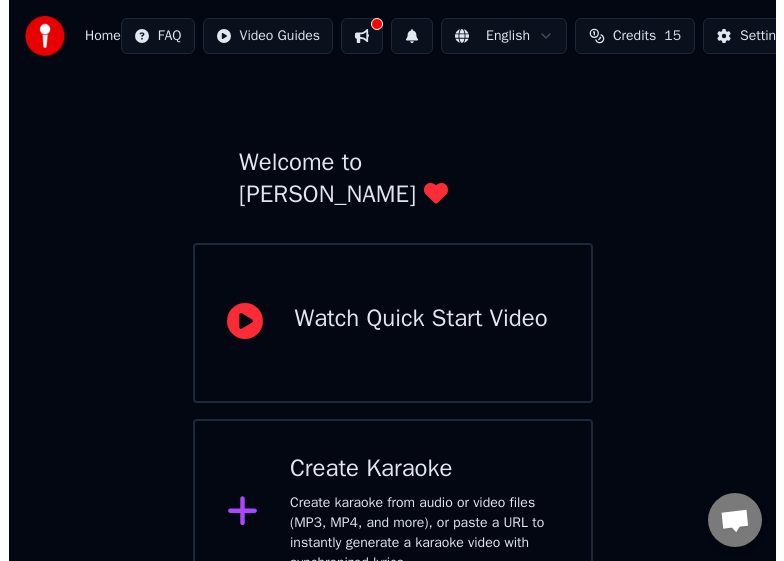 scroll, scrollTop: 59, scrollLeft: 0, axis: vertical 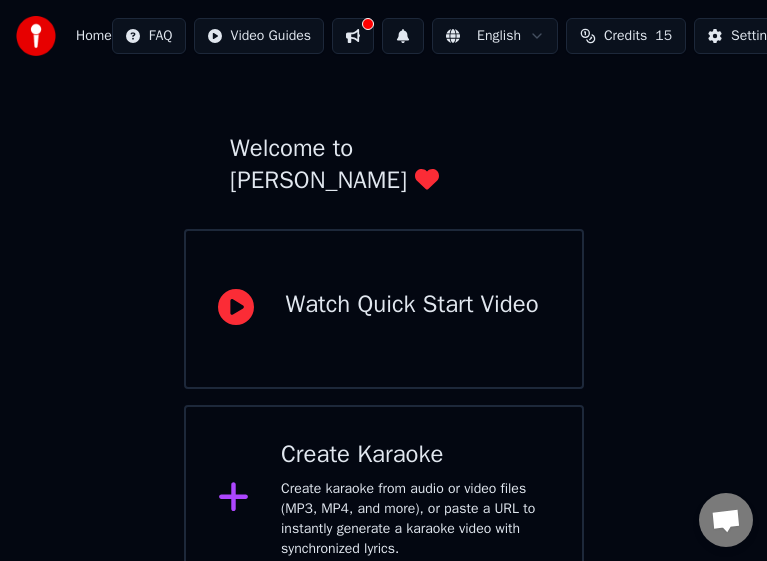 click on "Create Karaoke Create karaoke from audio or video files (MP3, MP4, and more), or paste a URL to instantly generate a karaoke video with synchronized lyrics." at bounding box center [415, 499] 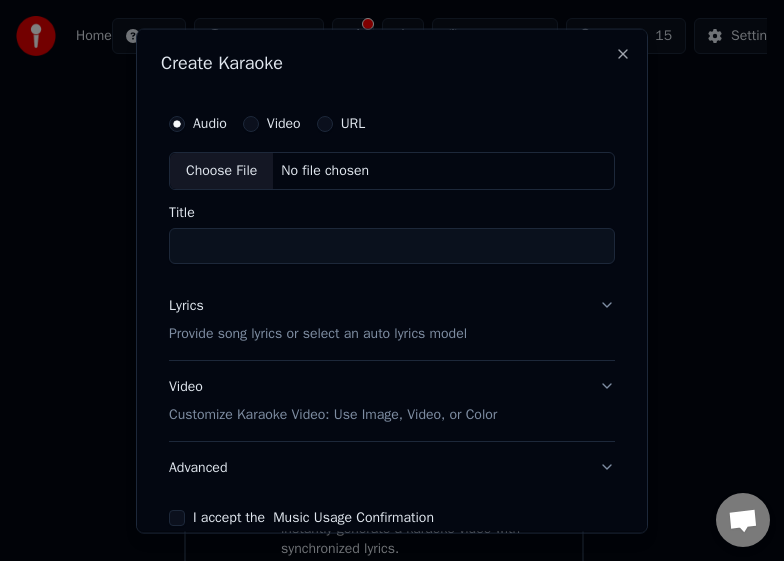 click on "Choose File" at bounding box center (221, 170) 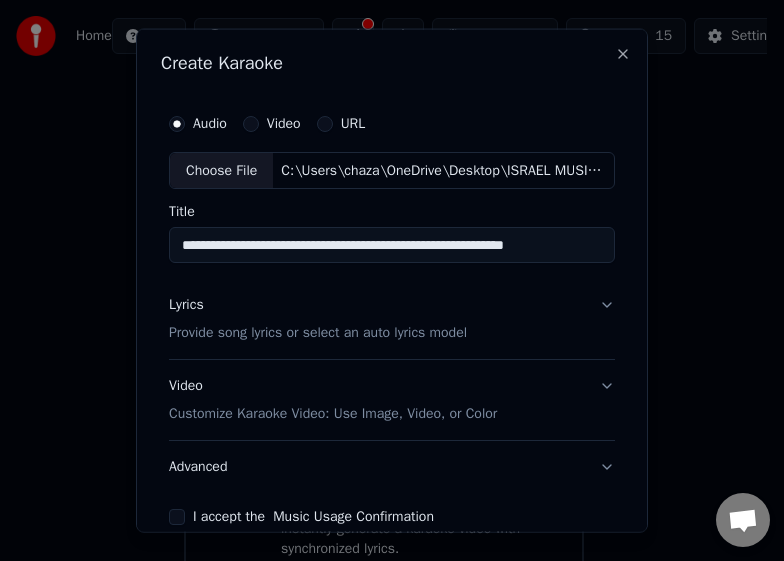 click on "Lyrics Provide song lyrics or select an auto lyrics model" at bounding box center (392, 319) 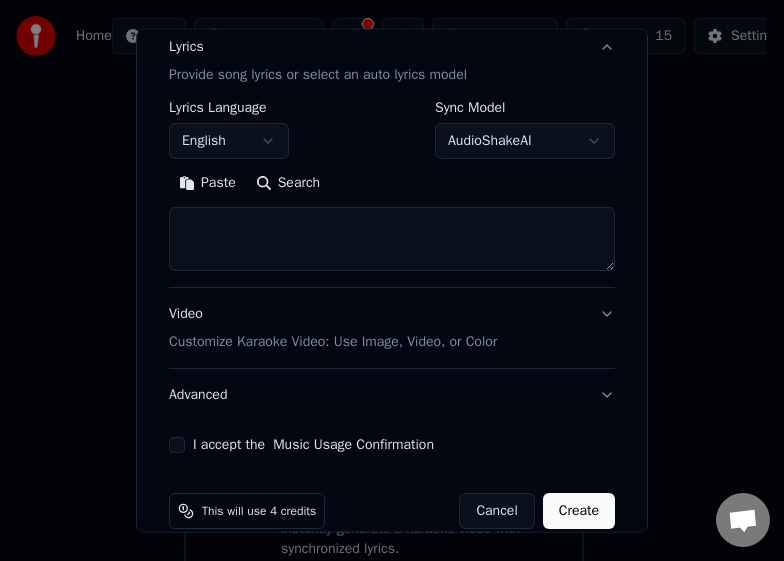 scroll, scrollTop: 263, scrollLeft: 0, axis: vertical 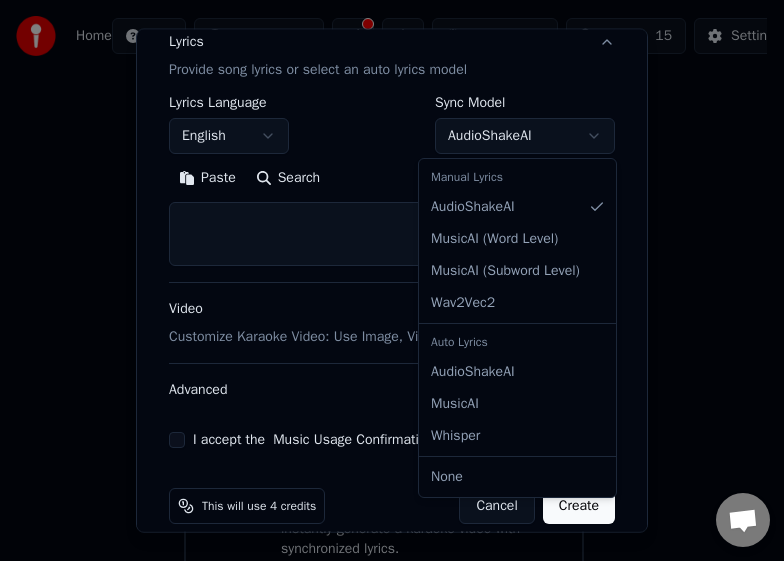 click on "**********" at bounding box center (383, 267) 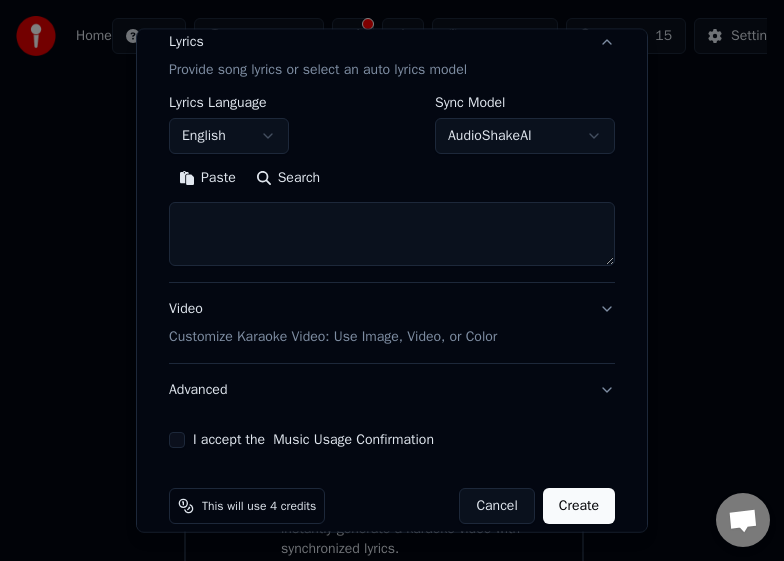 click on "**********" at bounding box center [383, 267] 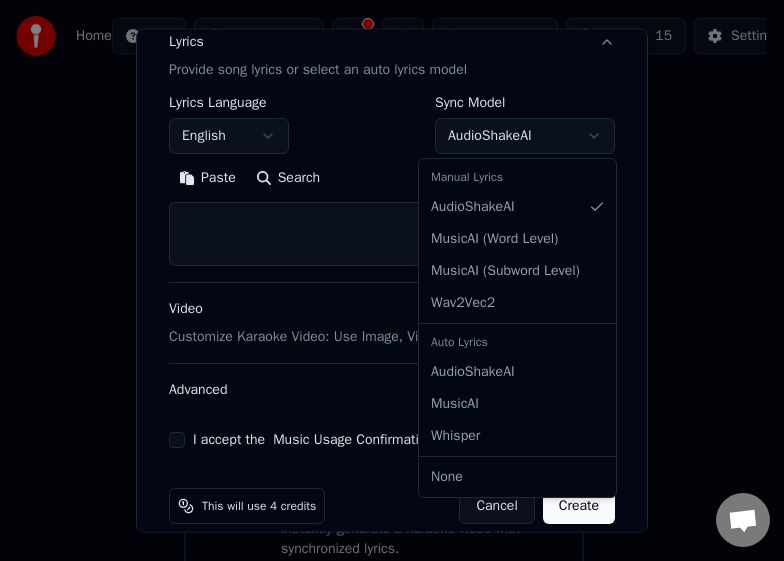 click on "**********" at bounding box center [383, 267] 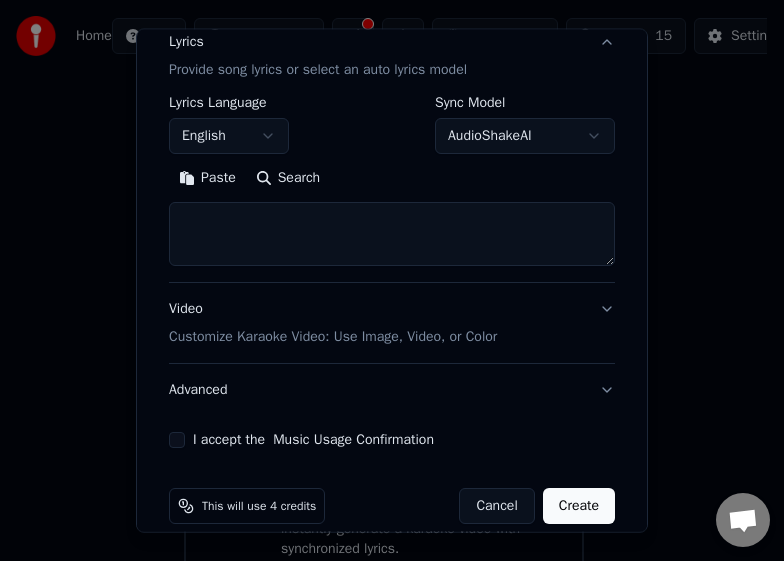 click on "**********" at bounding box center (383, 267) 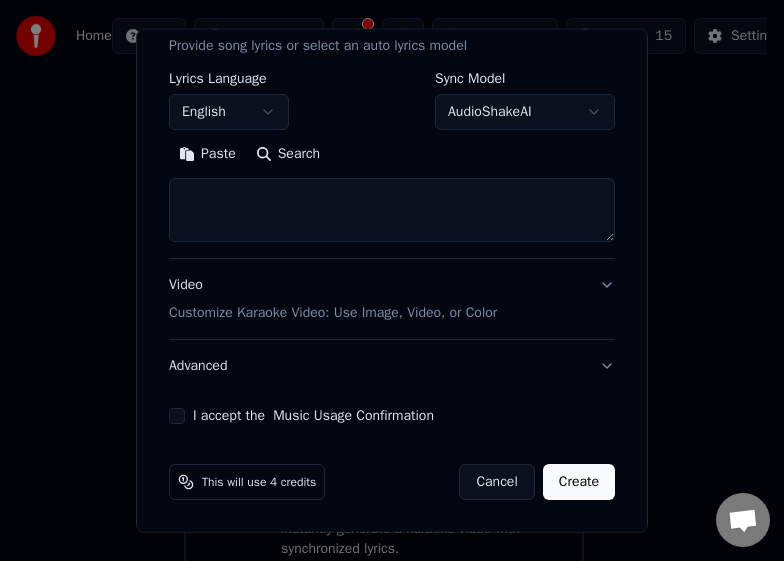 click on "I accept the   Music Usage Confirmation" at bounding box center [177, 416] 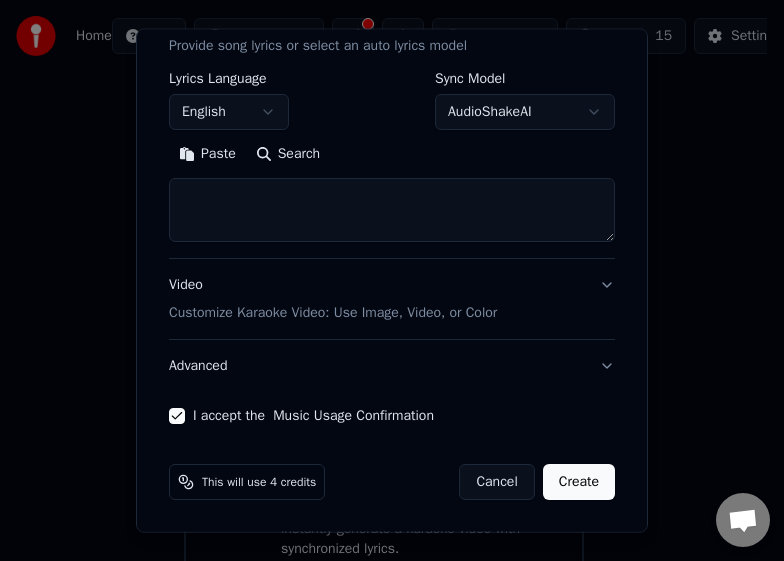 click on "Create" at bounding box center [579, 482] 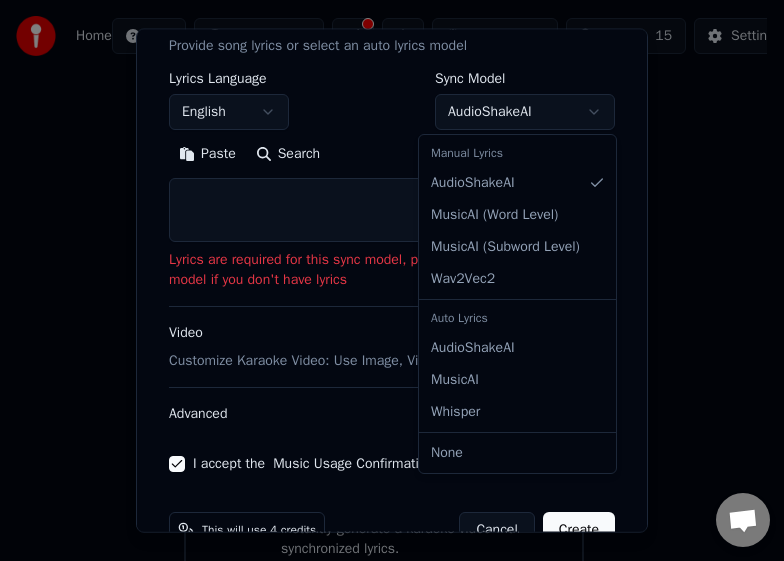click on "**********" at bounding box center (383, 267) 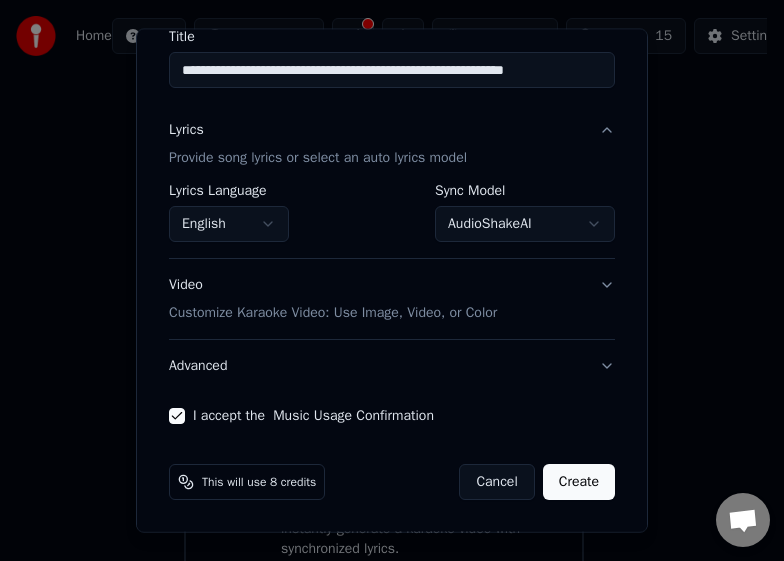 click on "Create" at bounding box center (579, 482) 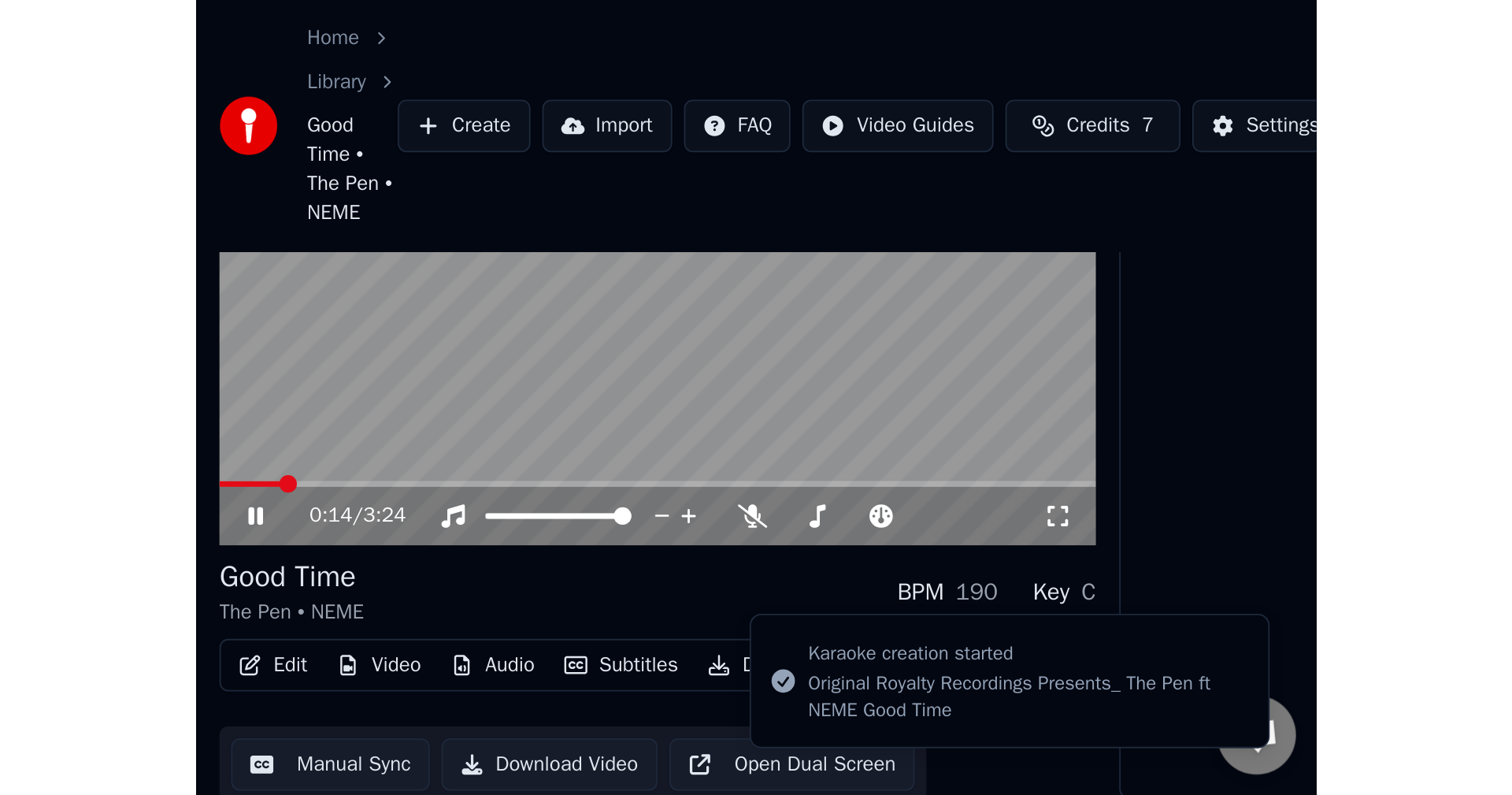 scroll, scrollTop: 0, scrollLeft: 0, axis: both 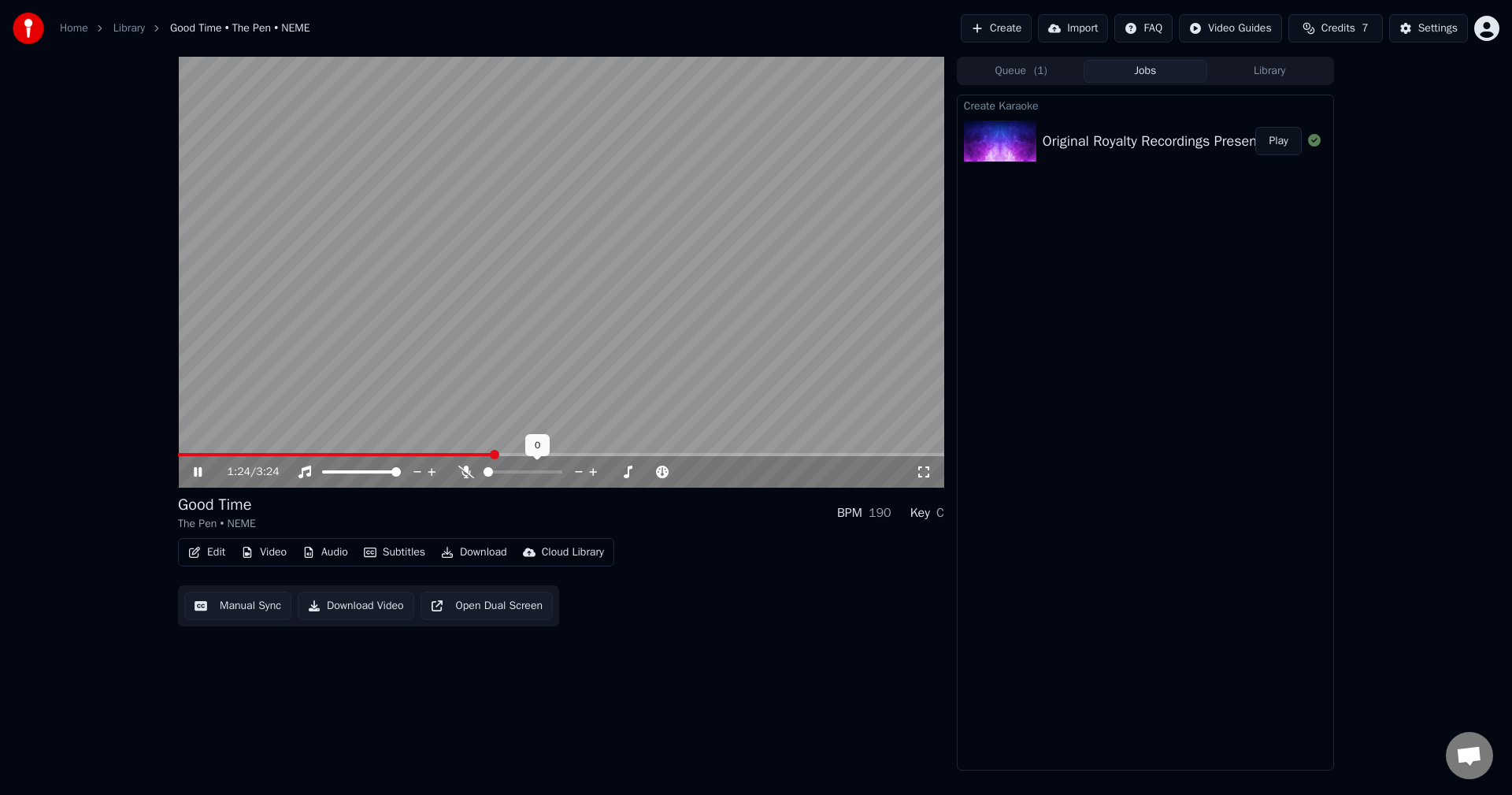 click 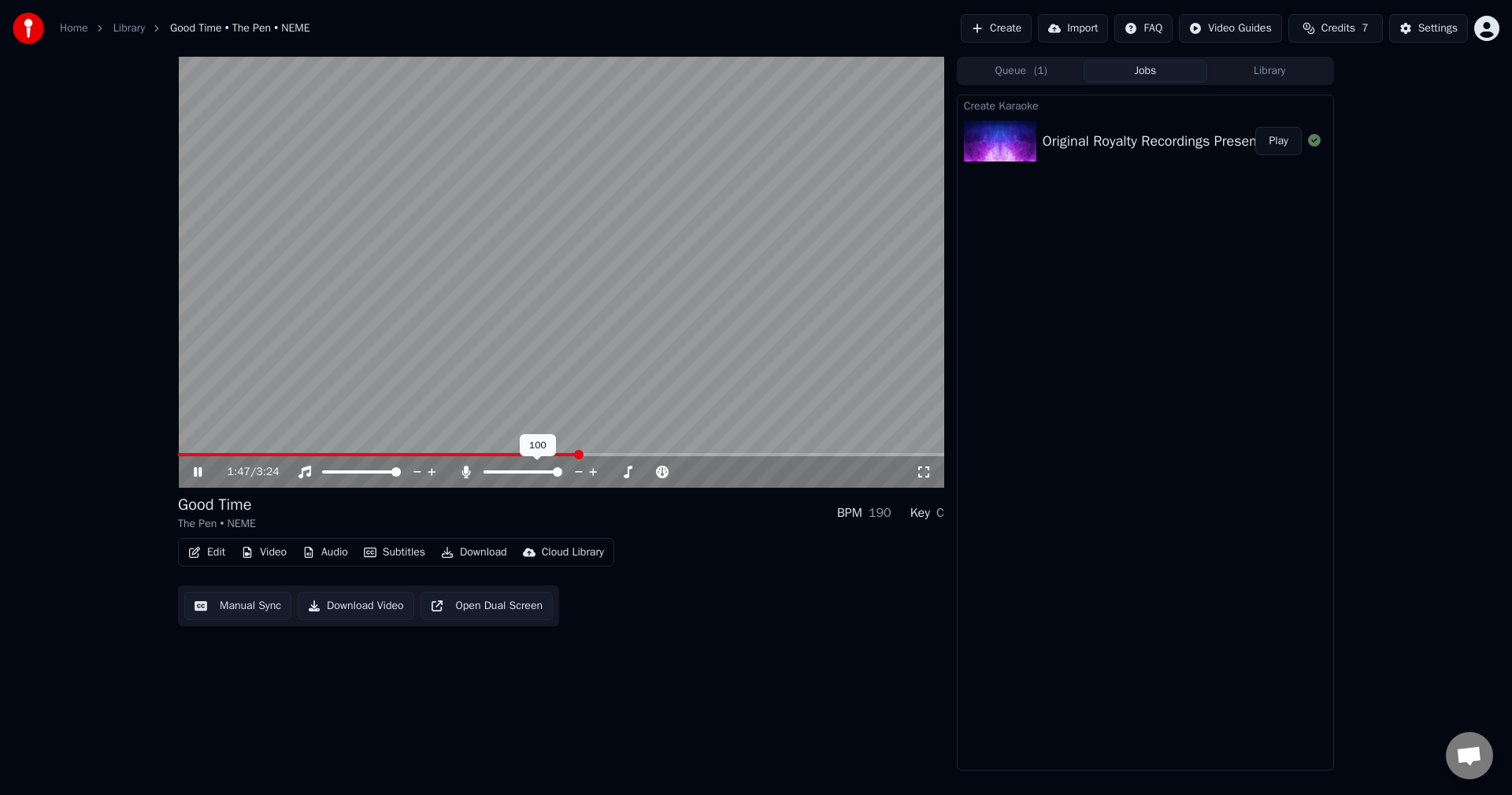 click 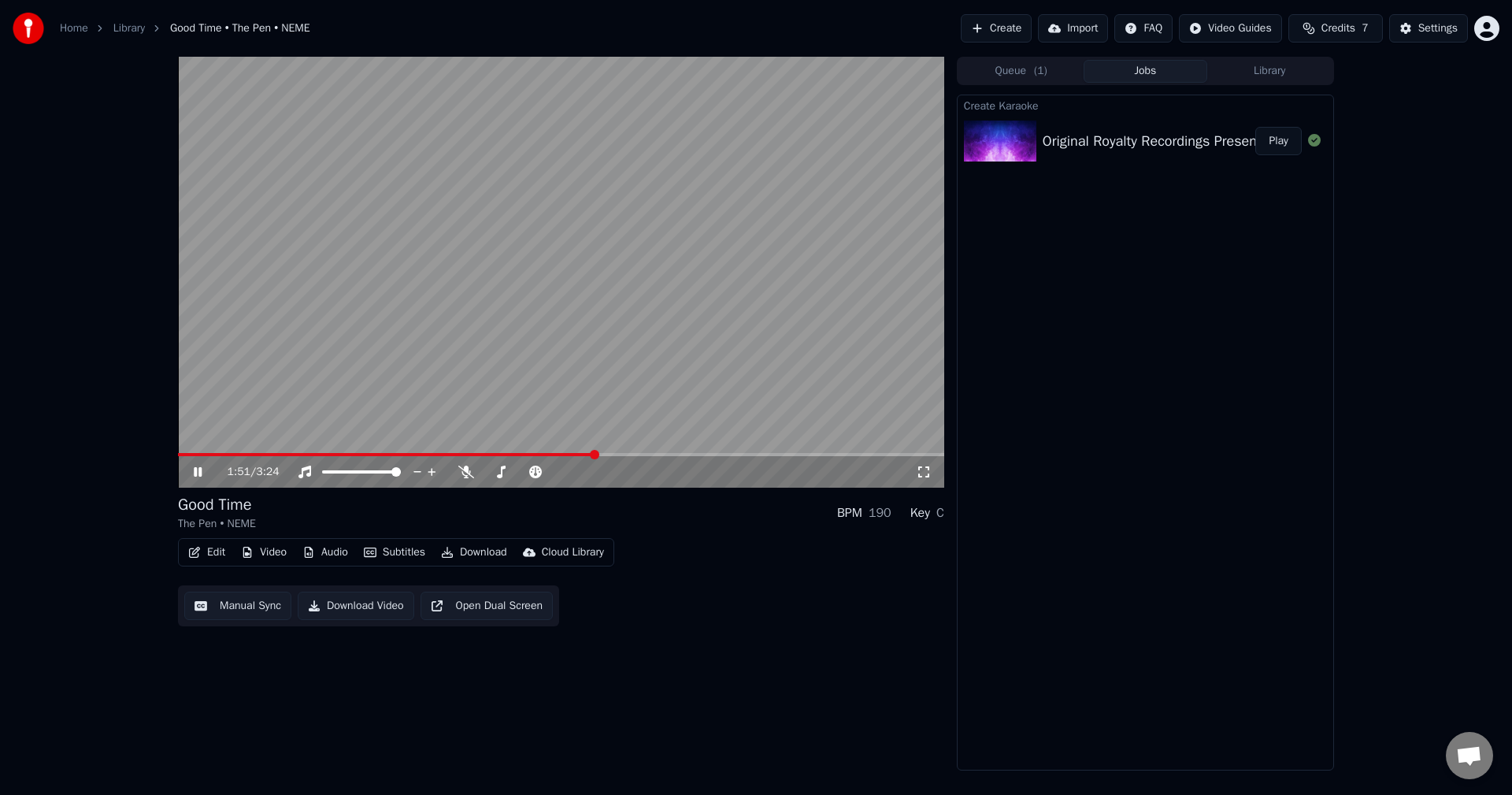 click 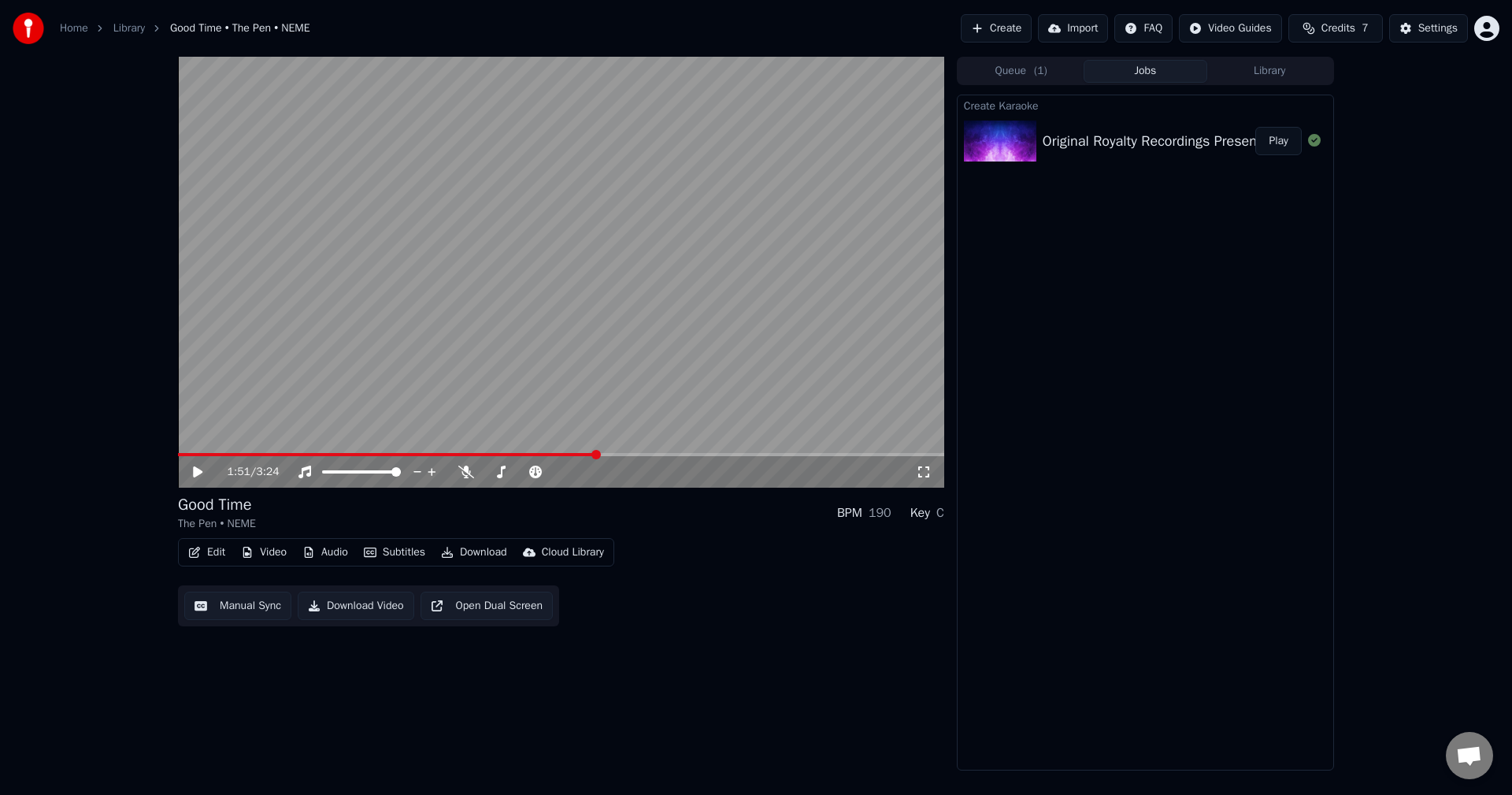 click at bounding box center (561, 272) 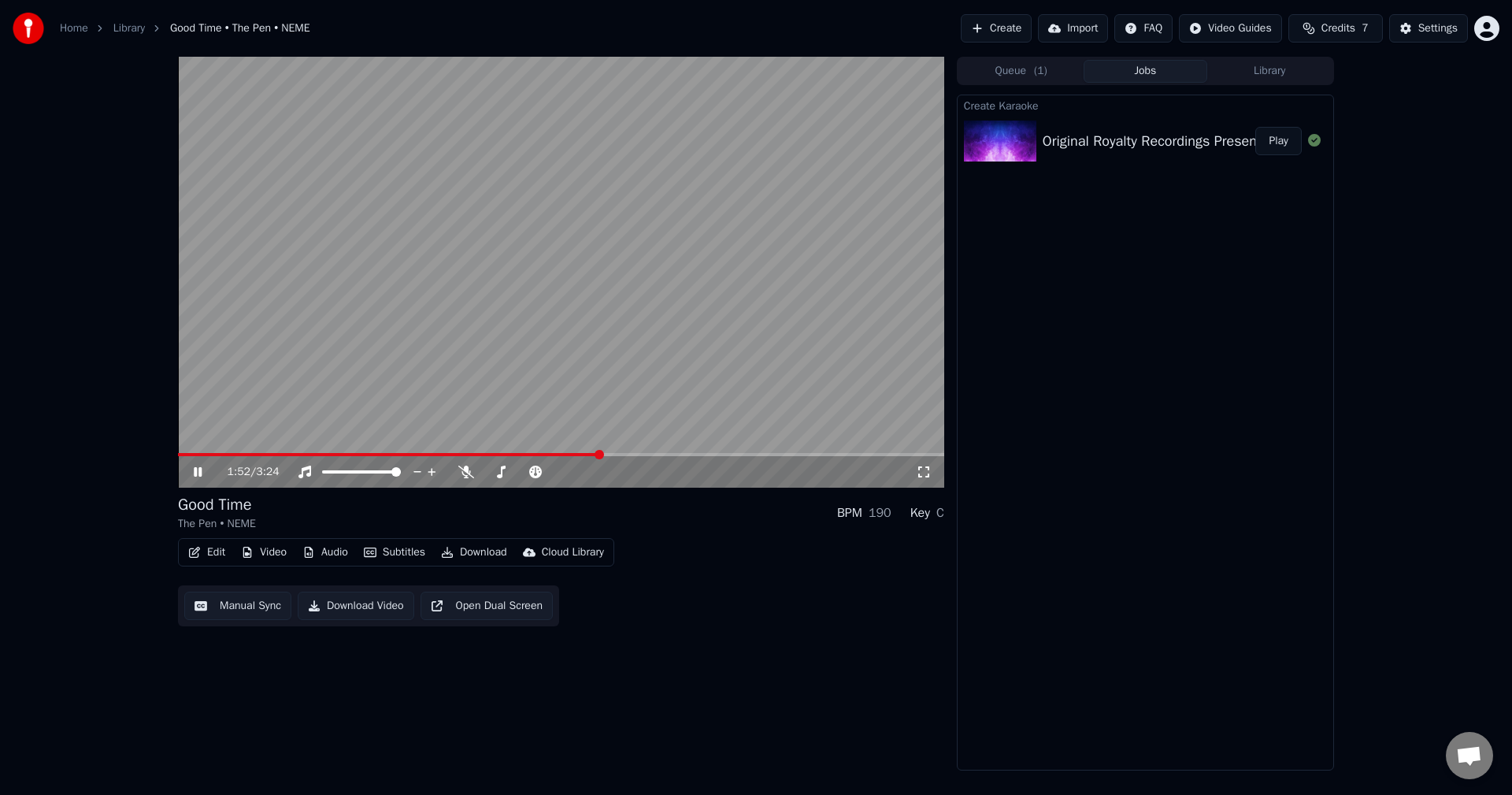 click on "1:52  /  3:24" at bounding box center (561, 472) 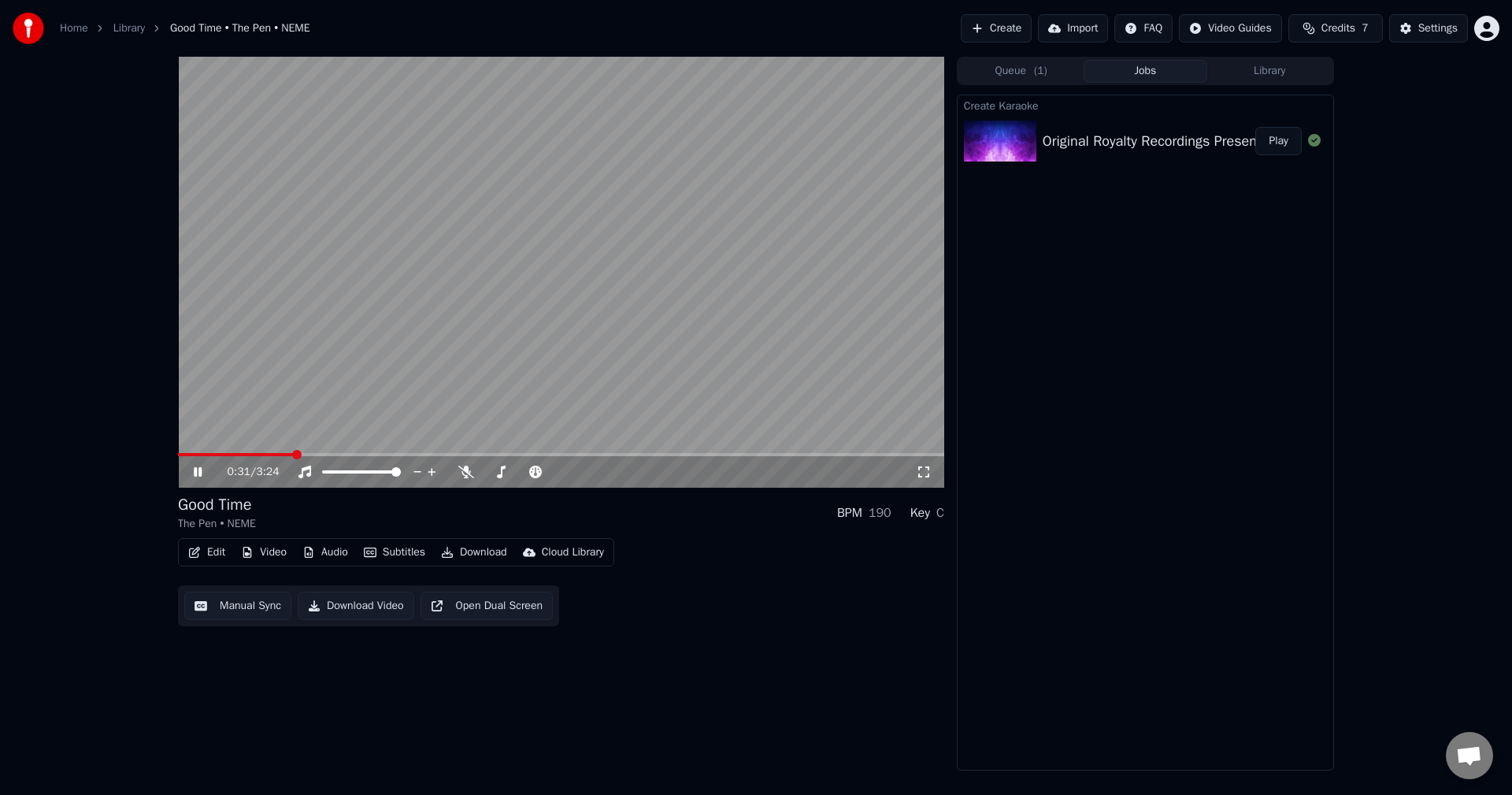 click 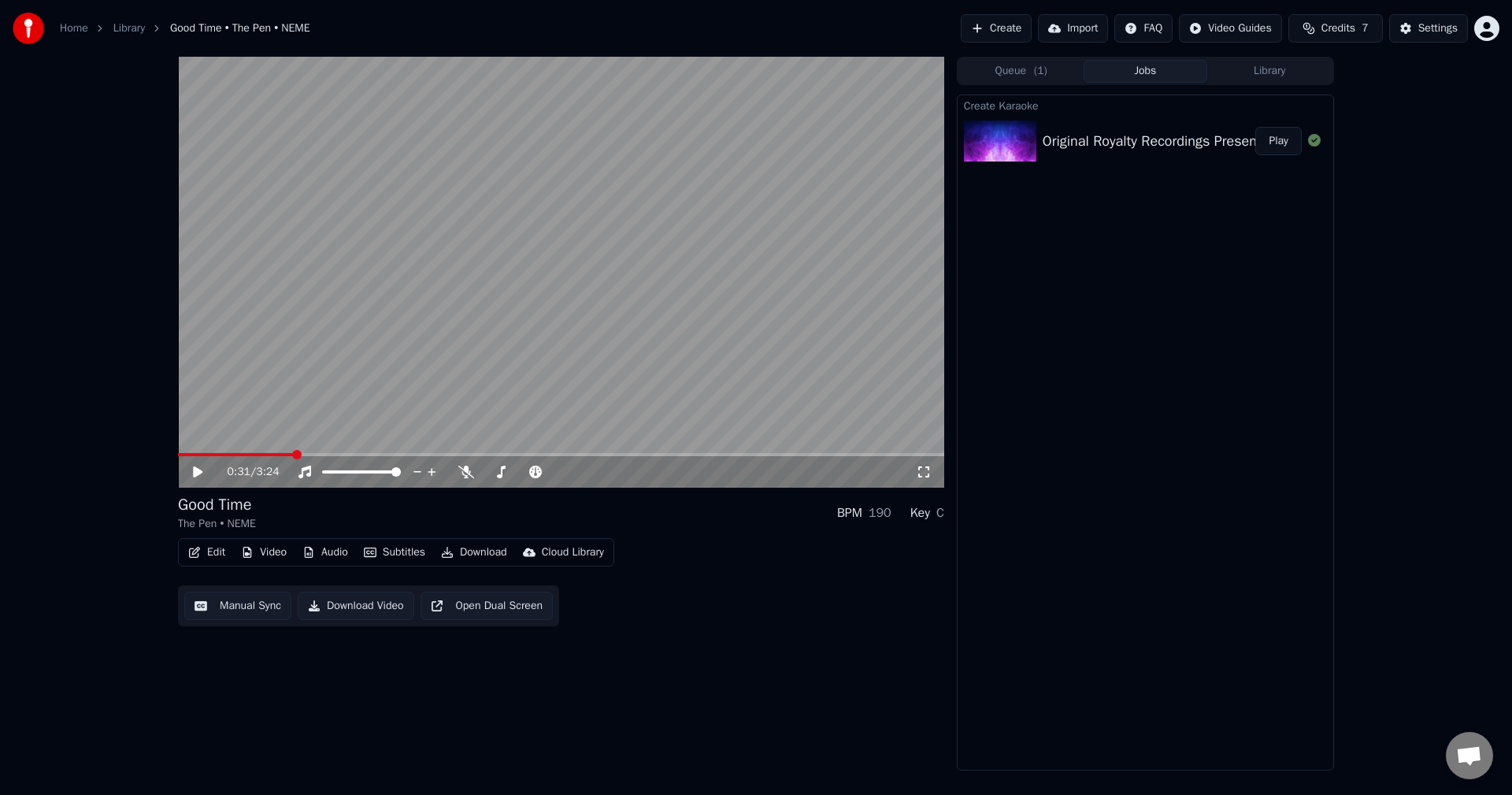 click 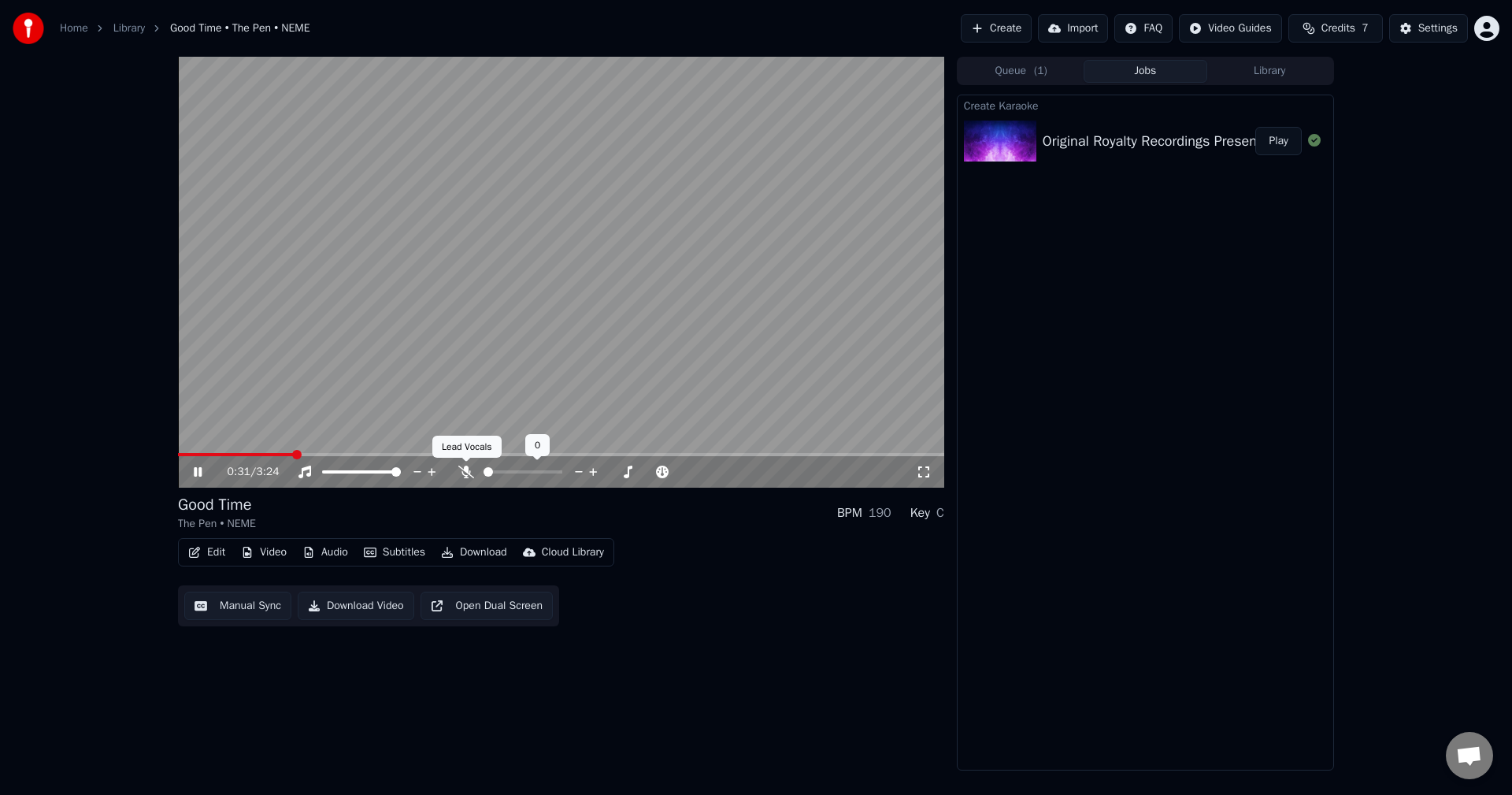 click 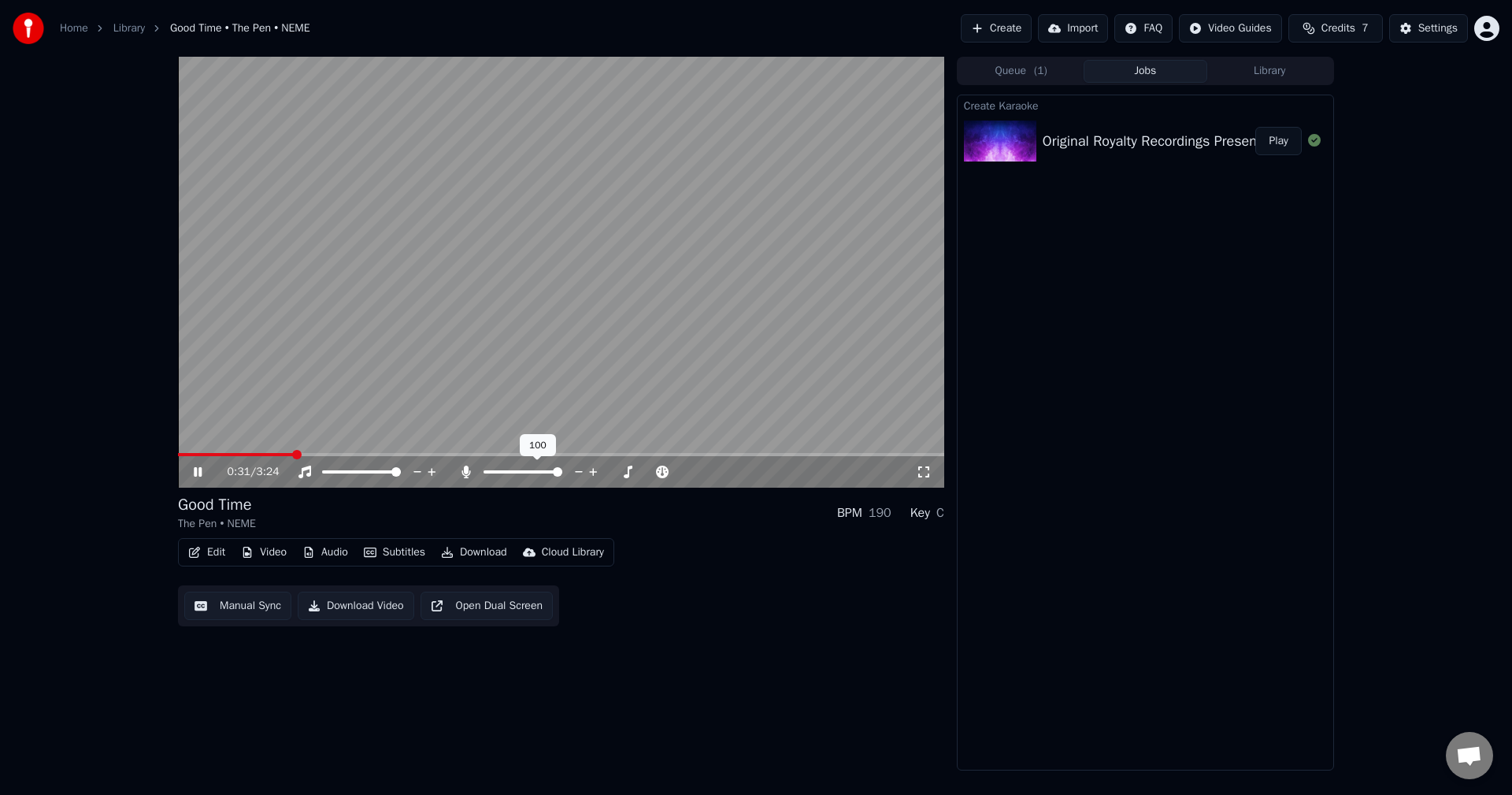 click 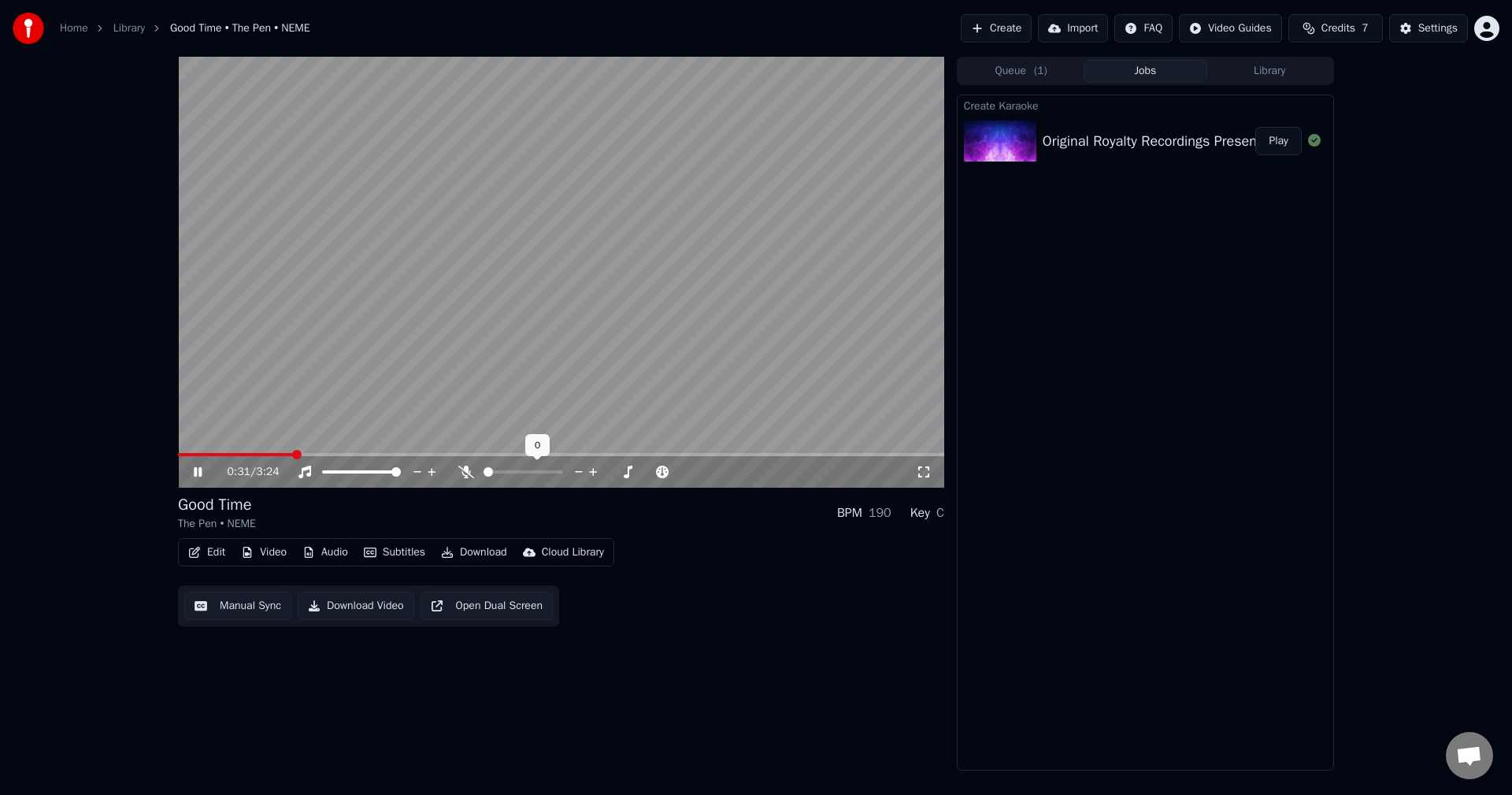 click 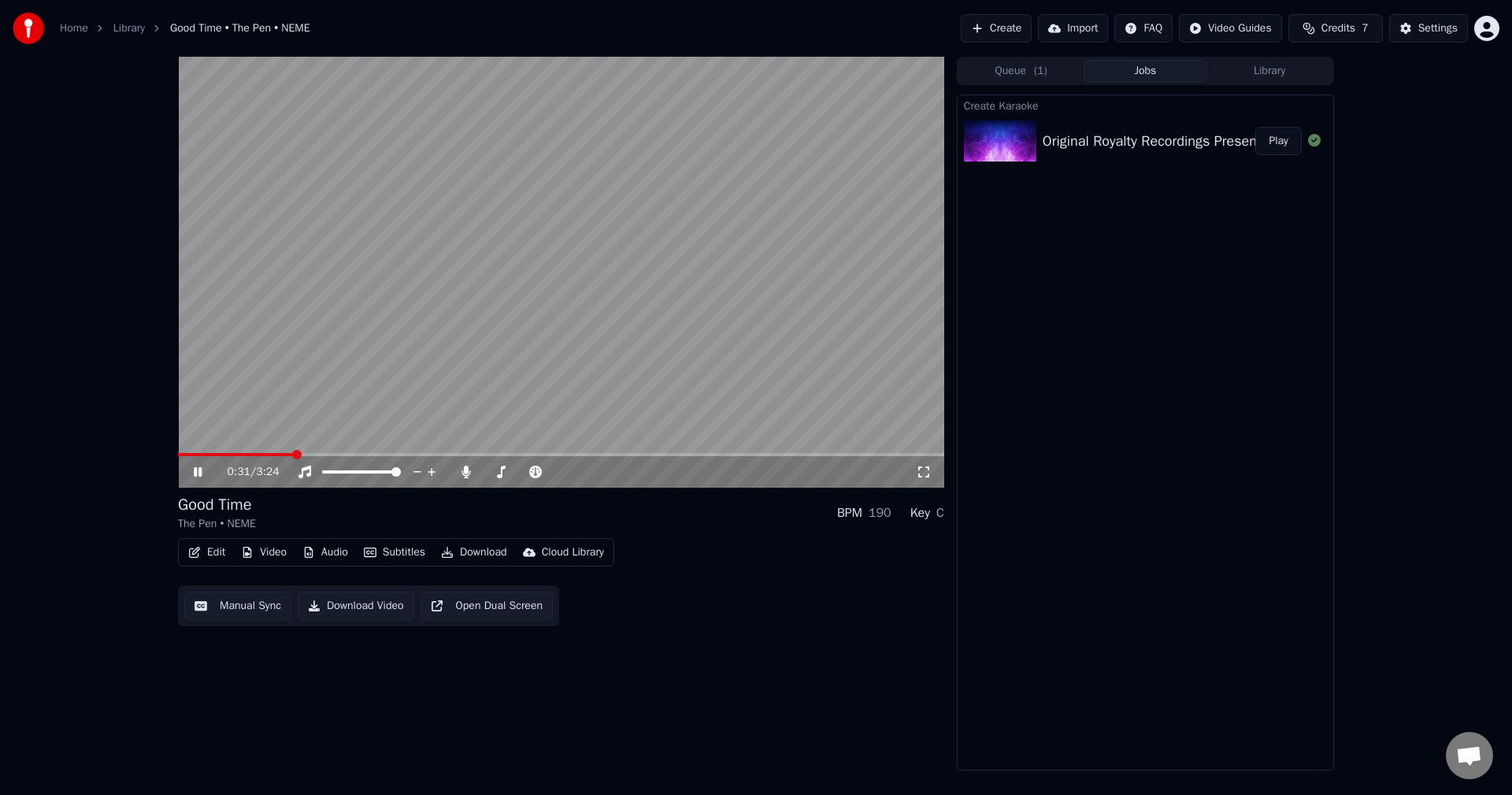 click on "0:31  /  3:24" at bounding box center (561, 472) 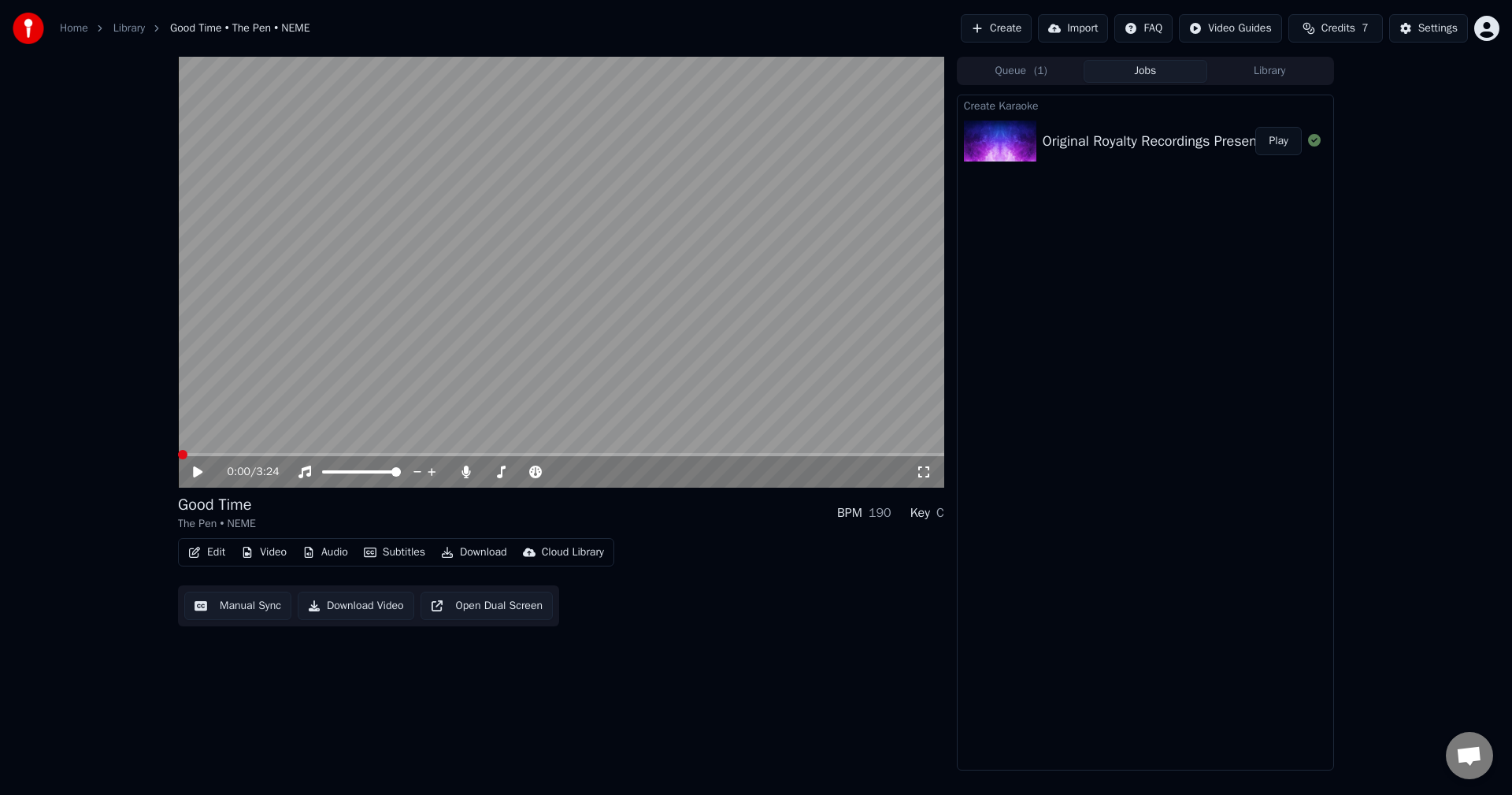 click at bounding box center [183, 455] 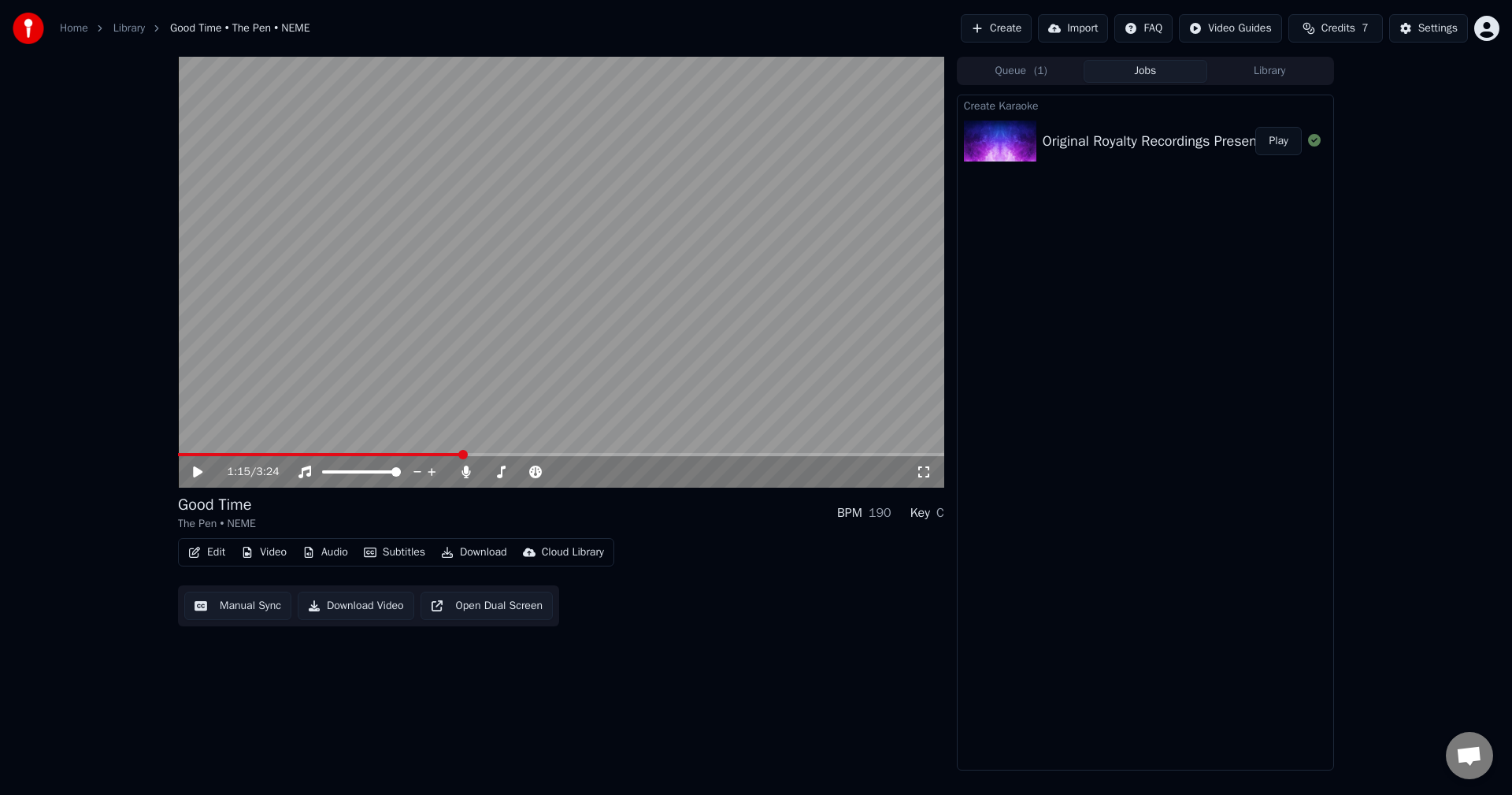 click 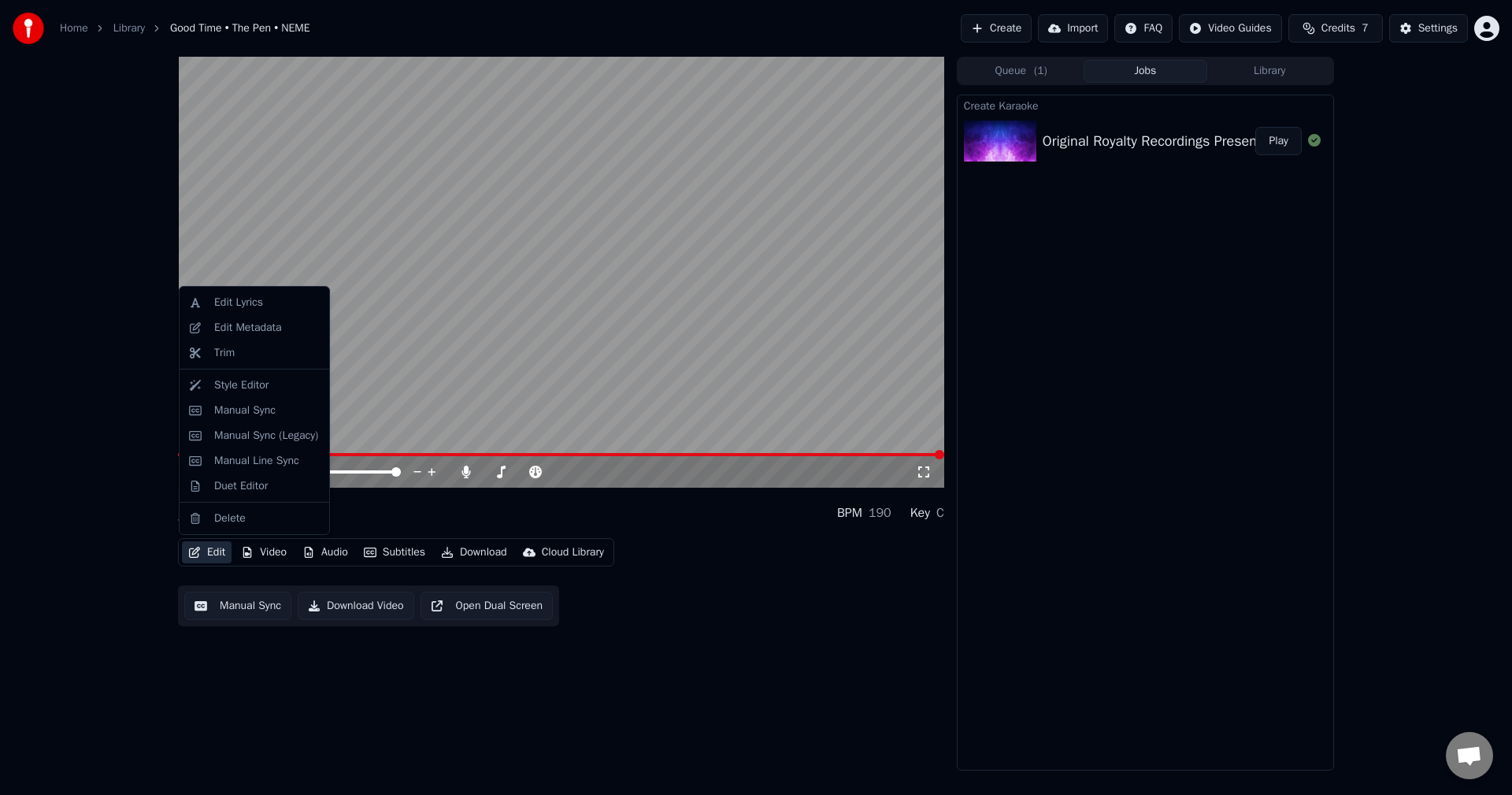 click on "Edit" at bounding box center [206, 552] 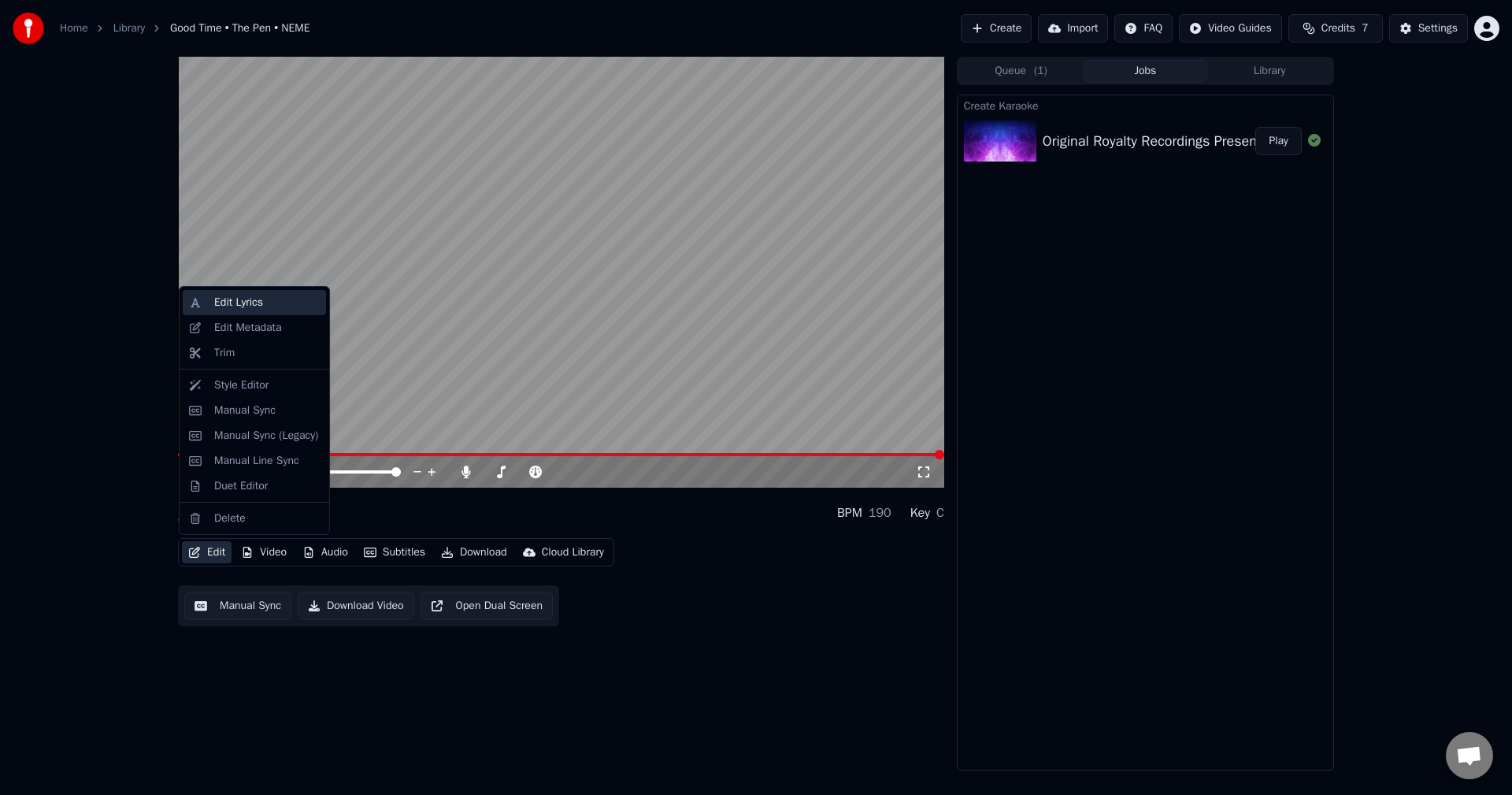 click on "Edit Lyrics" at bounding box center (239, 303) 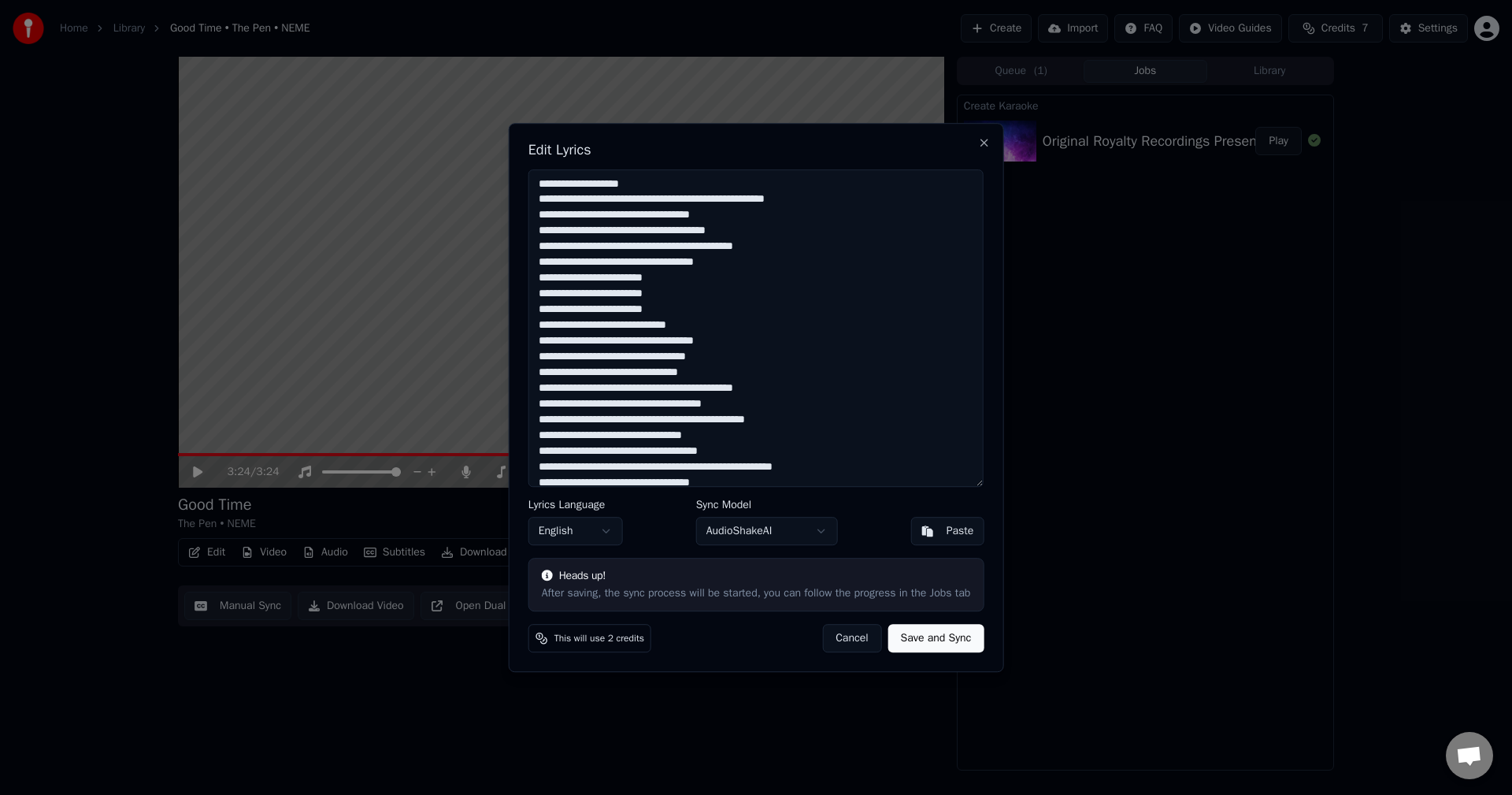 click at bounding box center [756, 329] 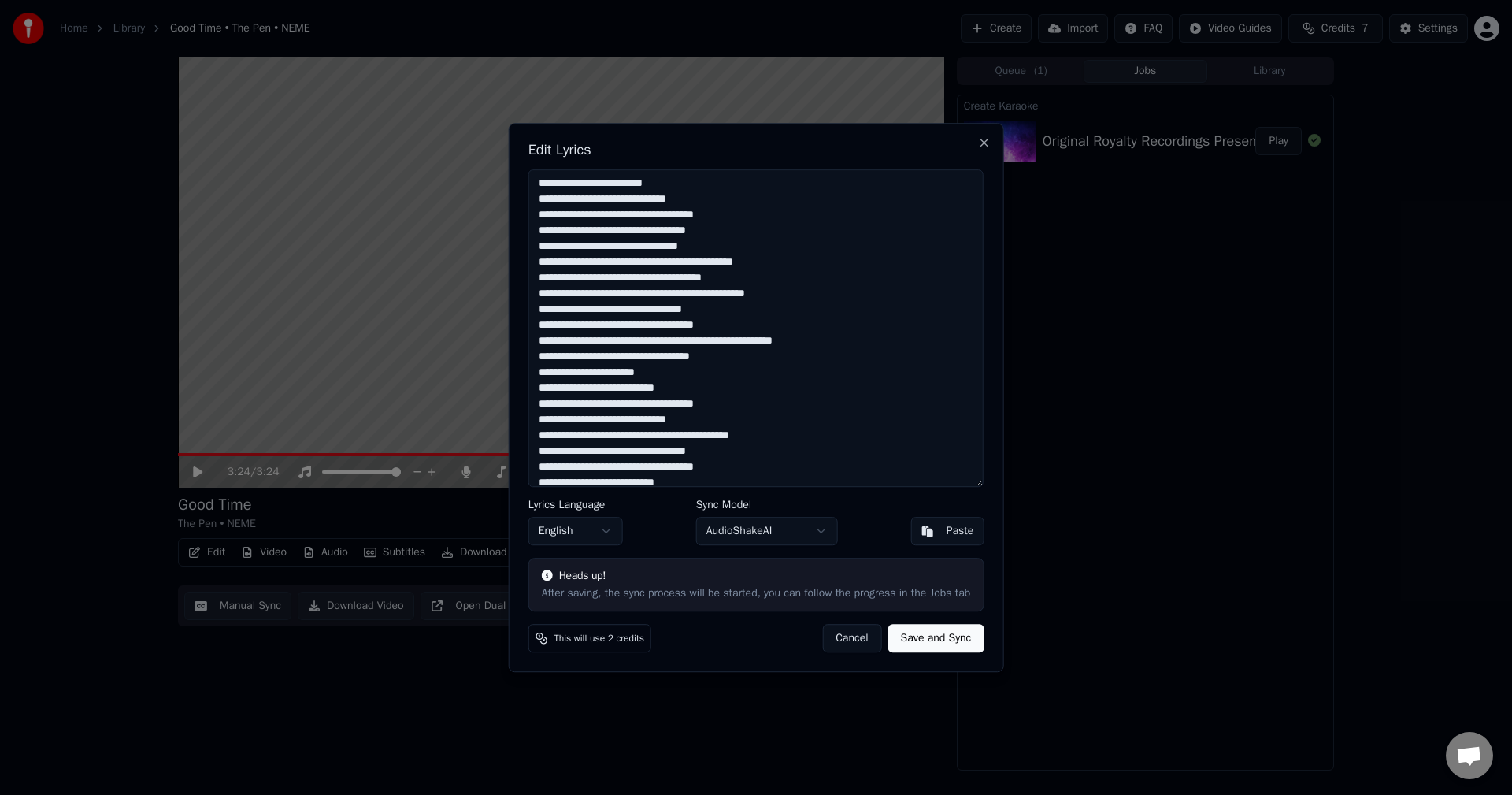 scroll, scrollTop: 158, scrollLeft: 0, axis: vertical 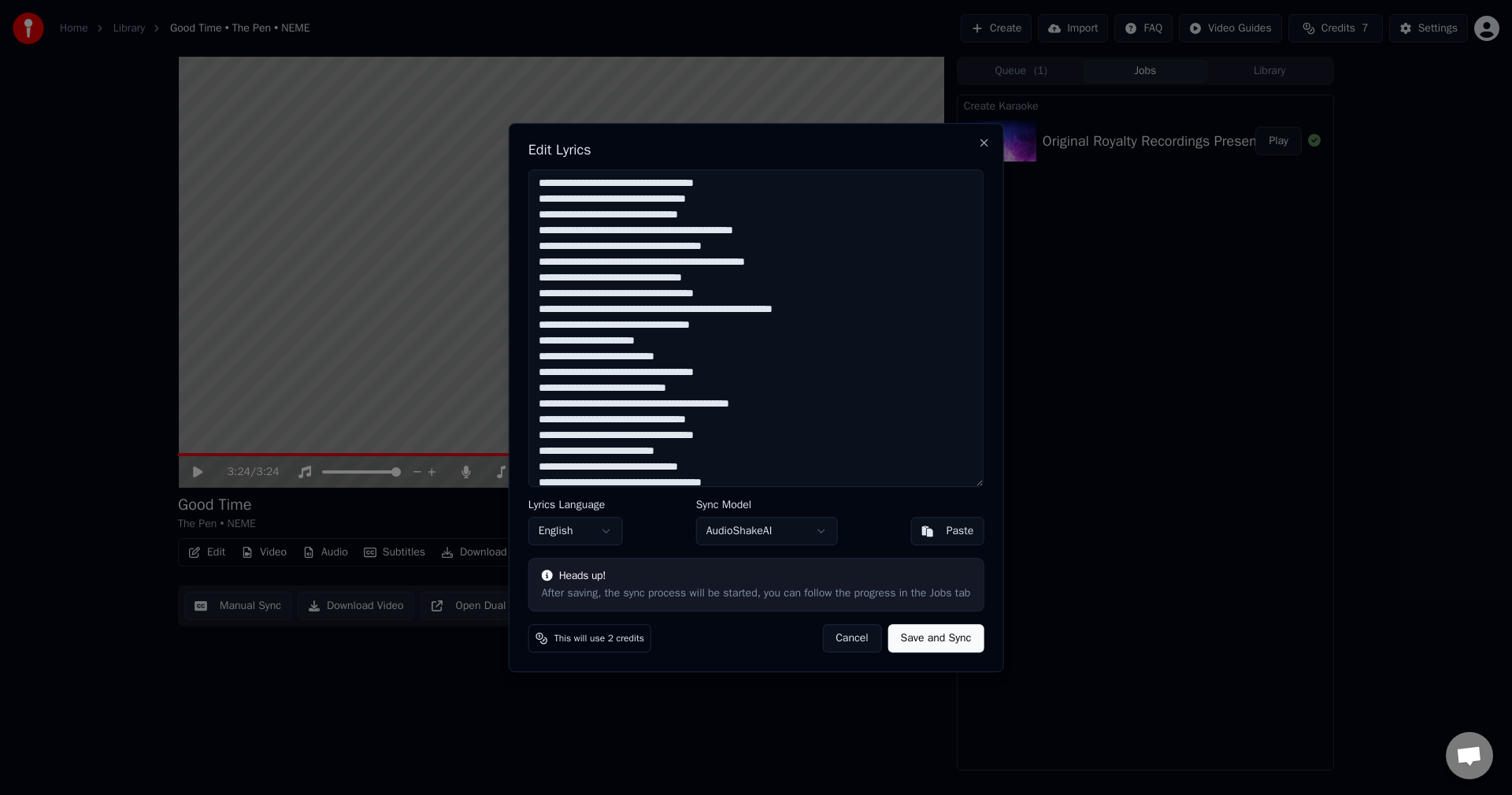 click at bounding box center [756, 329] 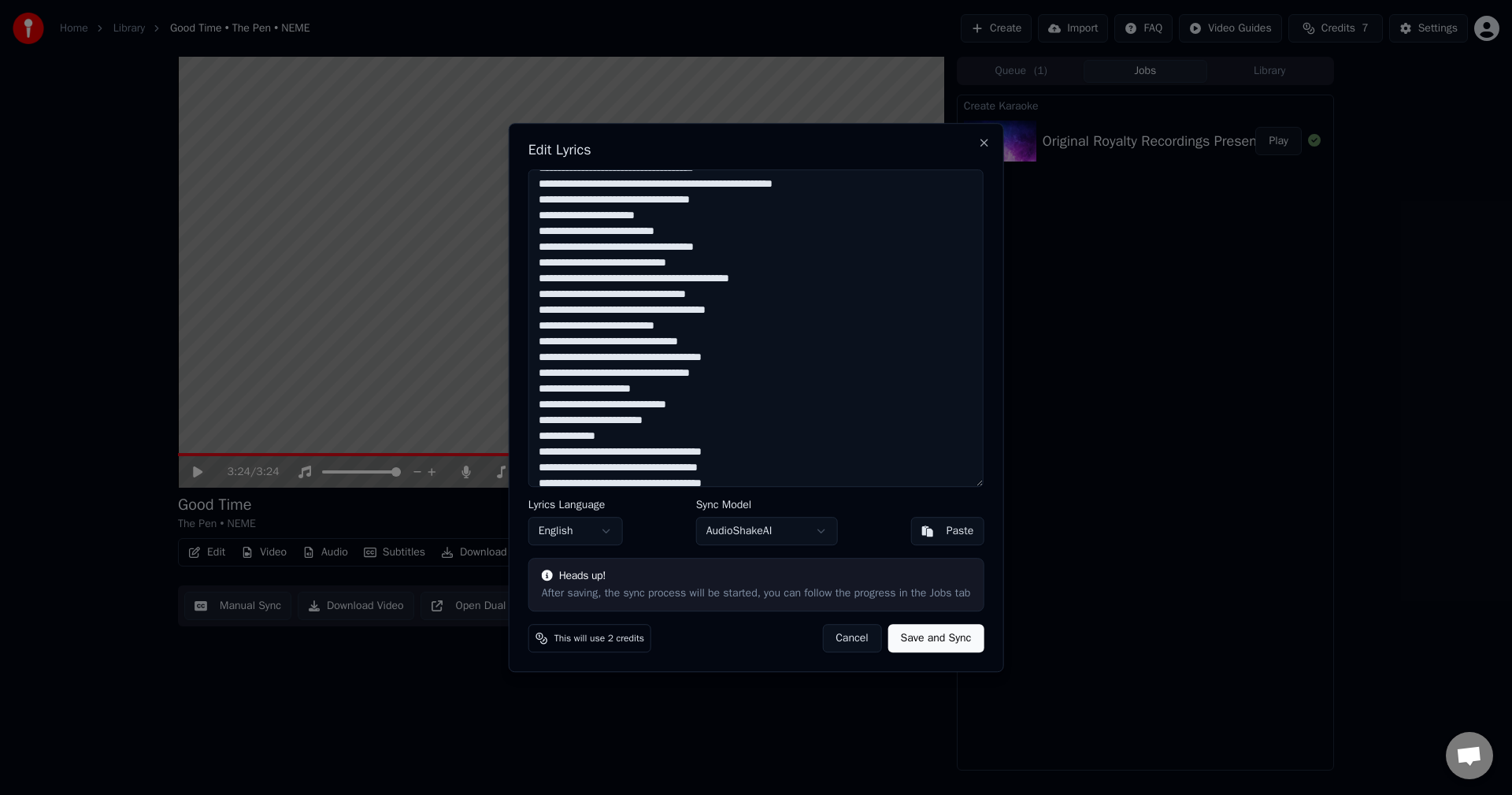 scroll, scrollTop: 284, scrollLeft: 0, axis: vertical 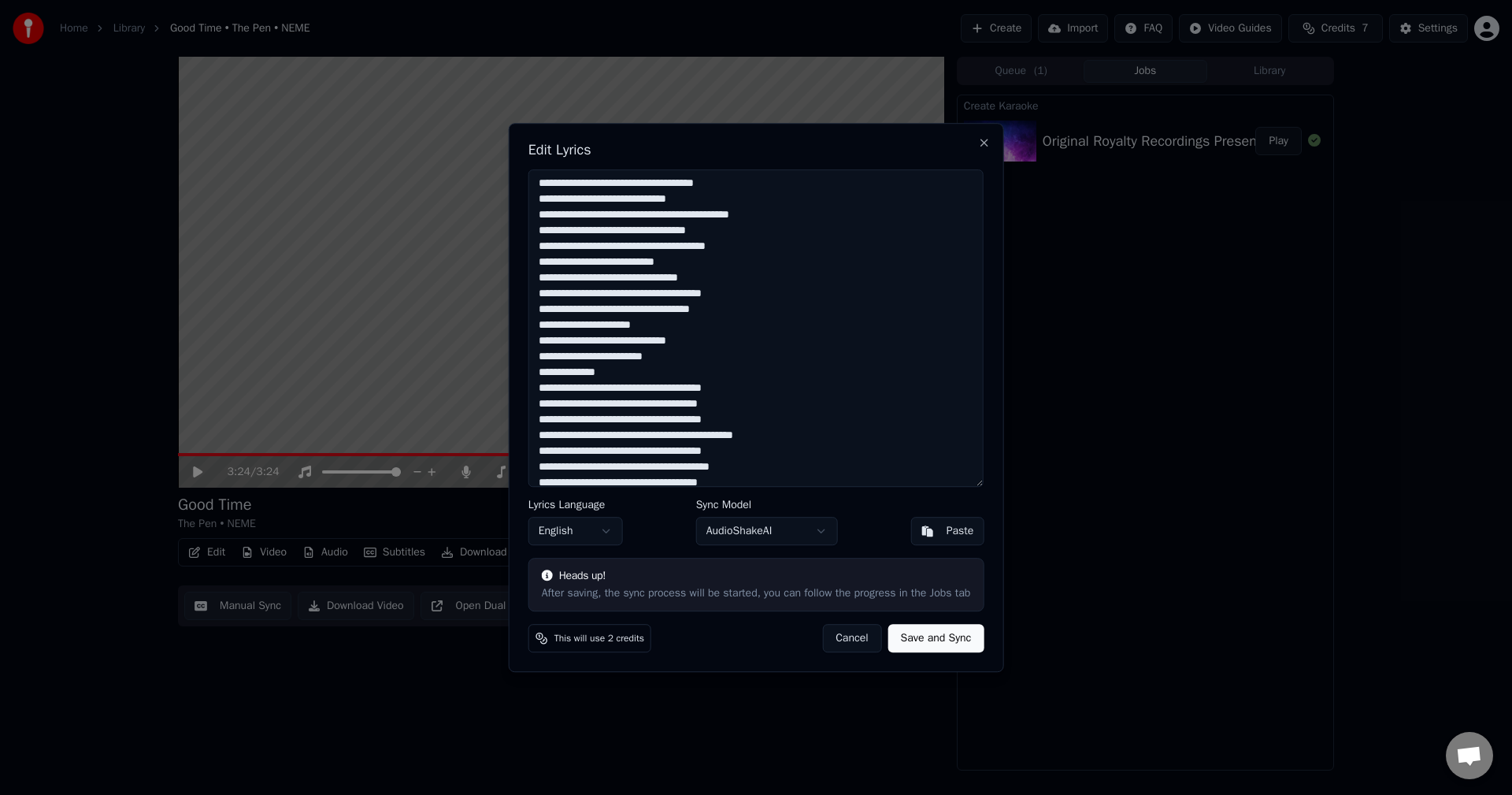 click at bounding box center [756, 329] 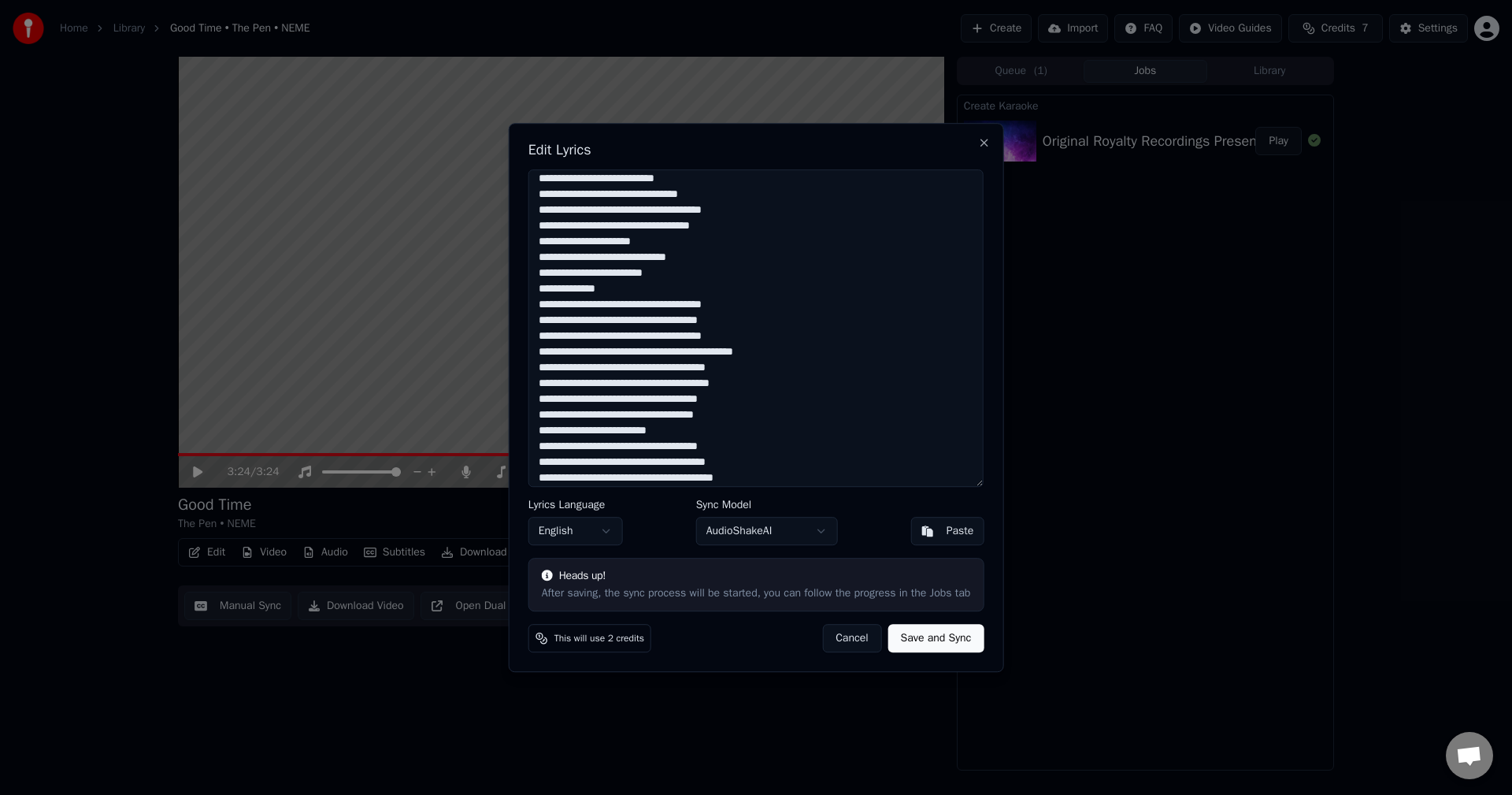 scroll, scrollTop: 441, scrollLeft: 0, axis: vertical 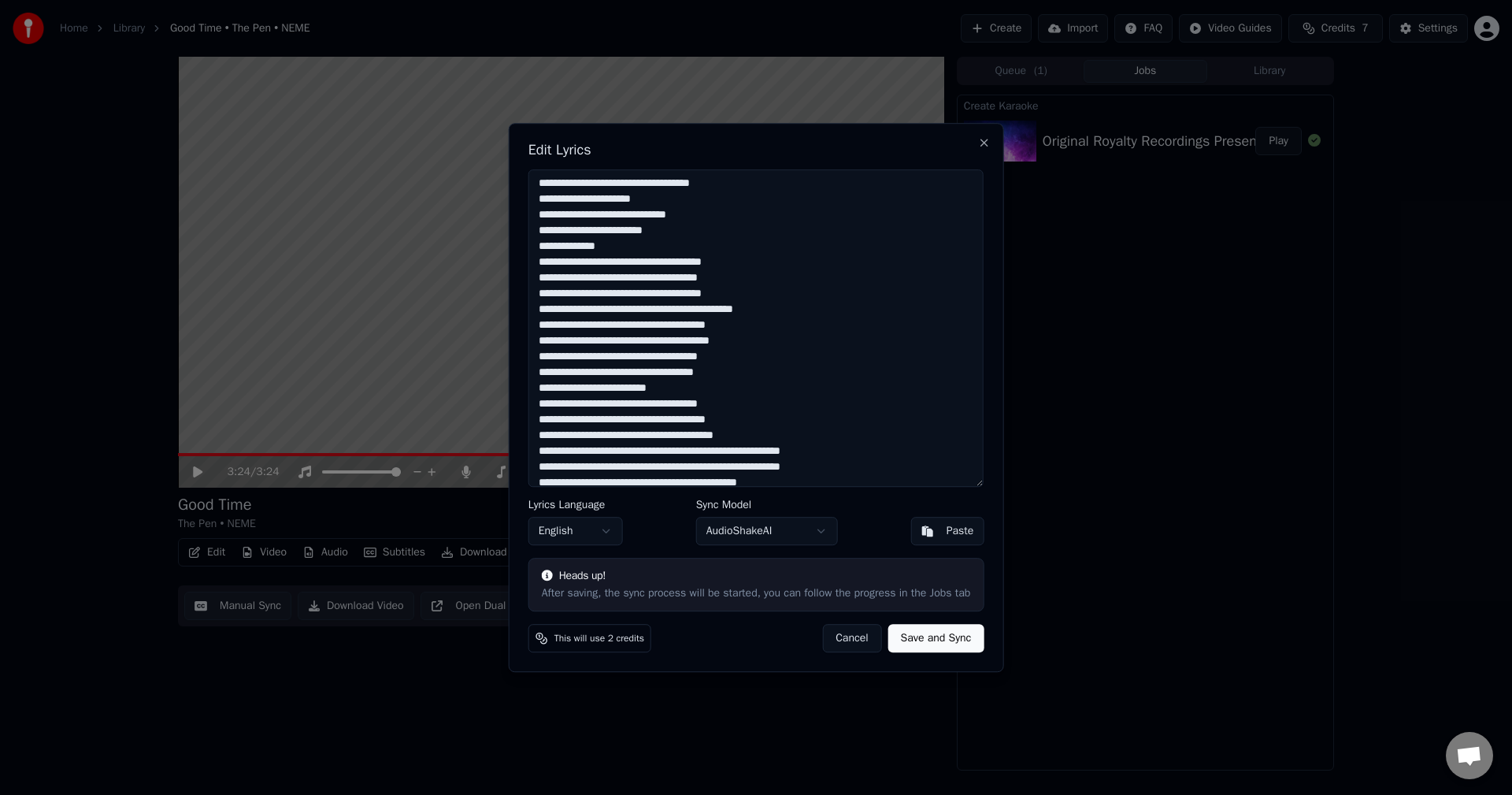 click at bounding box center [756, 329] 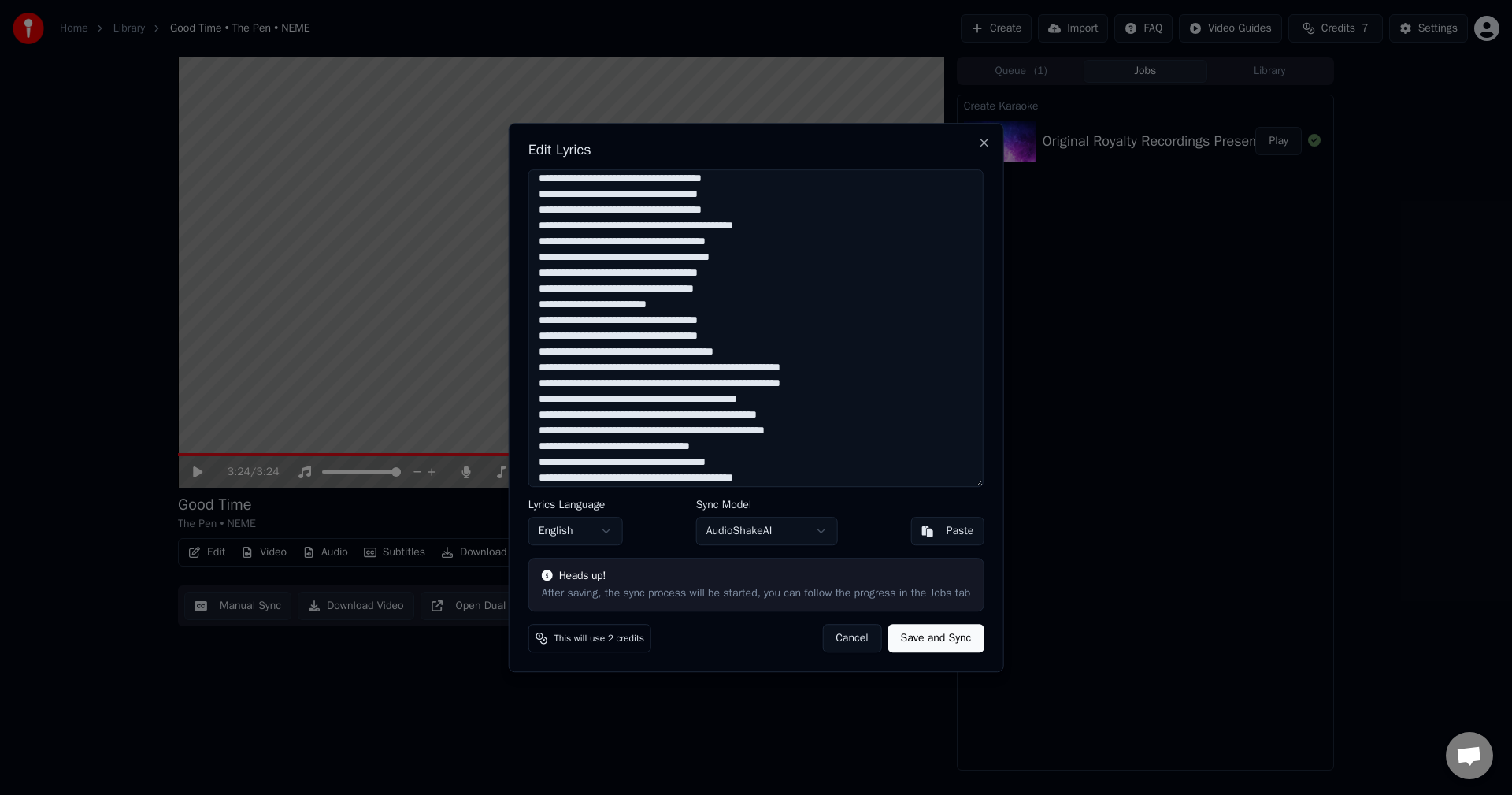 scroll, scrollTop: 567, scrollLeft: 0, axis: vertical 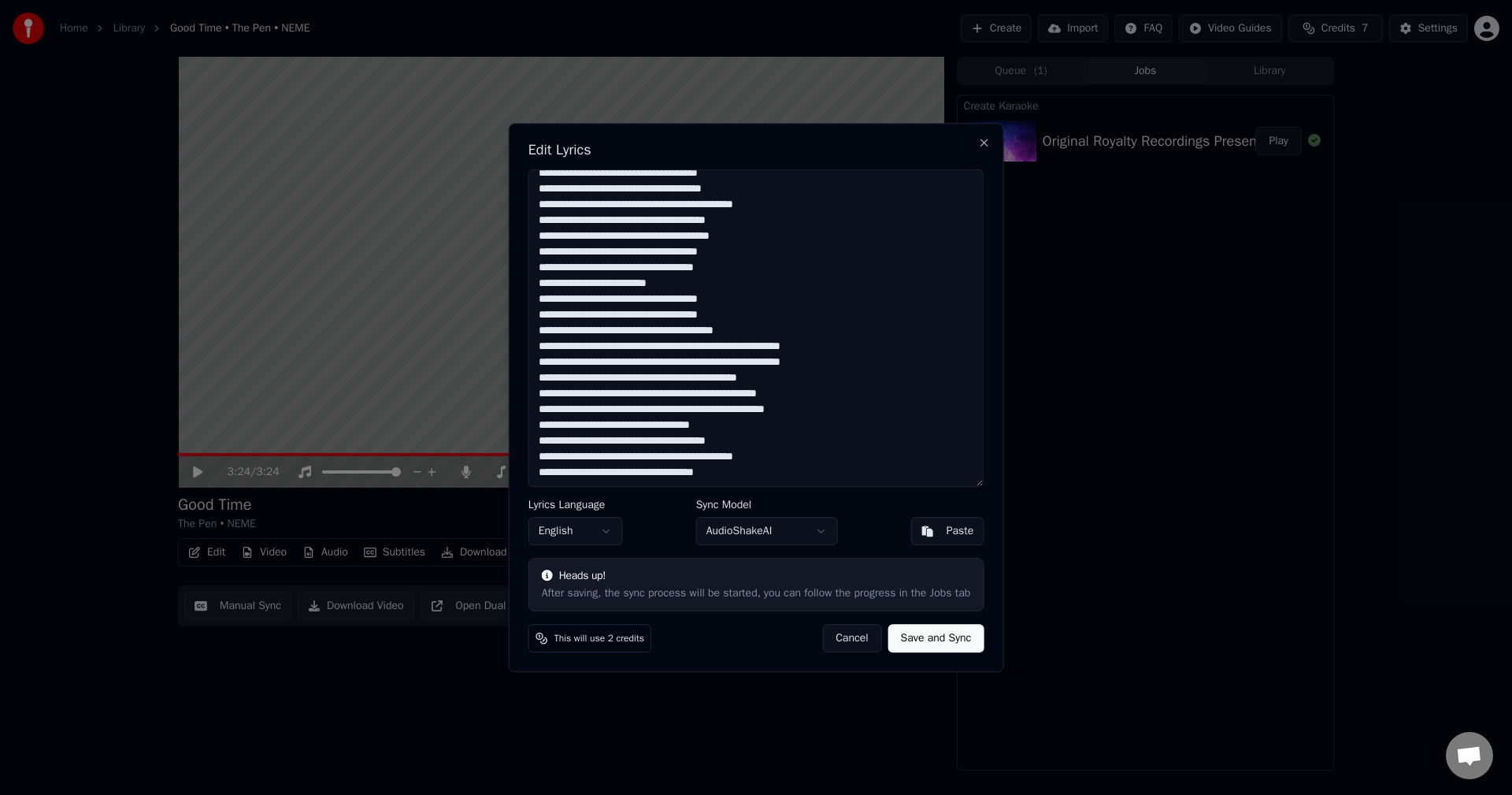 type on "**********" 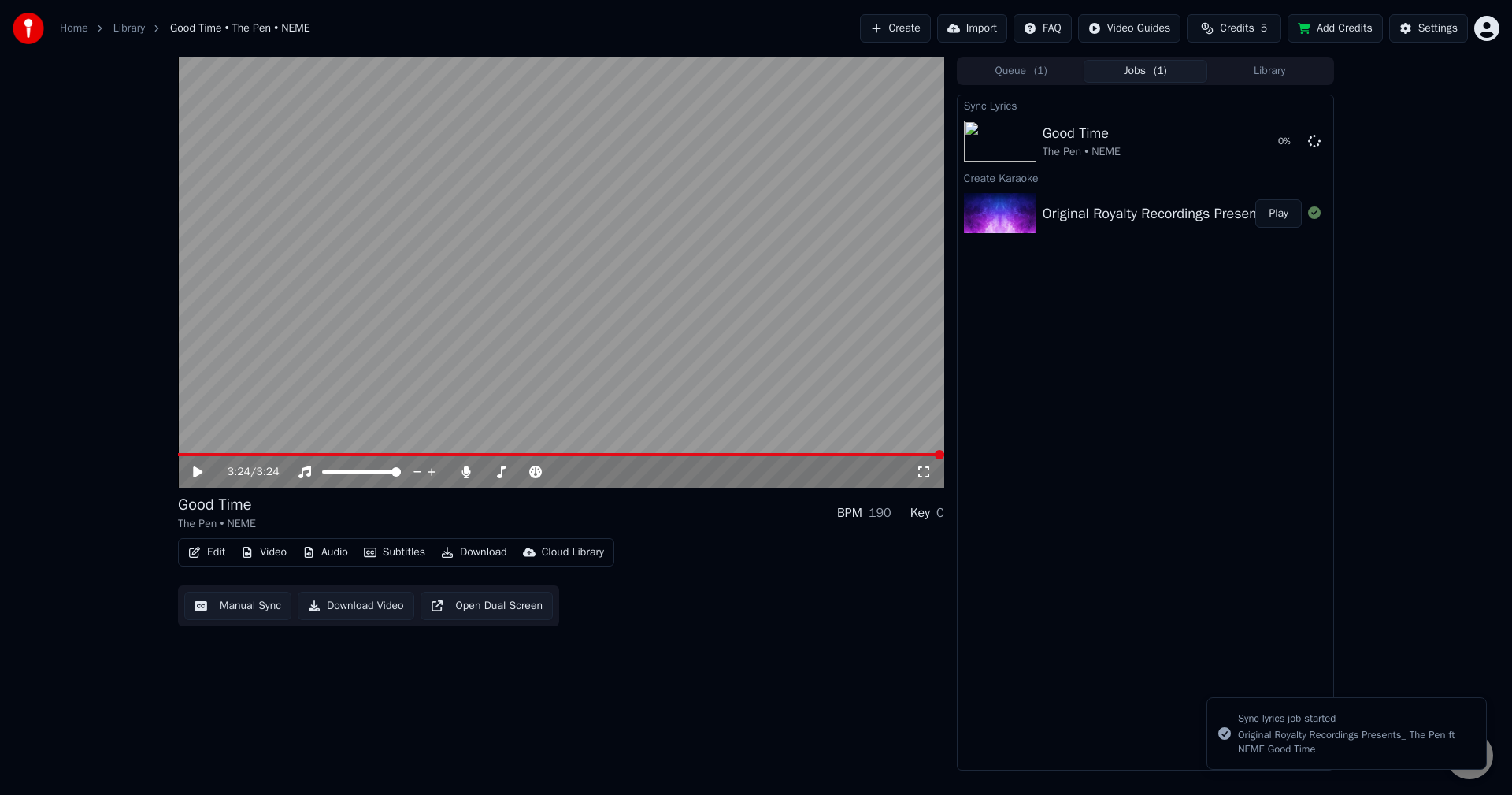 click 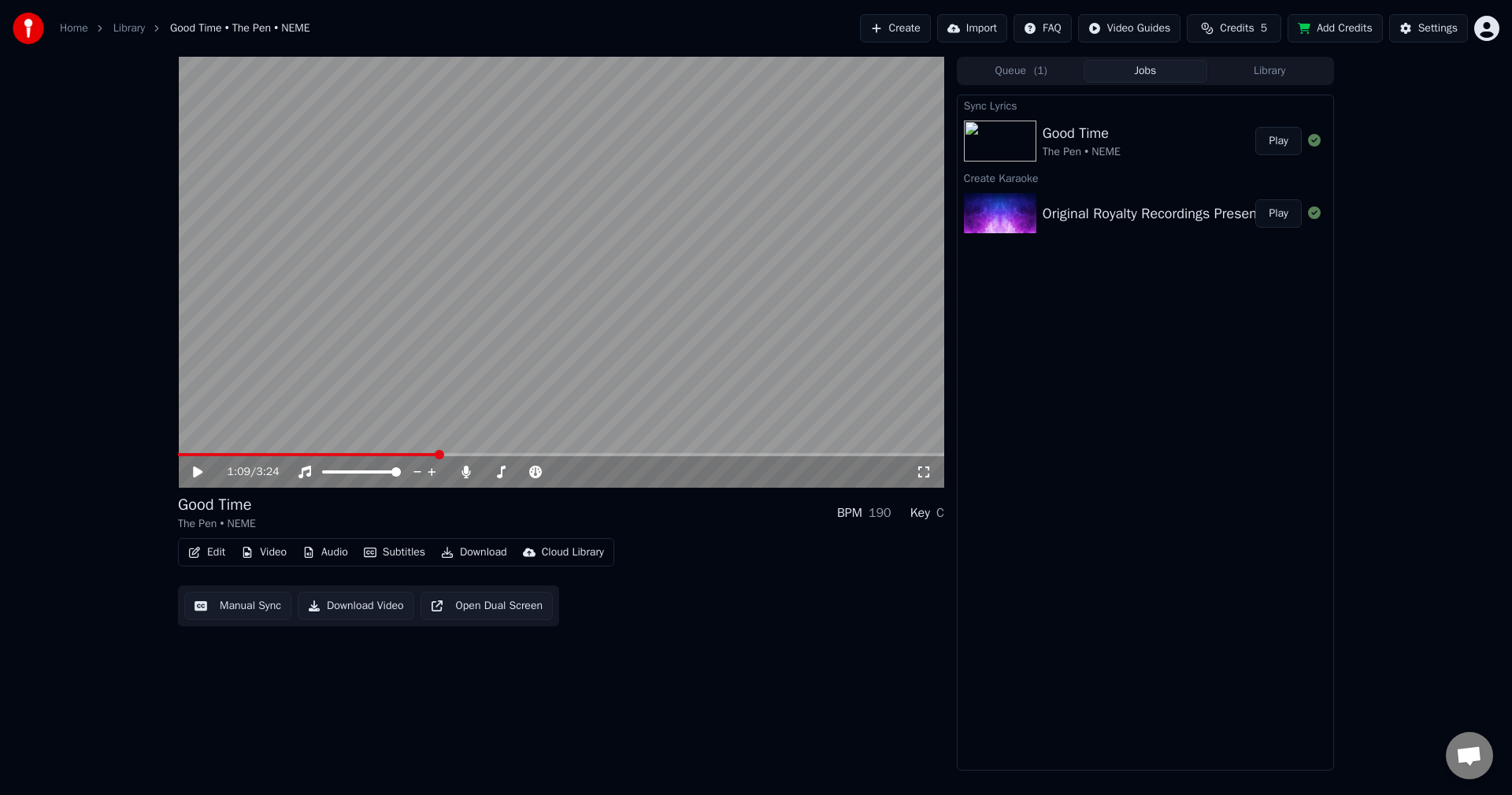 click 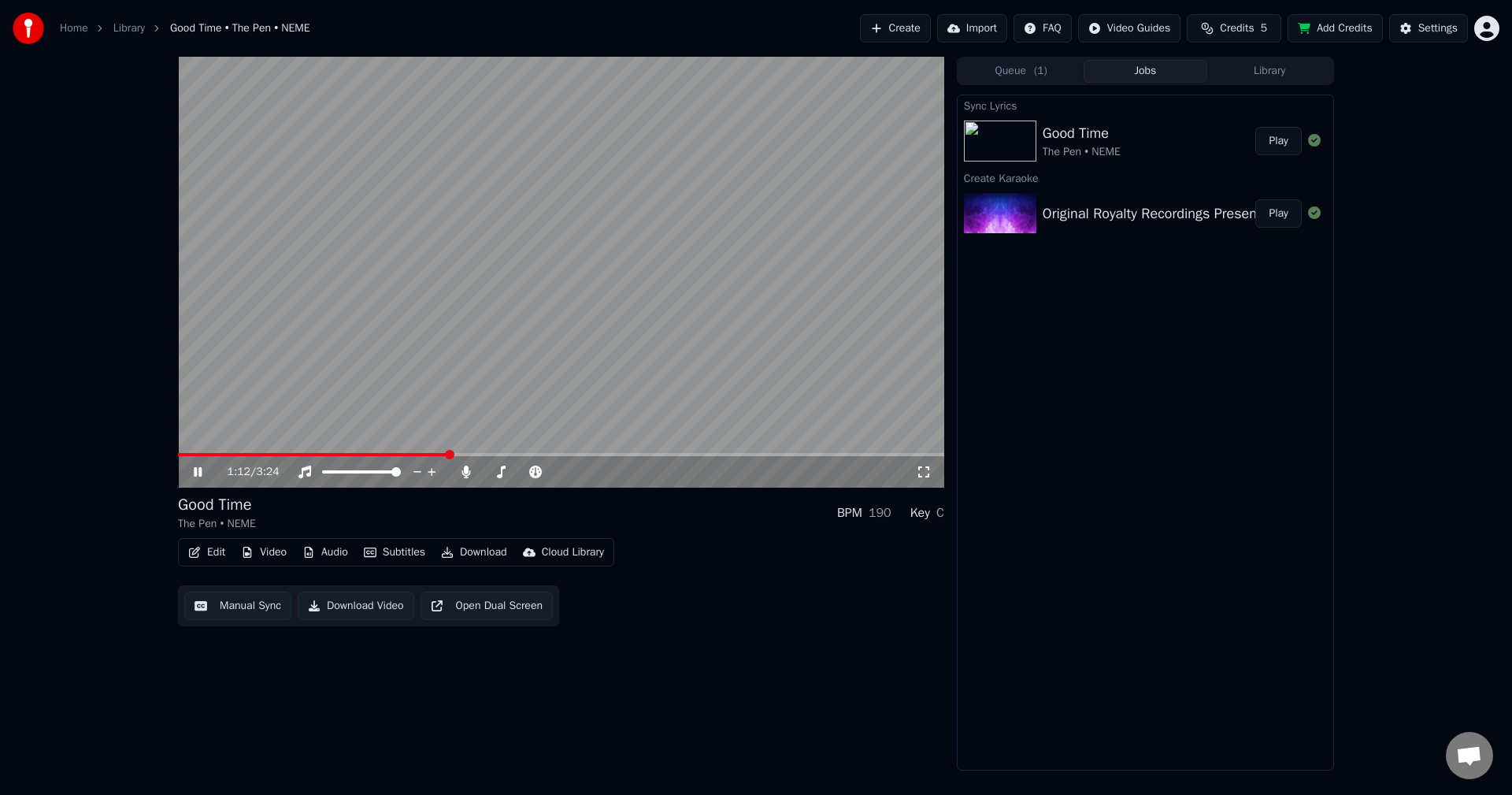 click 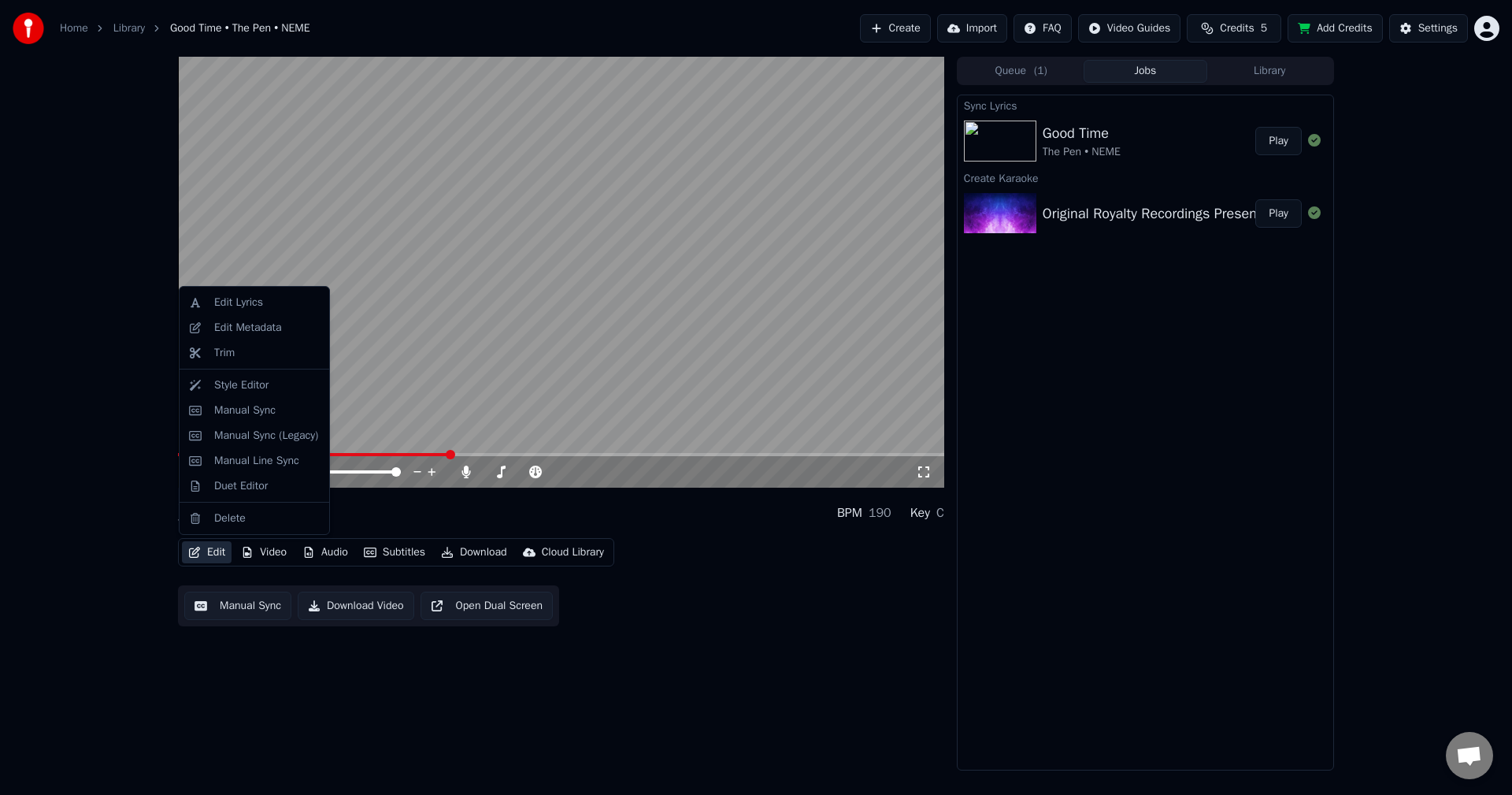 click on "Edit" at bounding box center [206, 552] 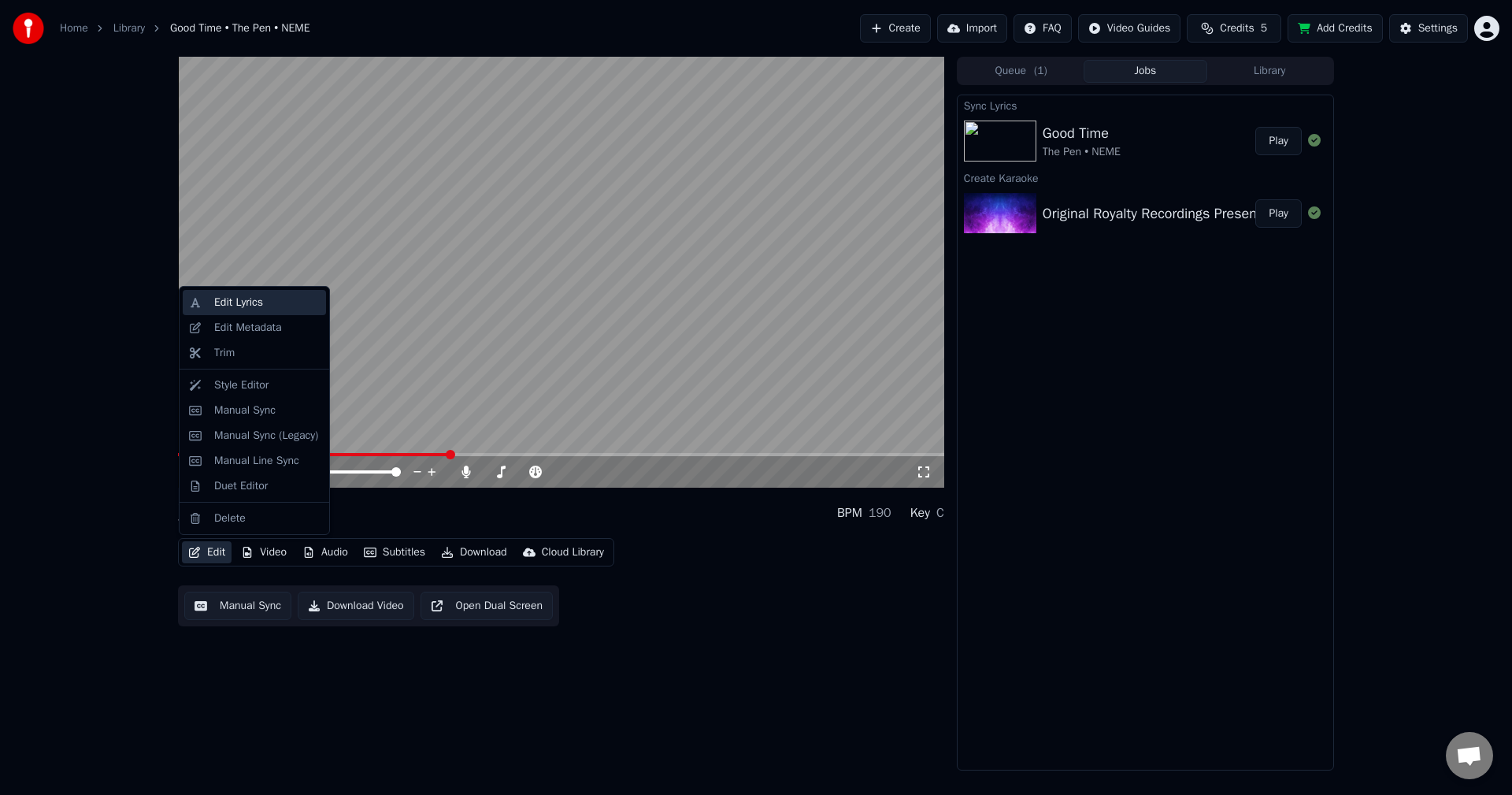 click on "Edit Lyrics" at bounding box center (267, 303) 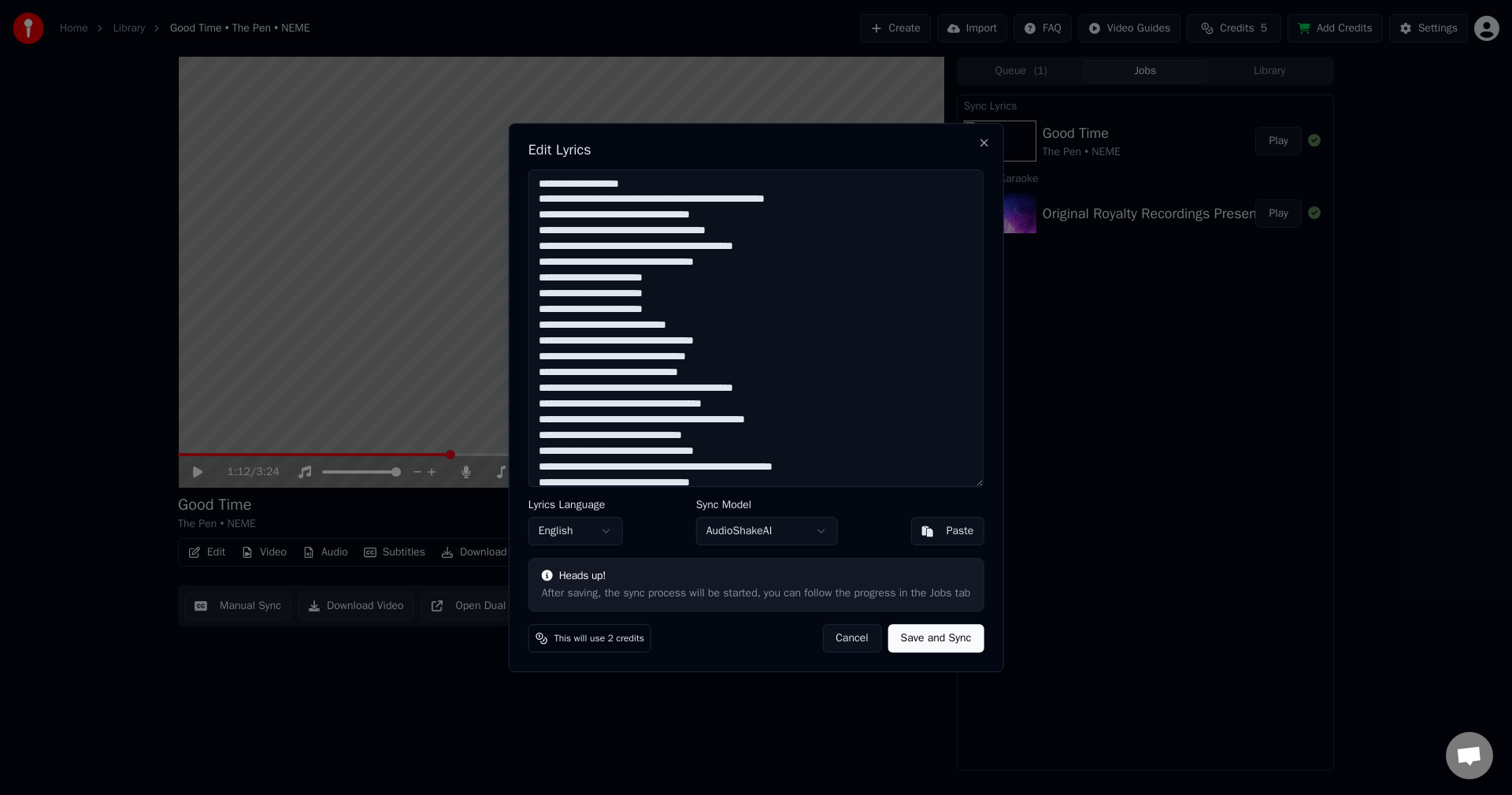 click at bounding box center (756, 329) 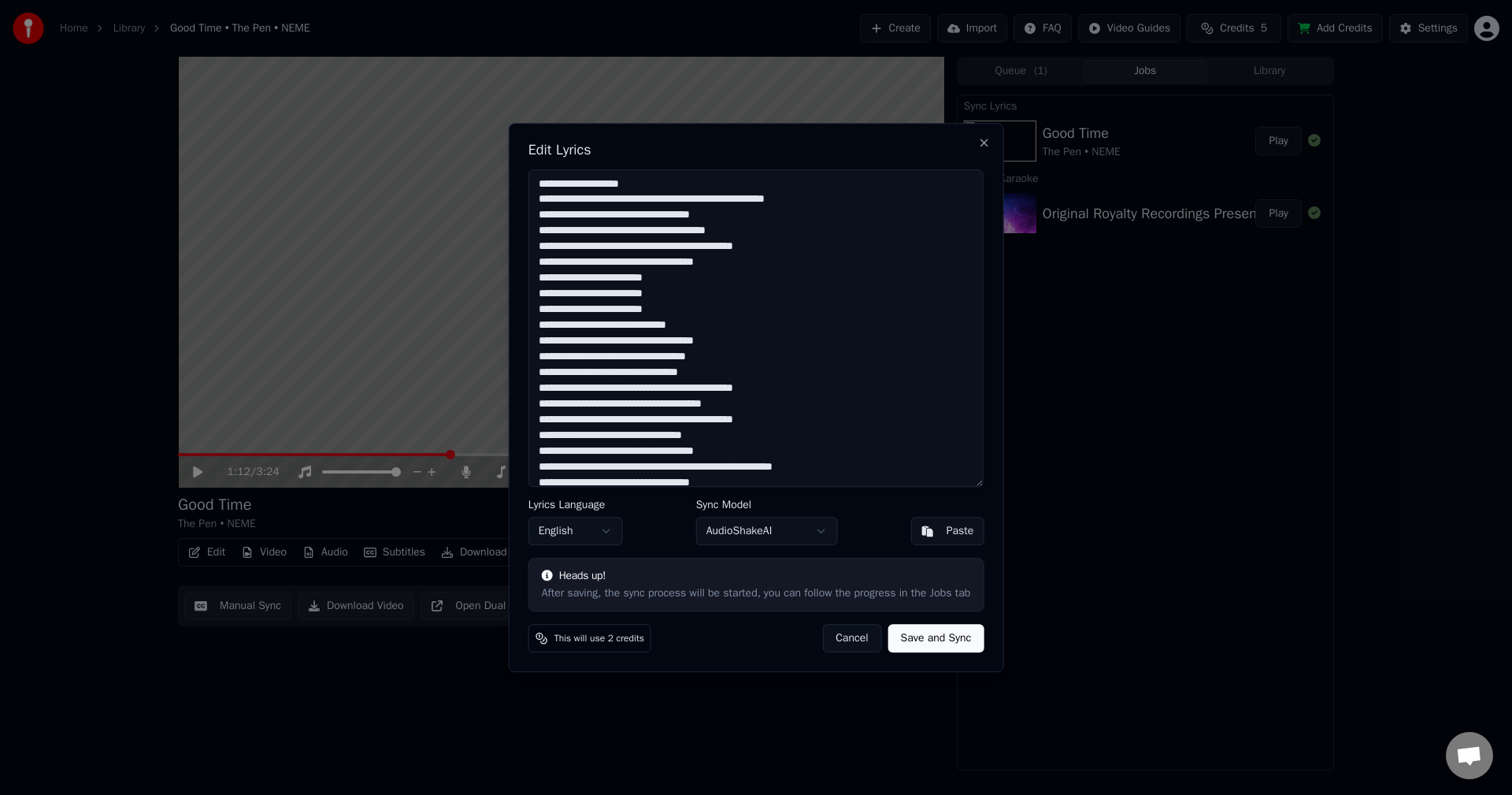 click at bounding box center [756, 329] 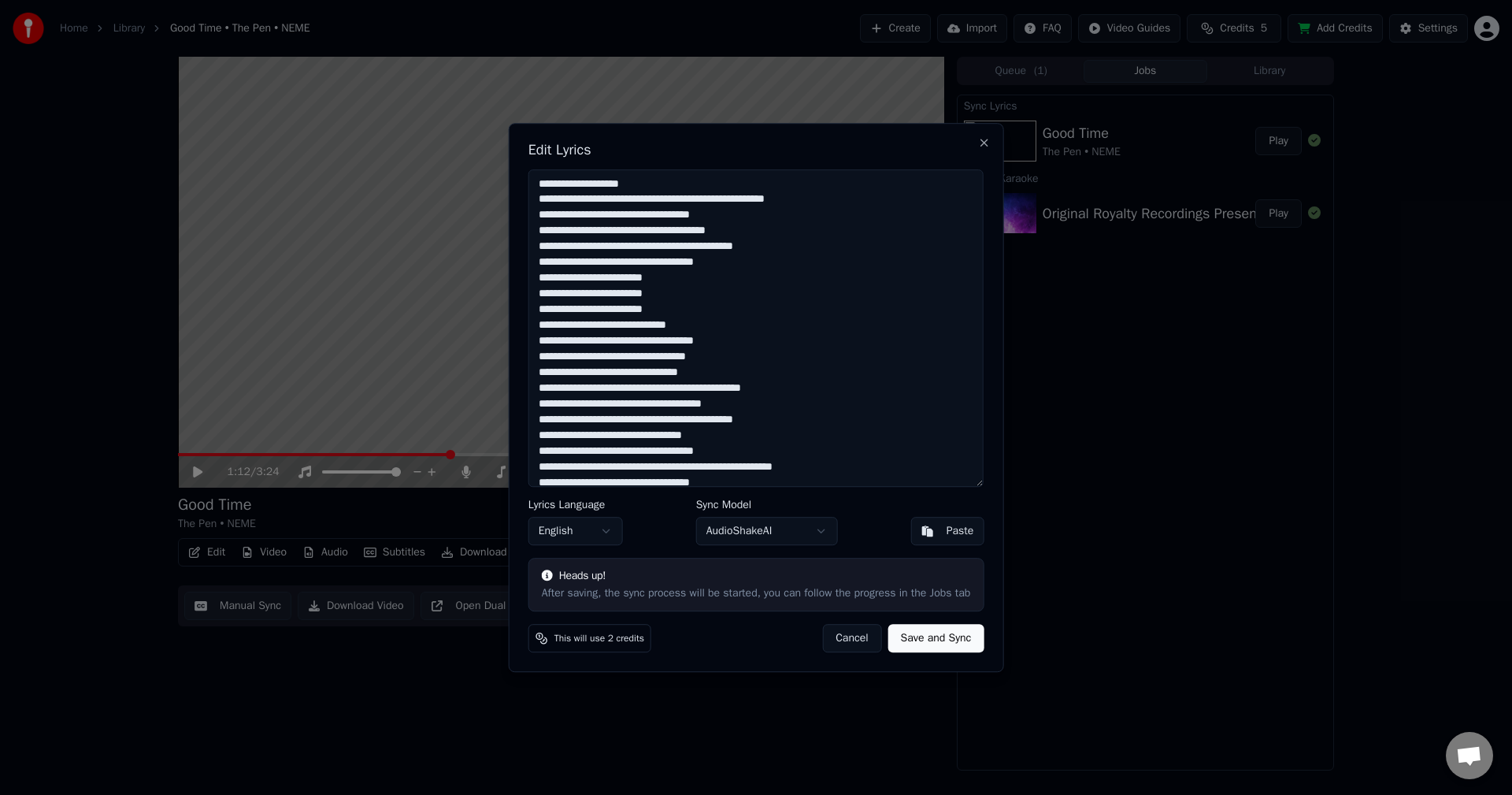 type on "**********" 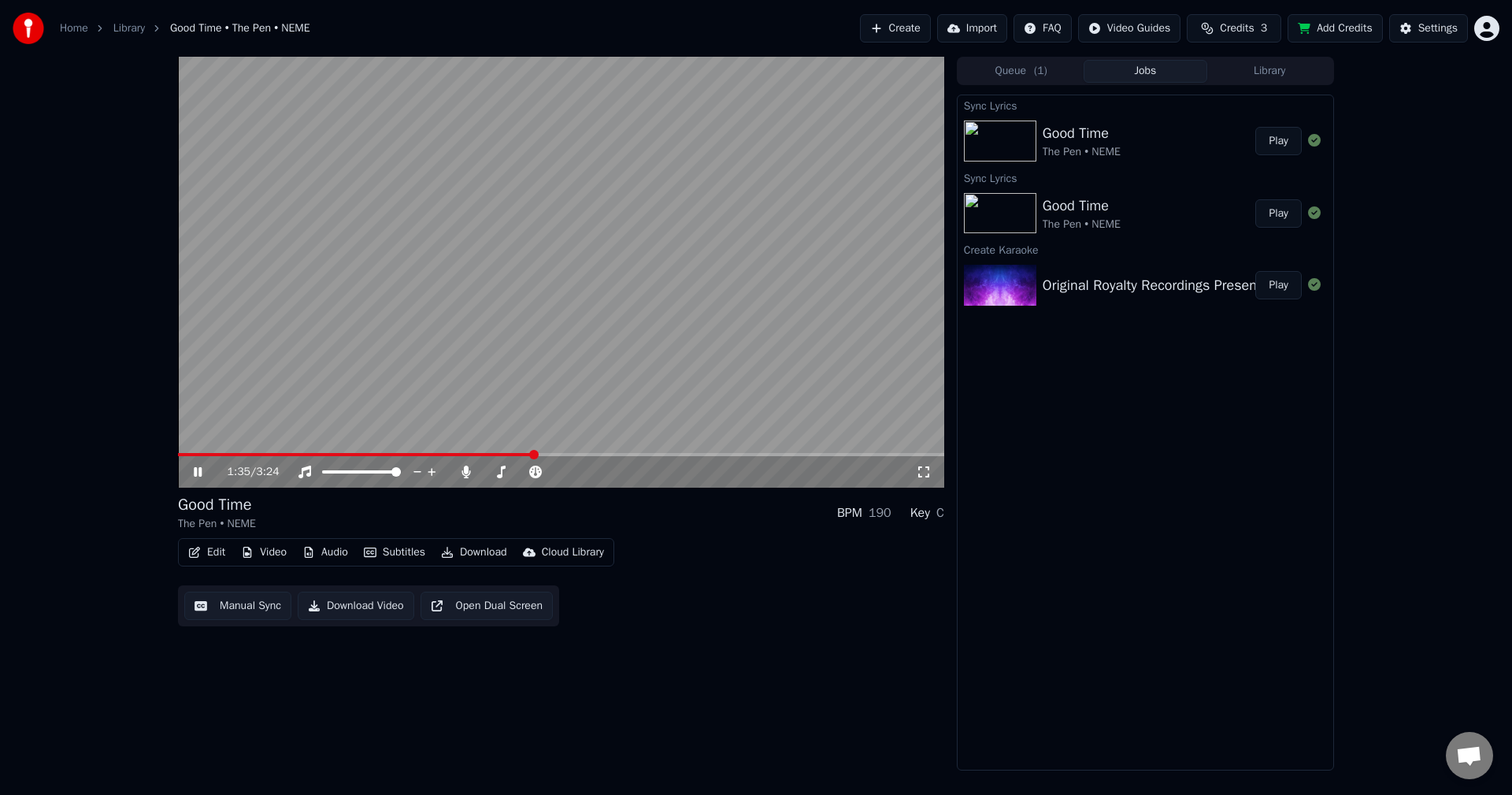 click 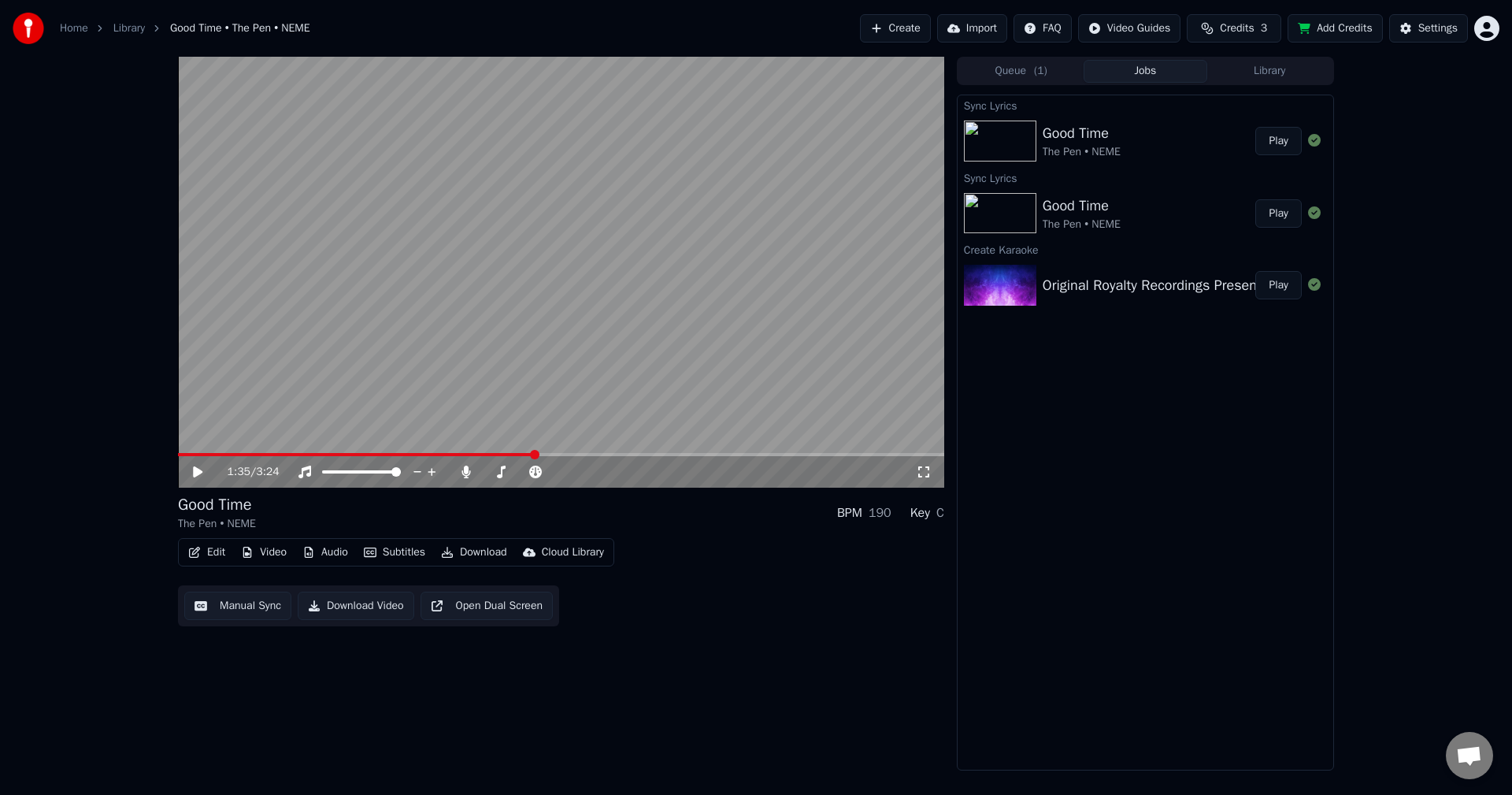 click on "Play" at bounding box center (1278, 141) 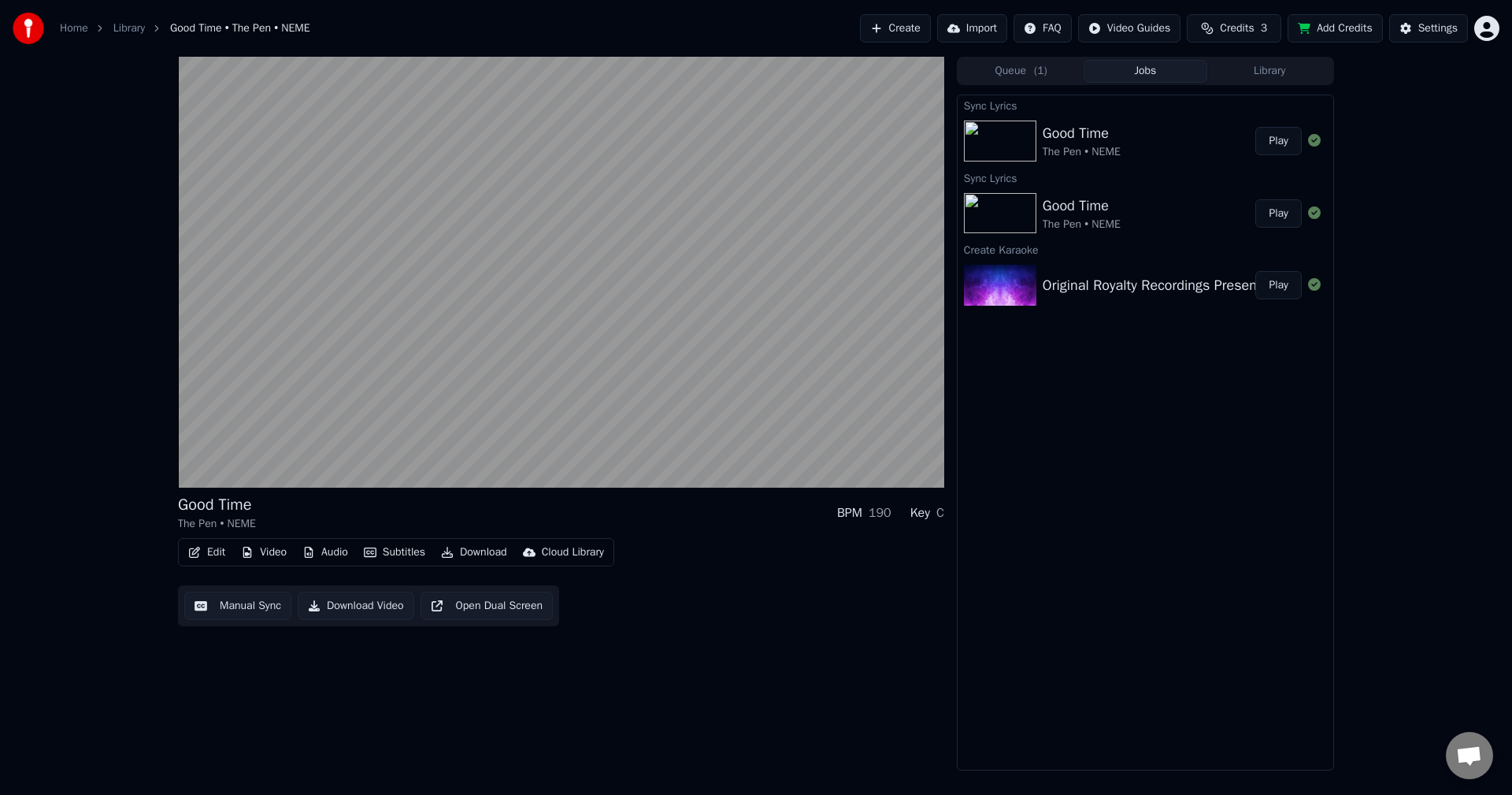 type 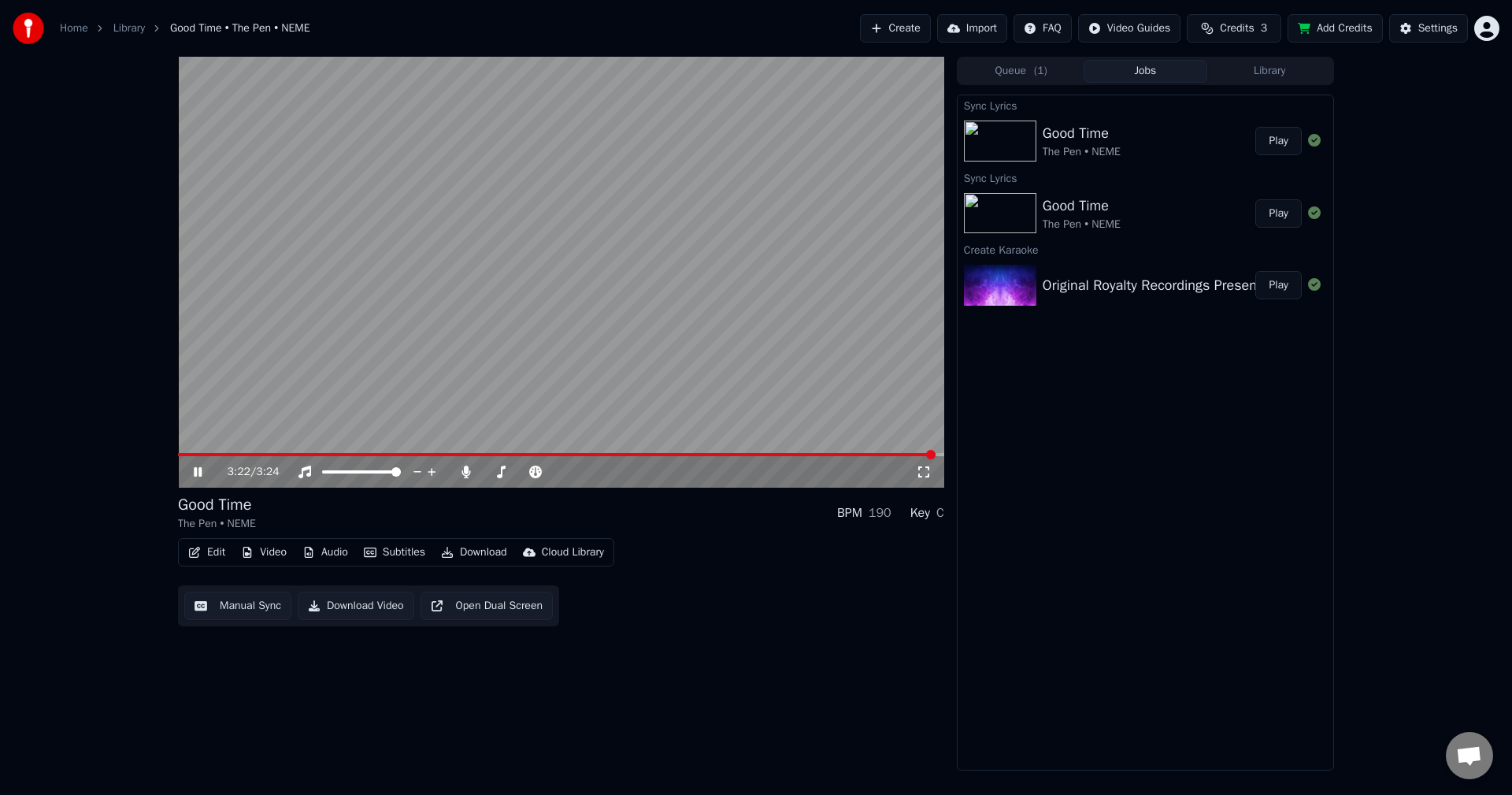 click 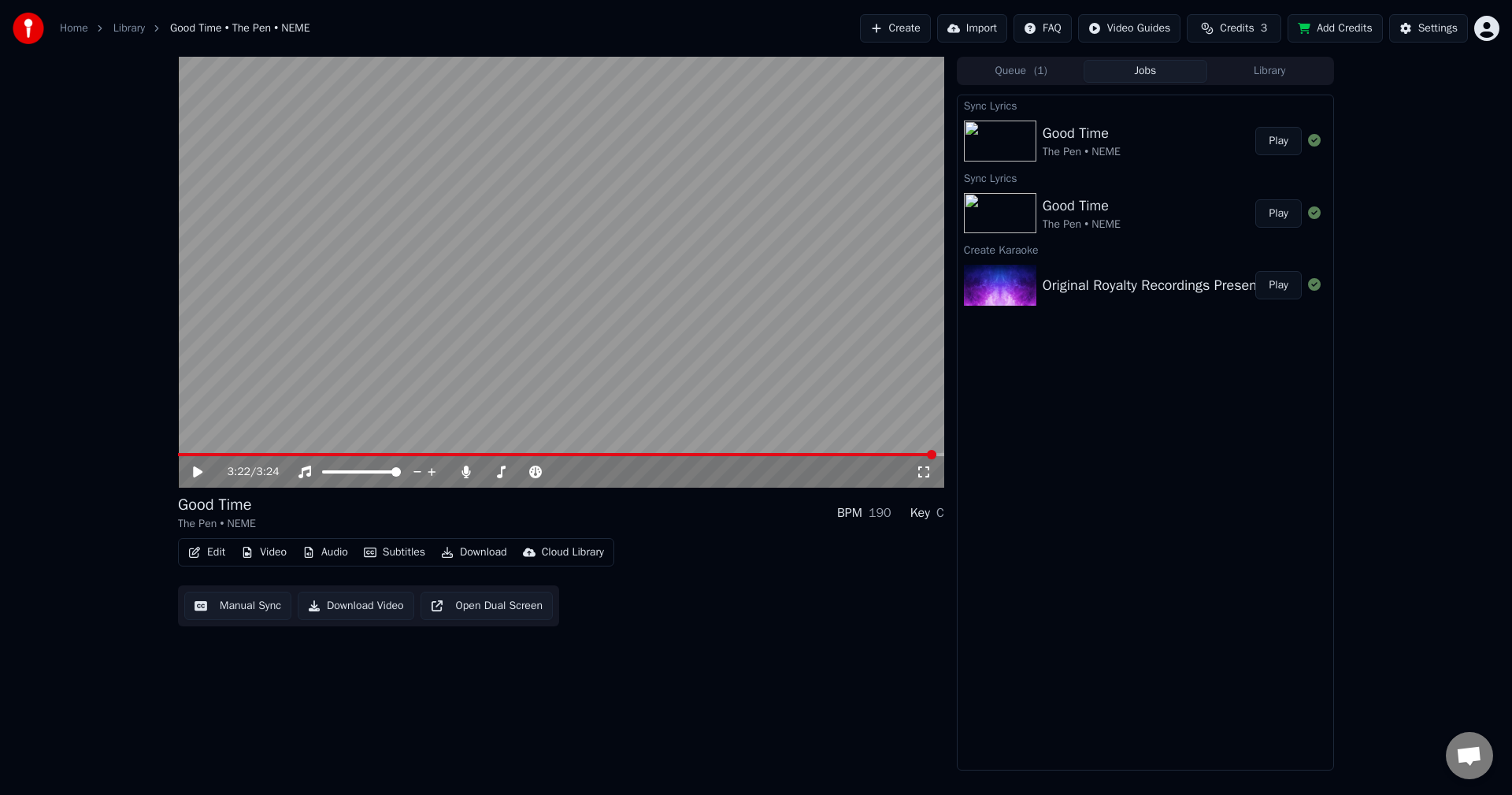 click on "Edit" at bounding box center (206, 552) 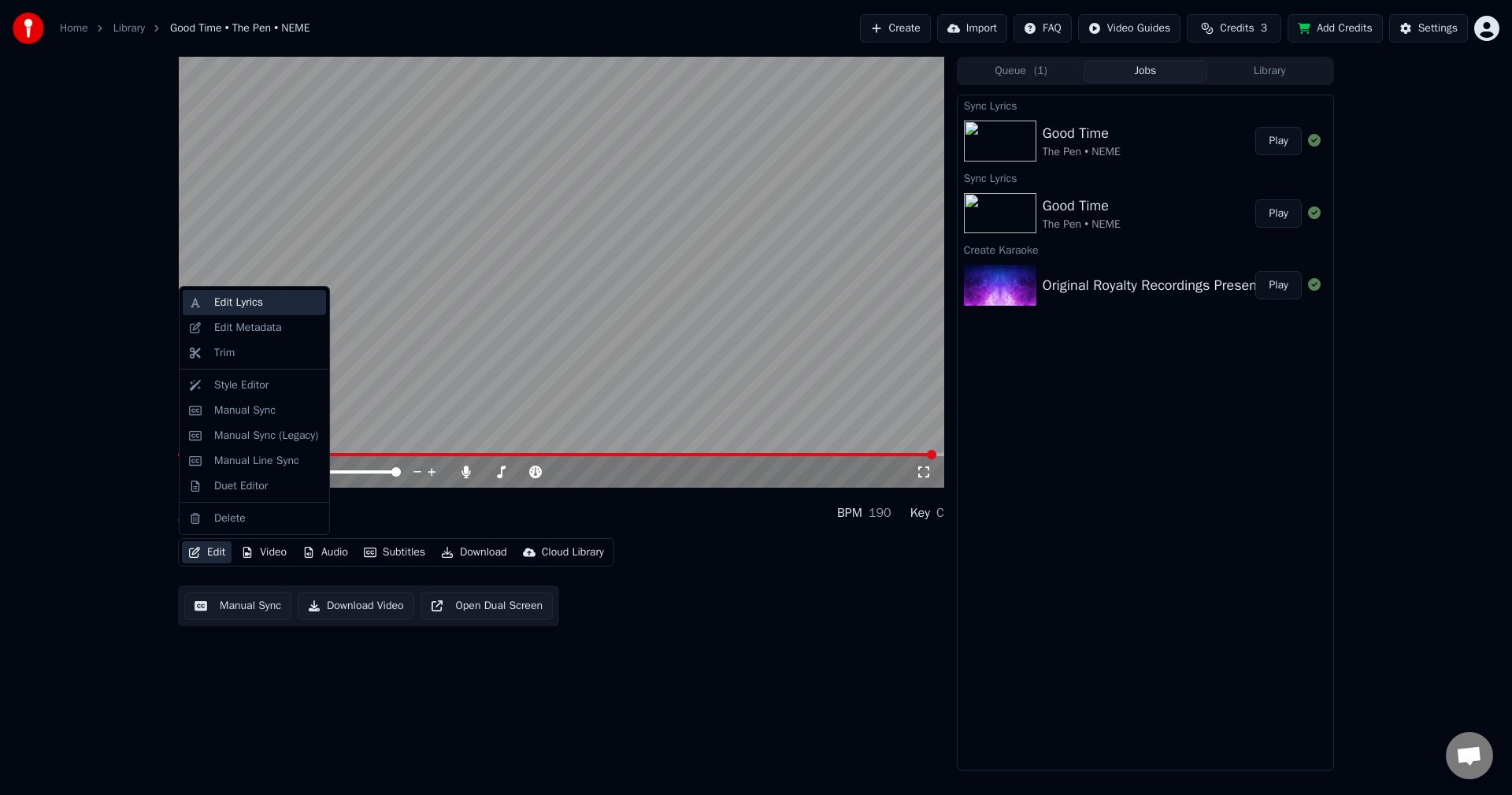 click on "Edit Lyrics" at bounding box center (239, 303) 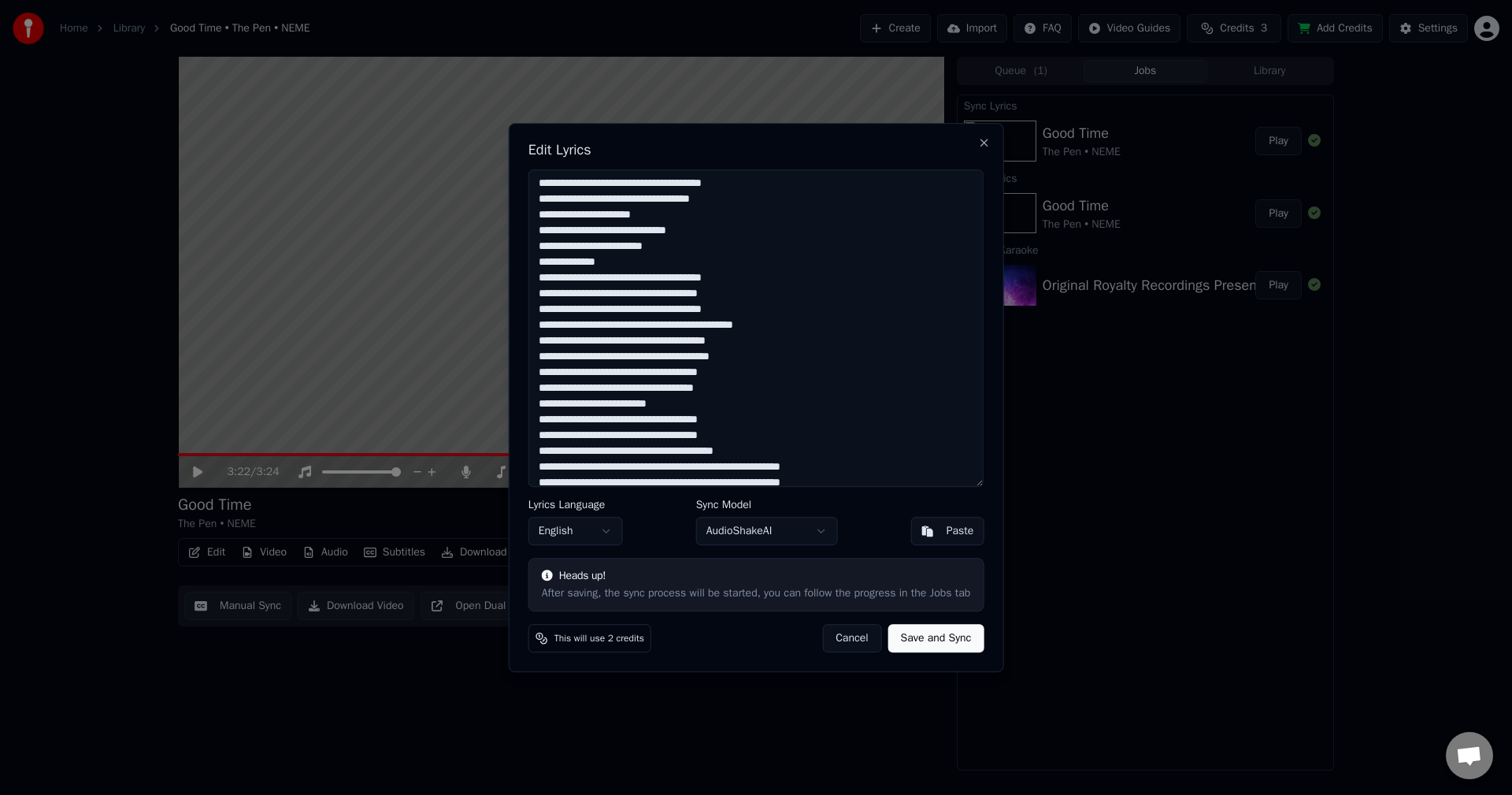 scroll, scrollTop: 578, scrollLeft: 0, axis: vertical 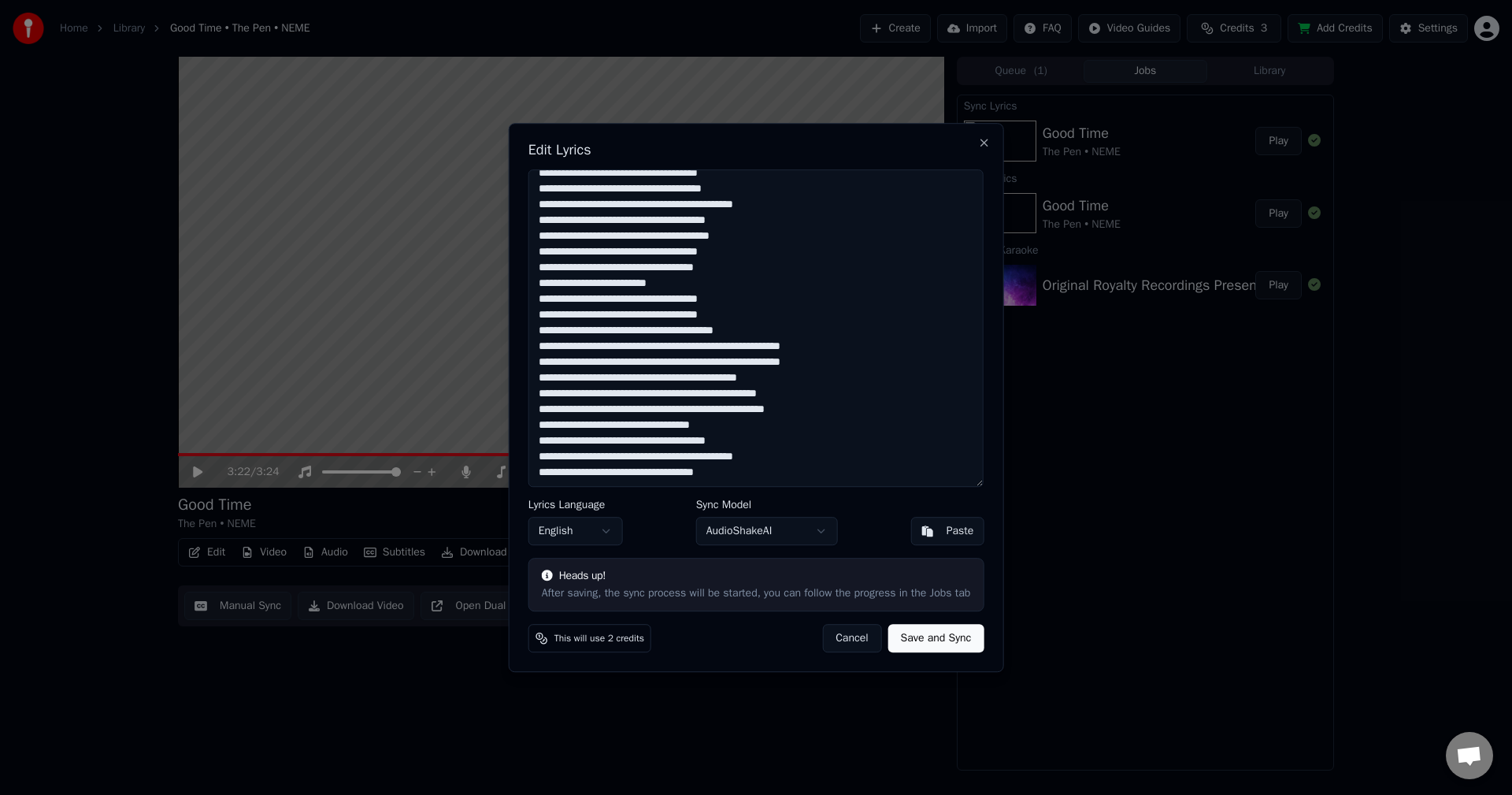 click at bounding box center (756, 329) 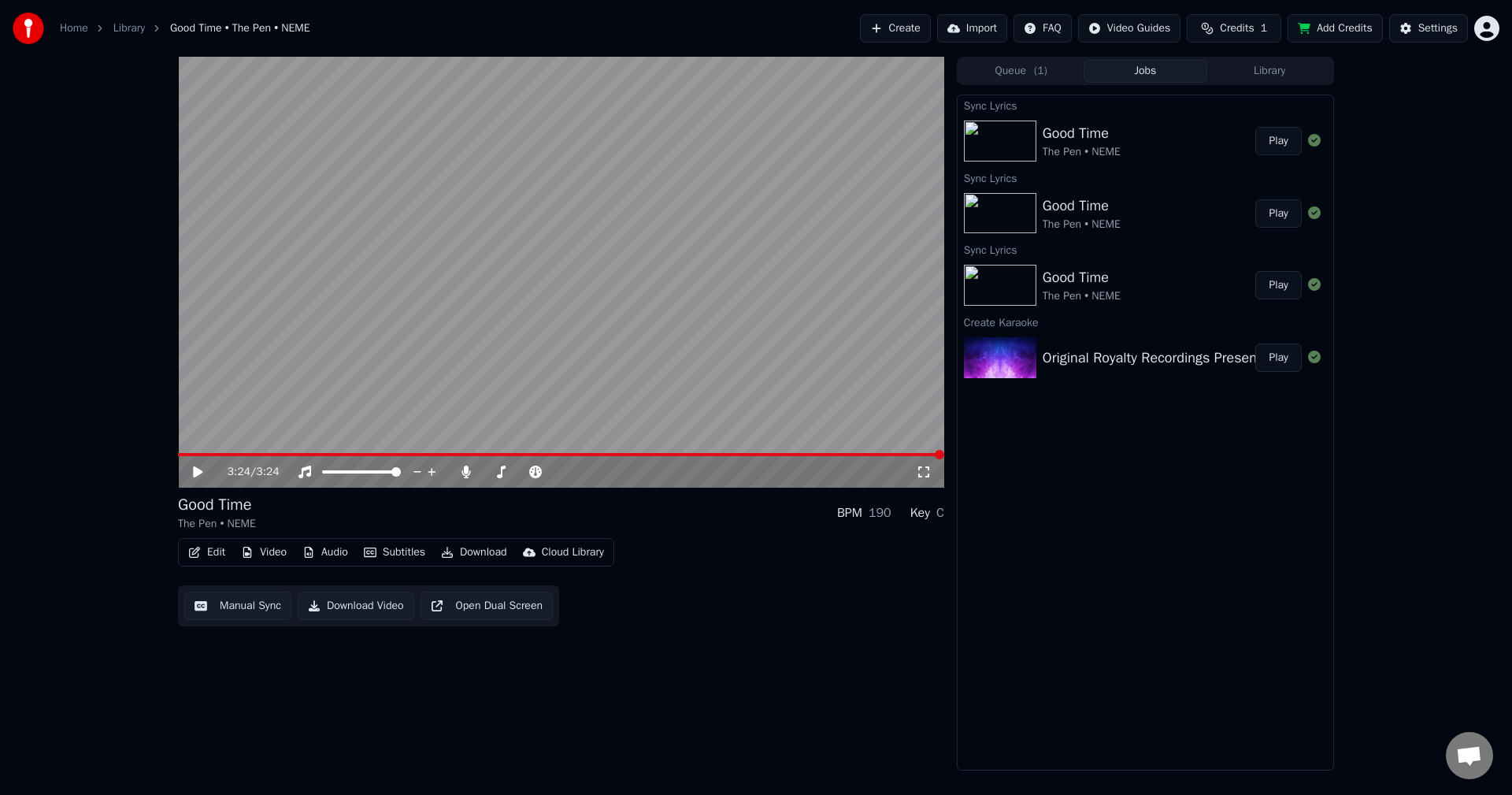 click 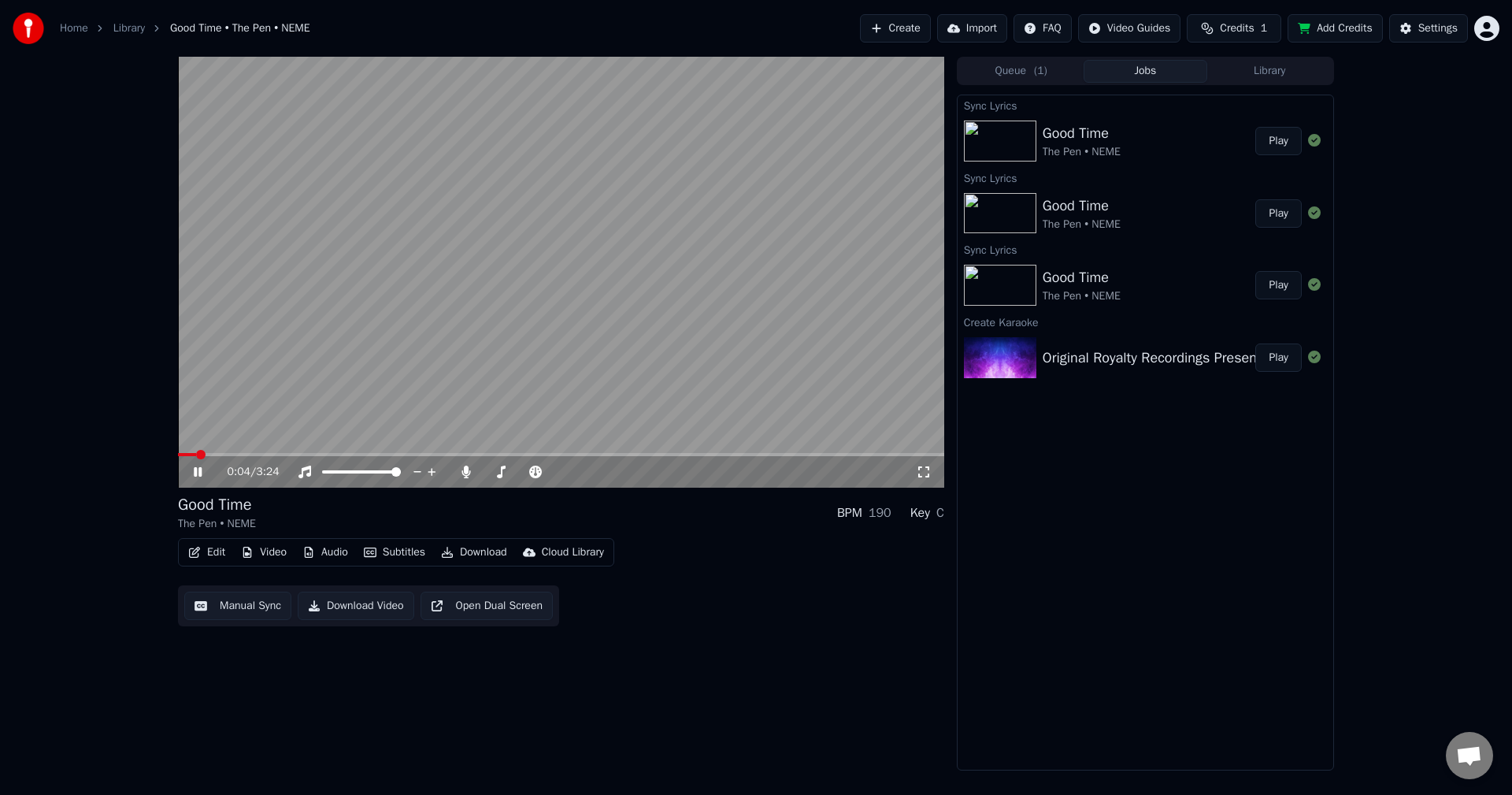 click 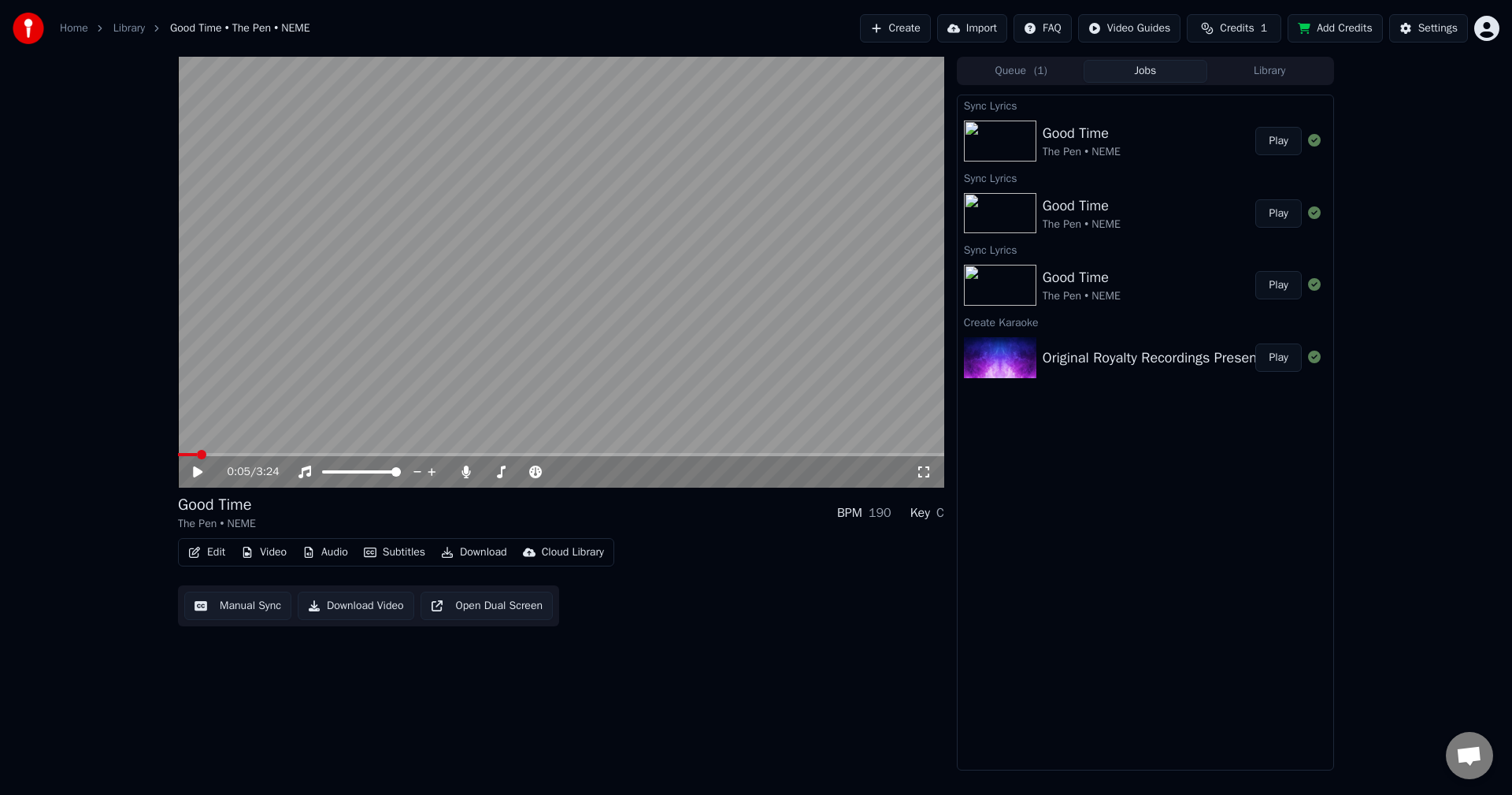 click on "Play" at bounding box center [1278, 141] 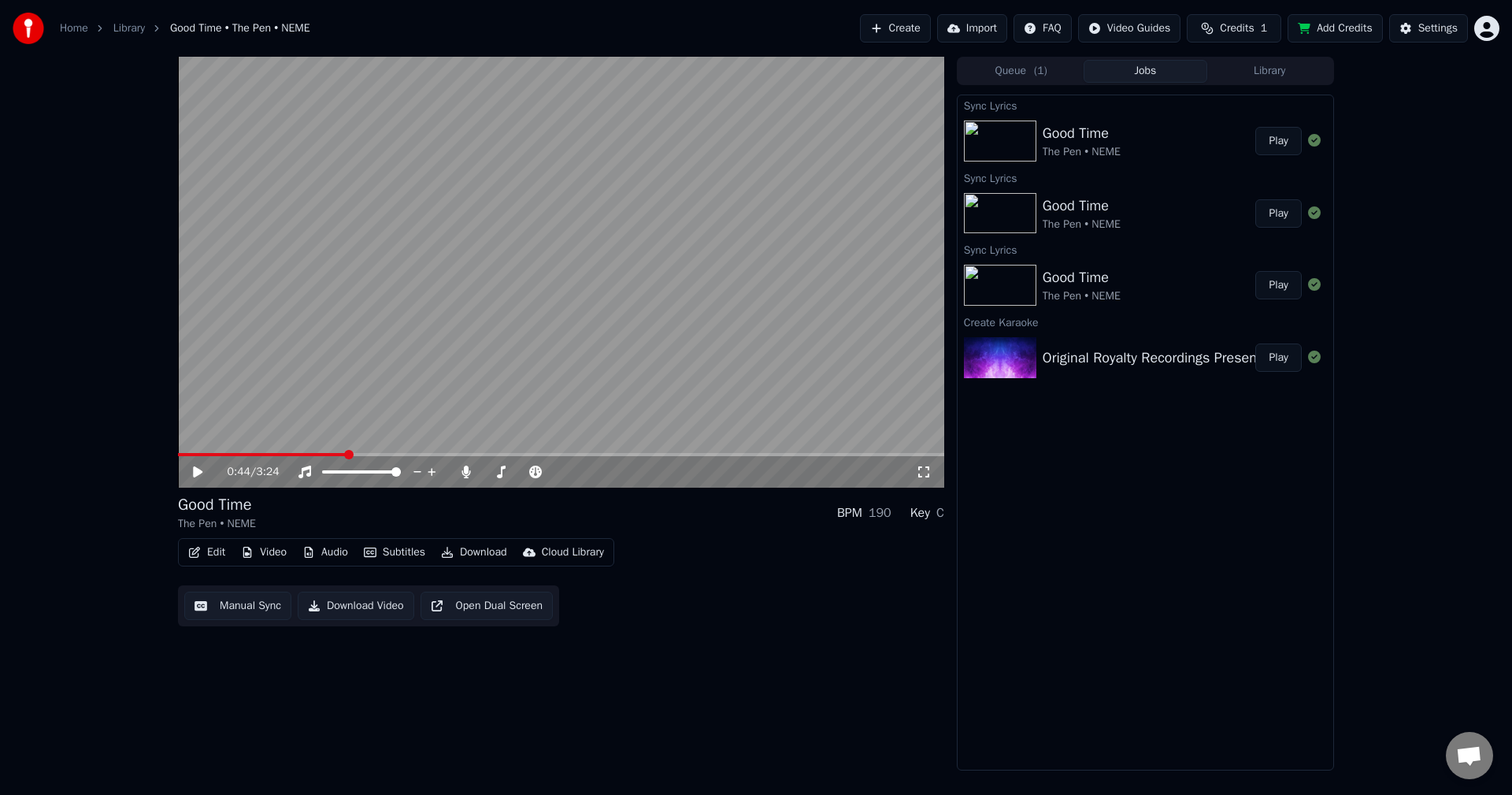 click on "Play" at bounding box center (1278, 141) 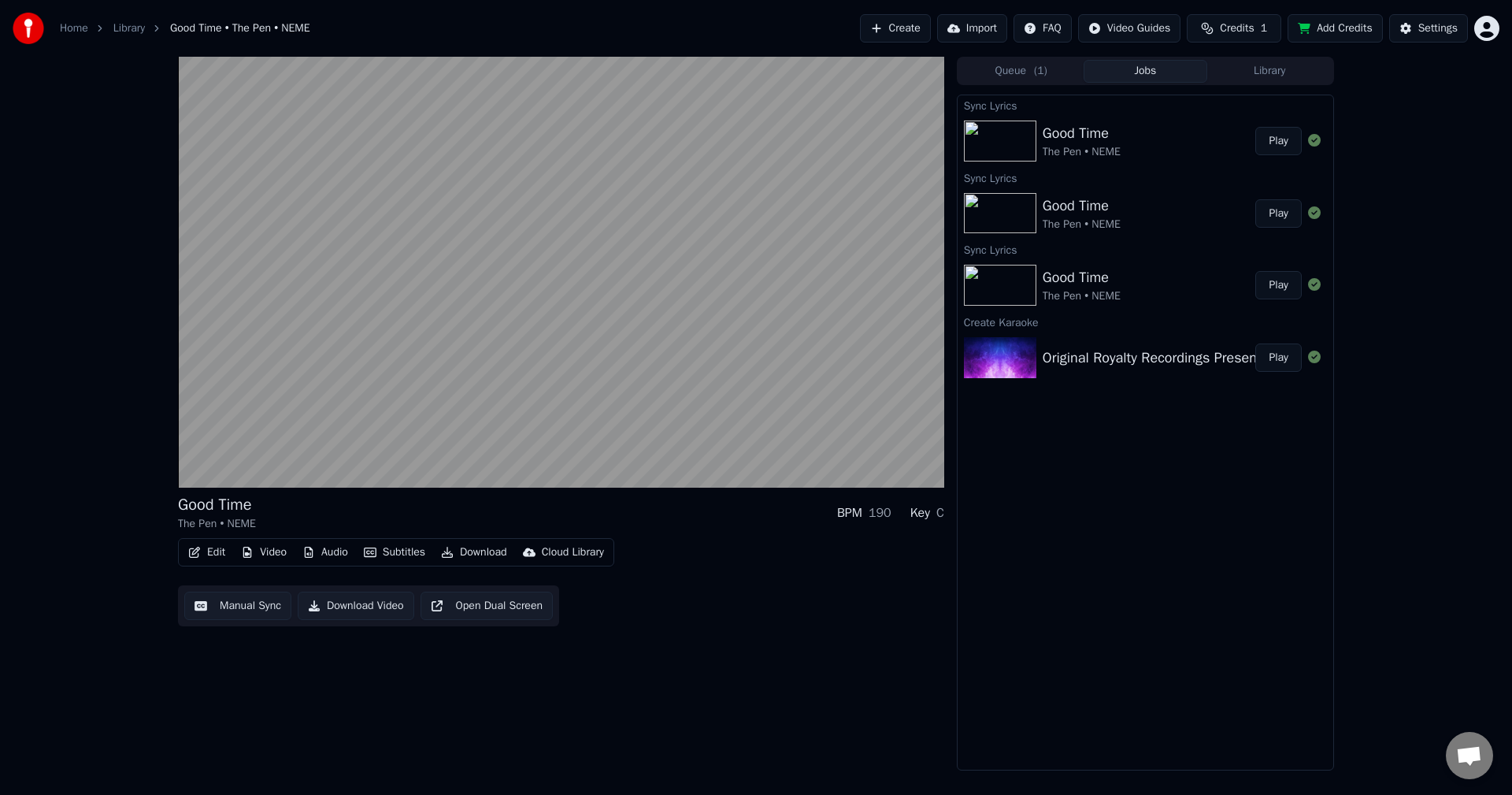 type 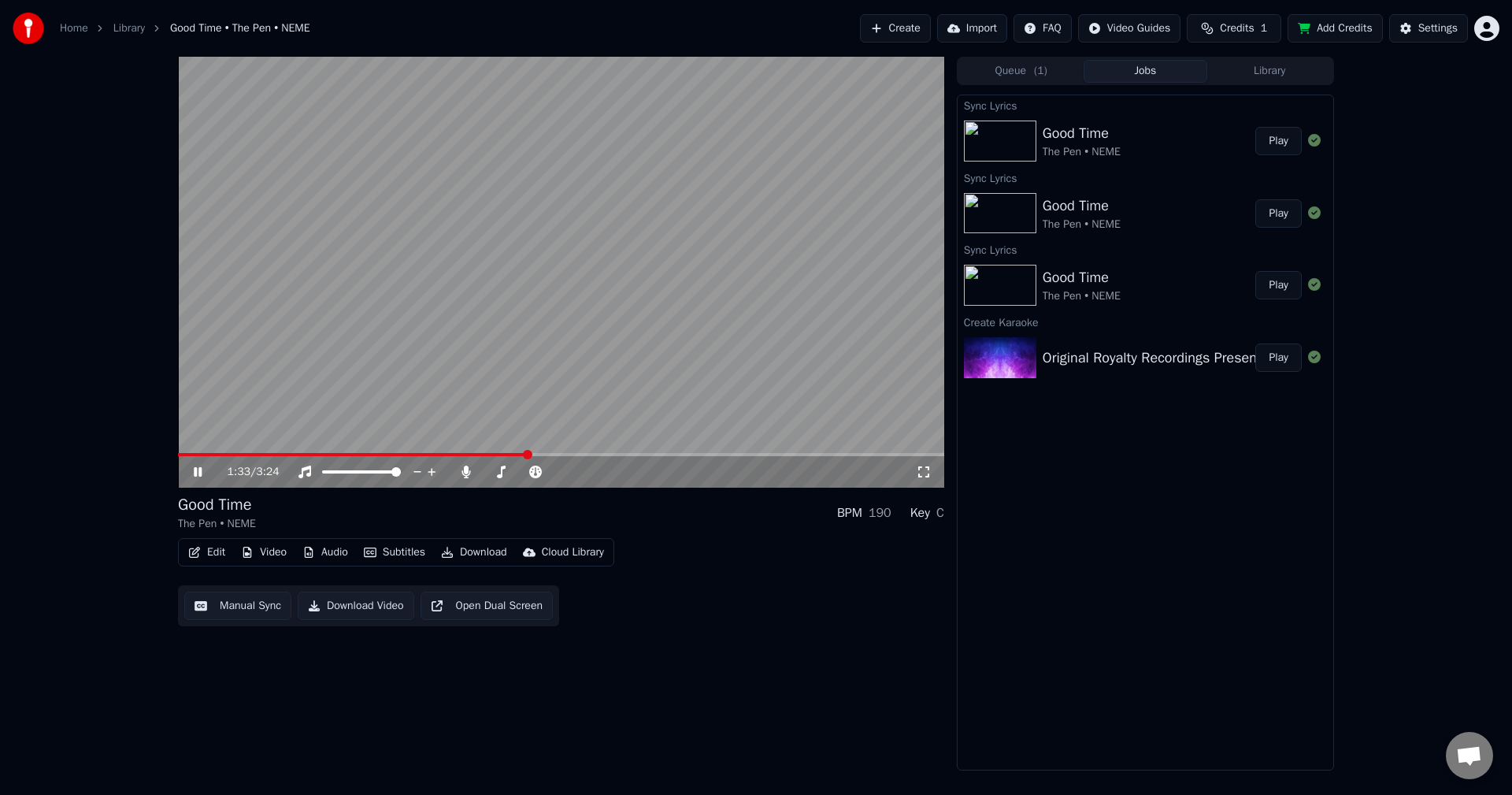 click 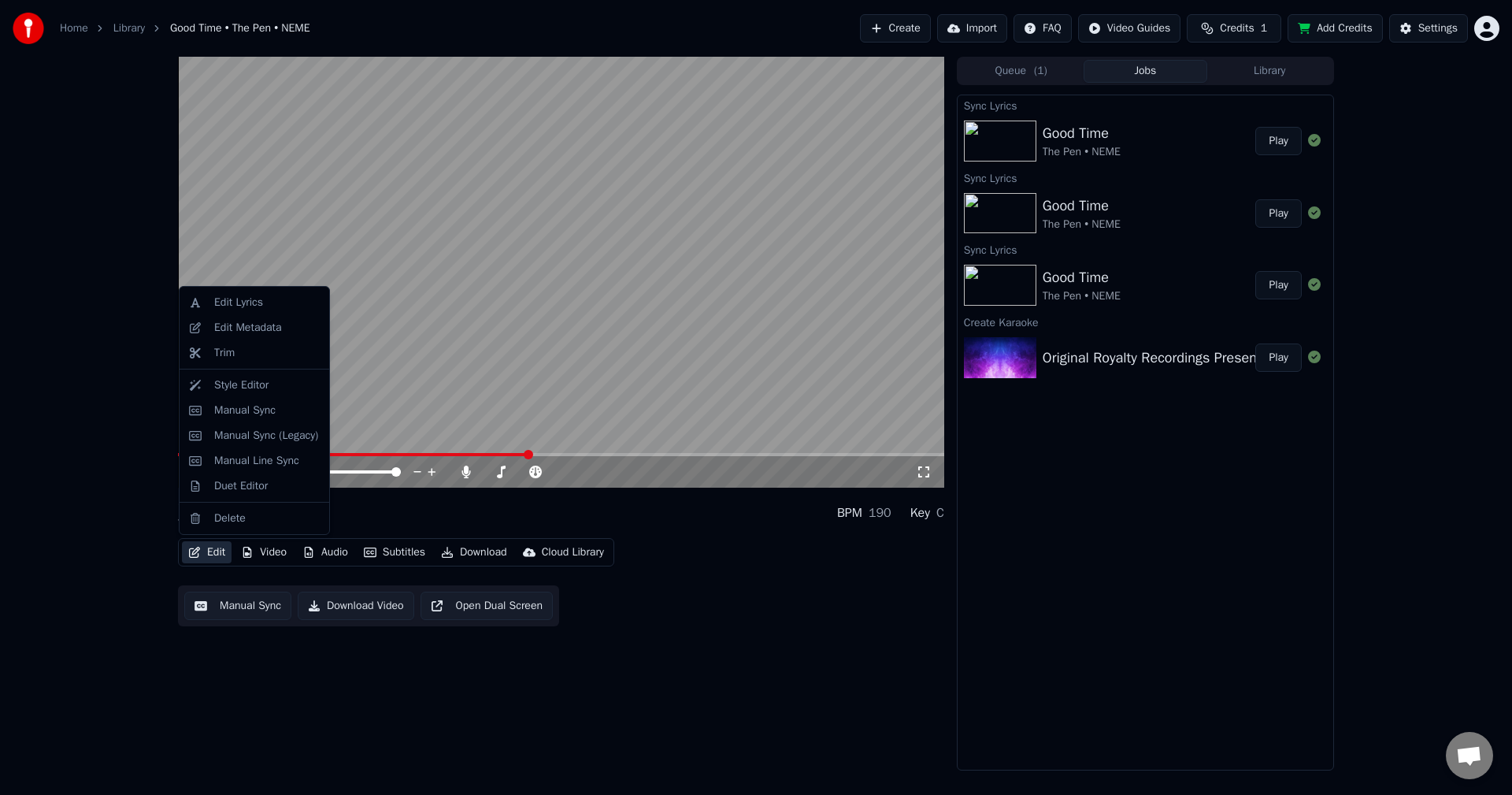 click on "Edit" at bounding box center [206, 552] 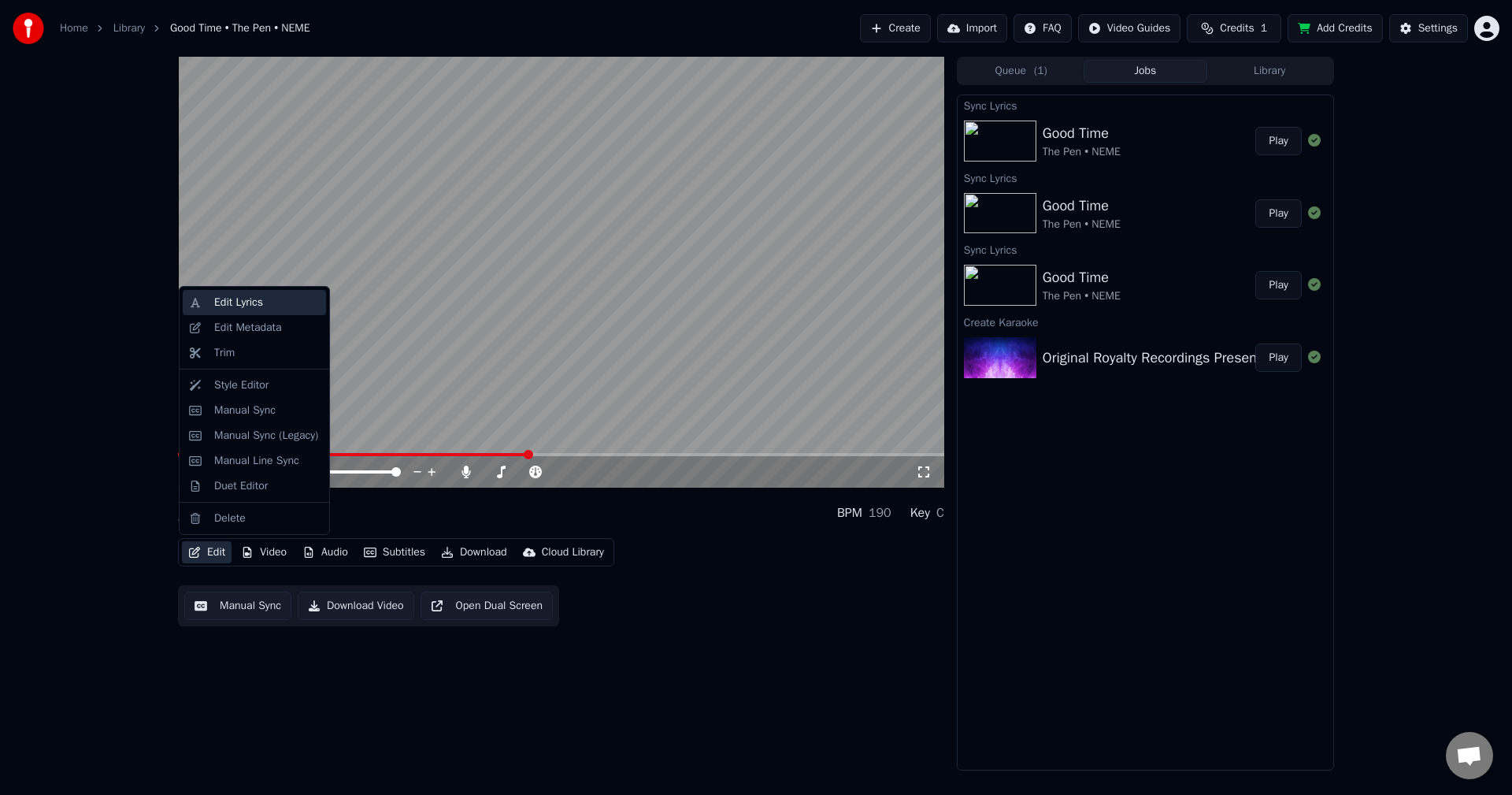 click on "Edit Lyrics" at bounding box center (239, 303) 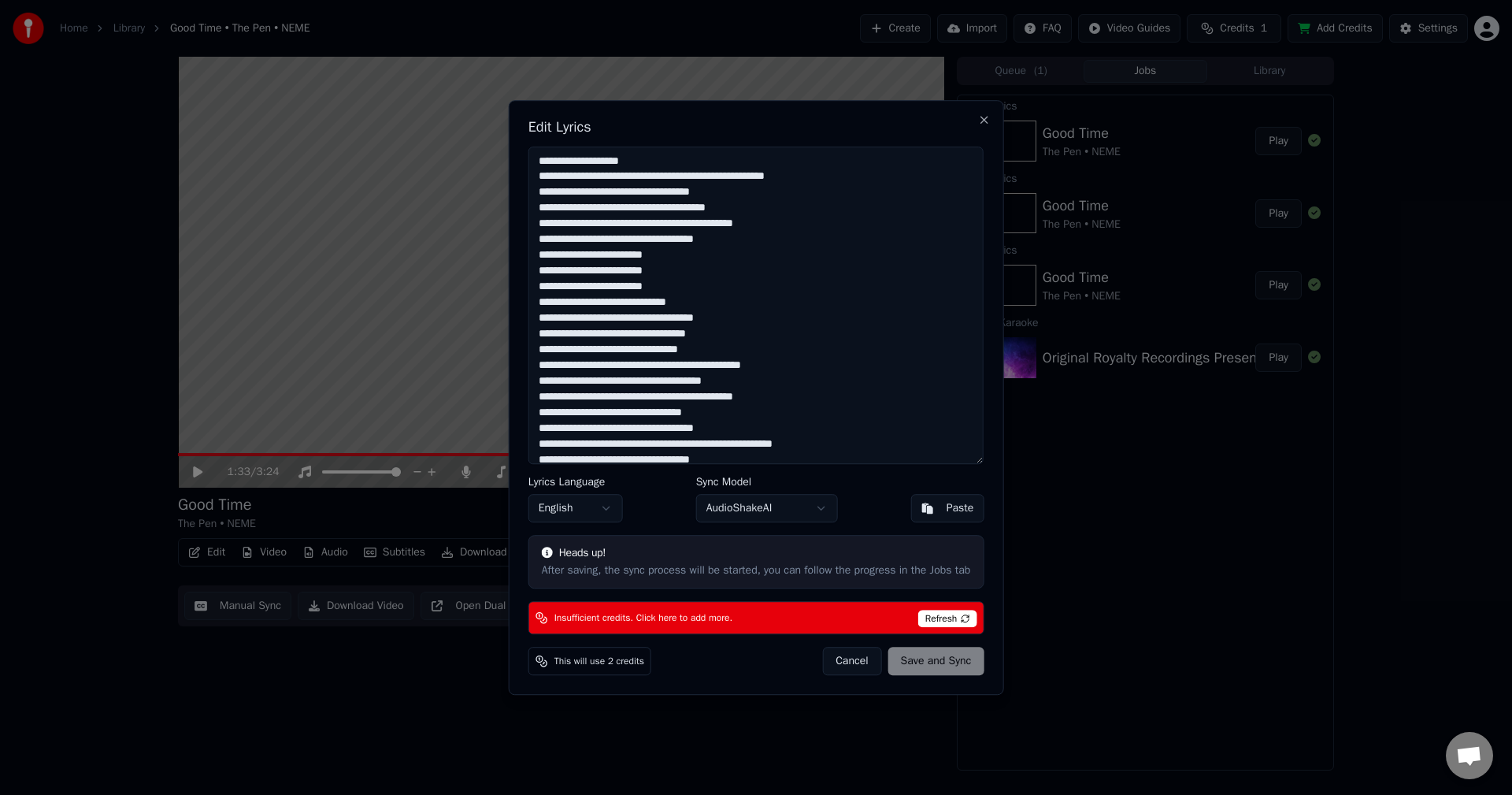 click at bounding box center (756, 306) 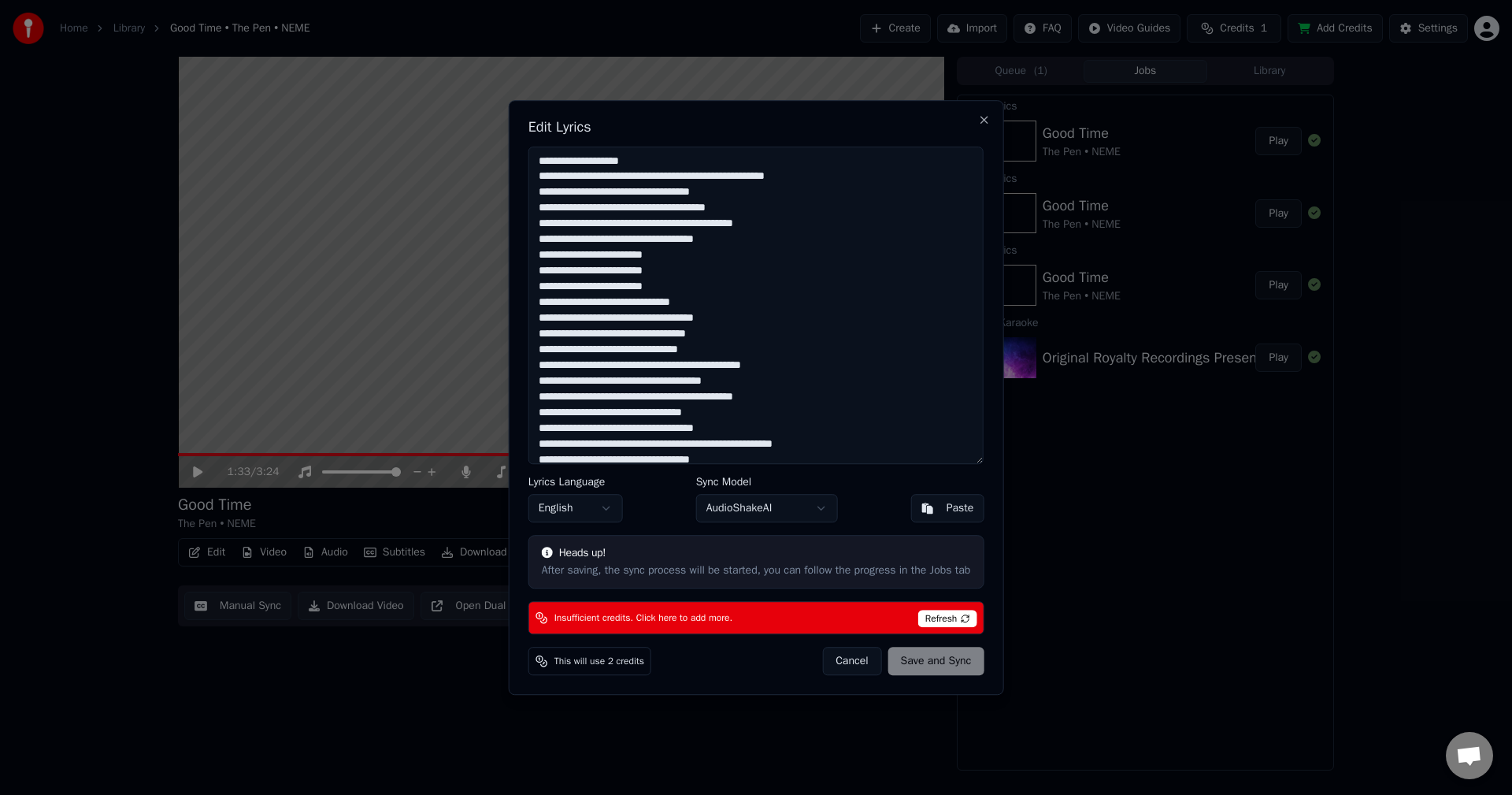 click at bounding box center (756, 306) 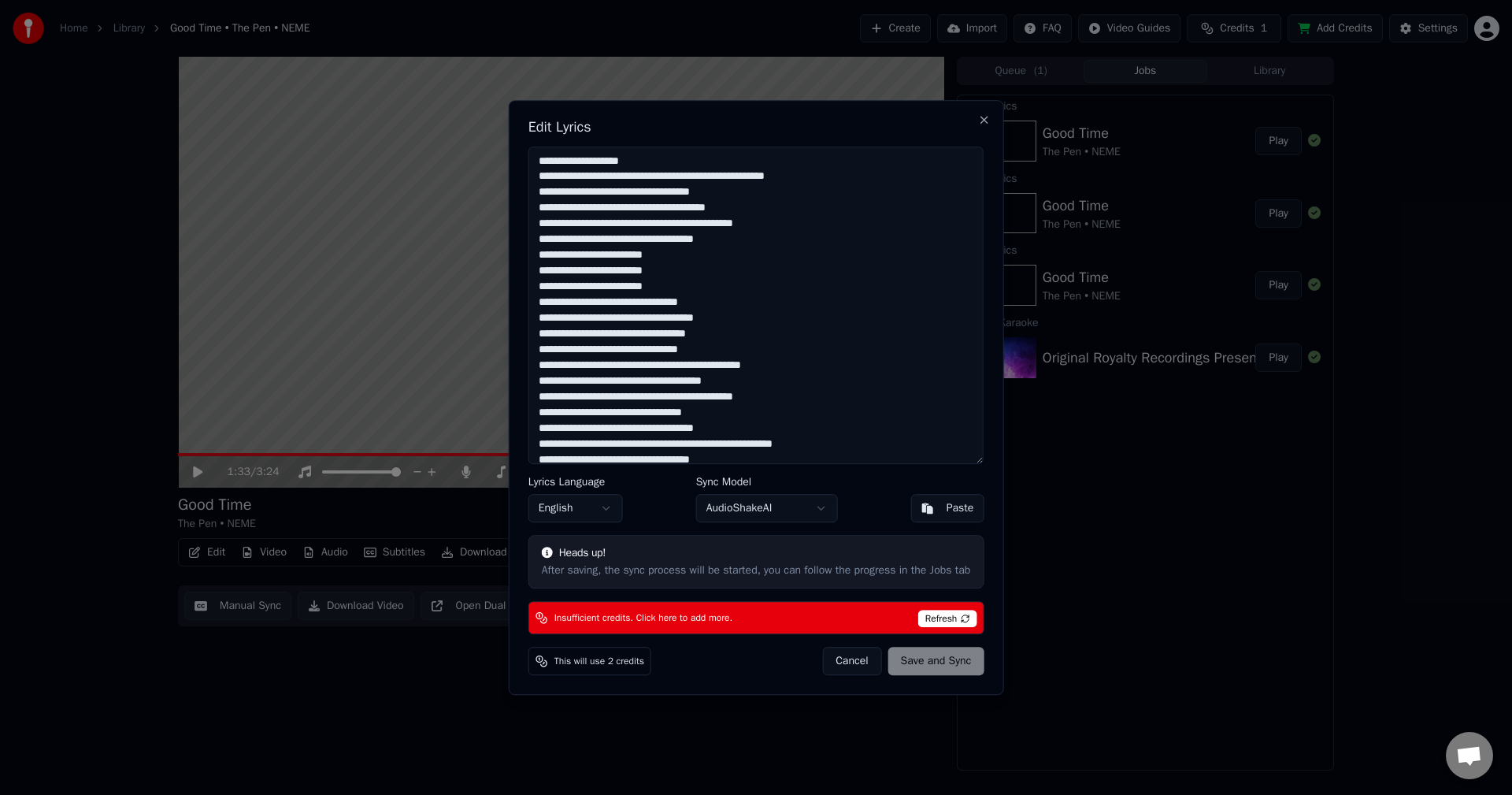type on "**********" 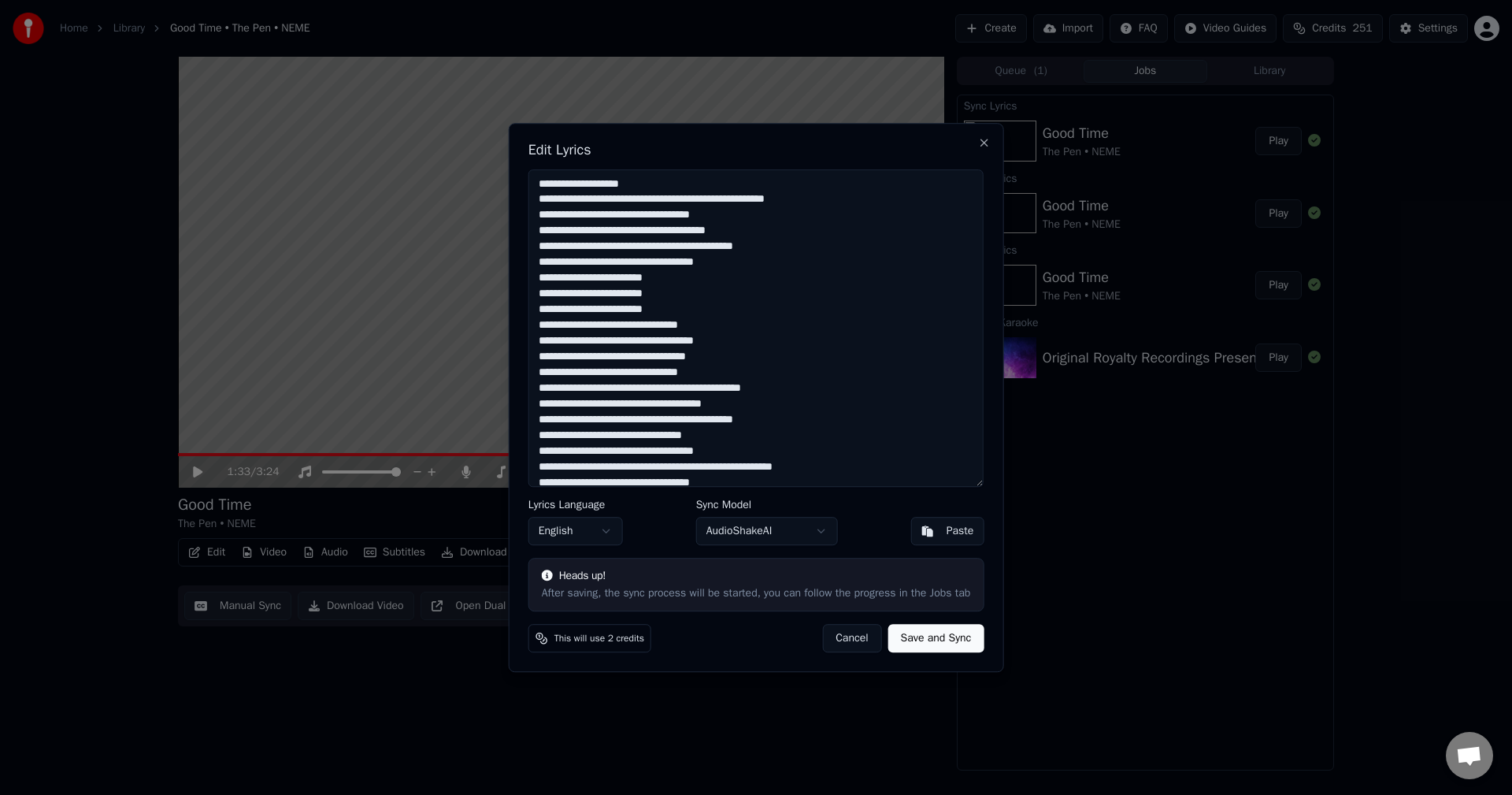 click on "Save and Sync" at bounding box center (936, 638) 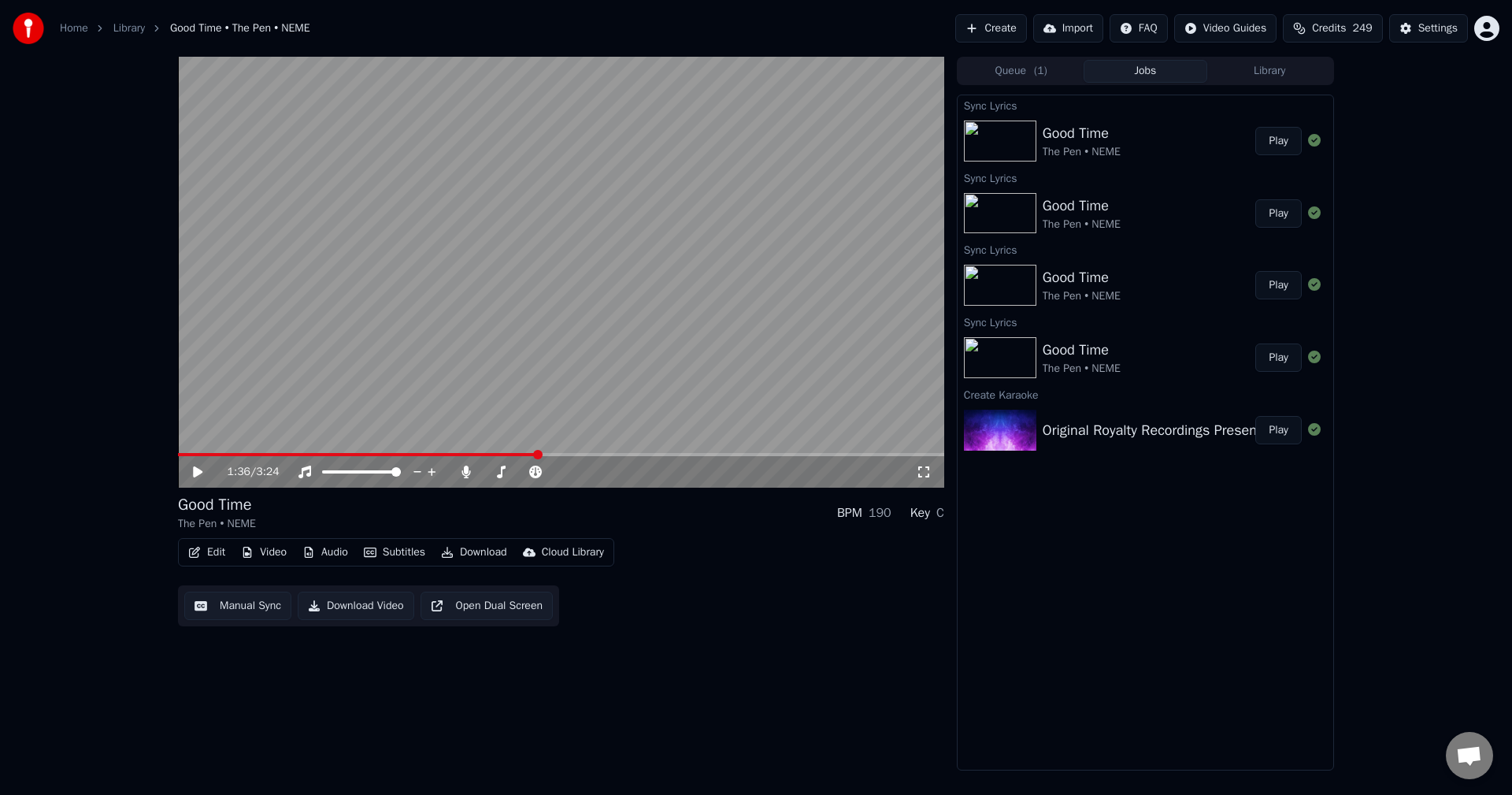 click on "Play" at bounding box center (1278, 141) 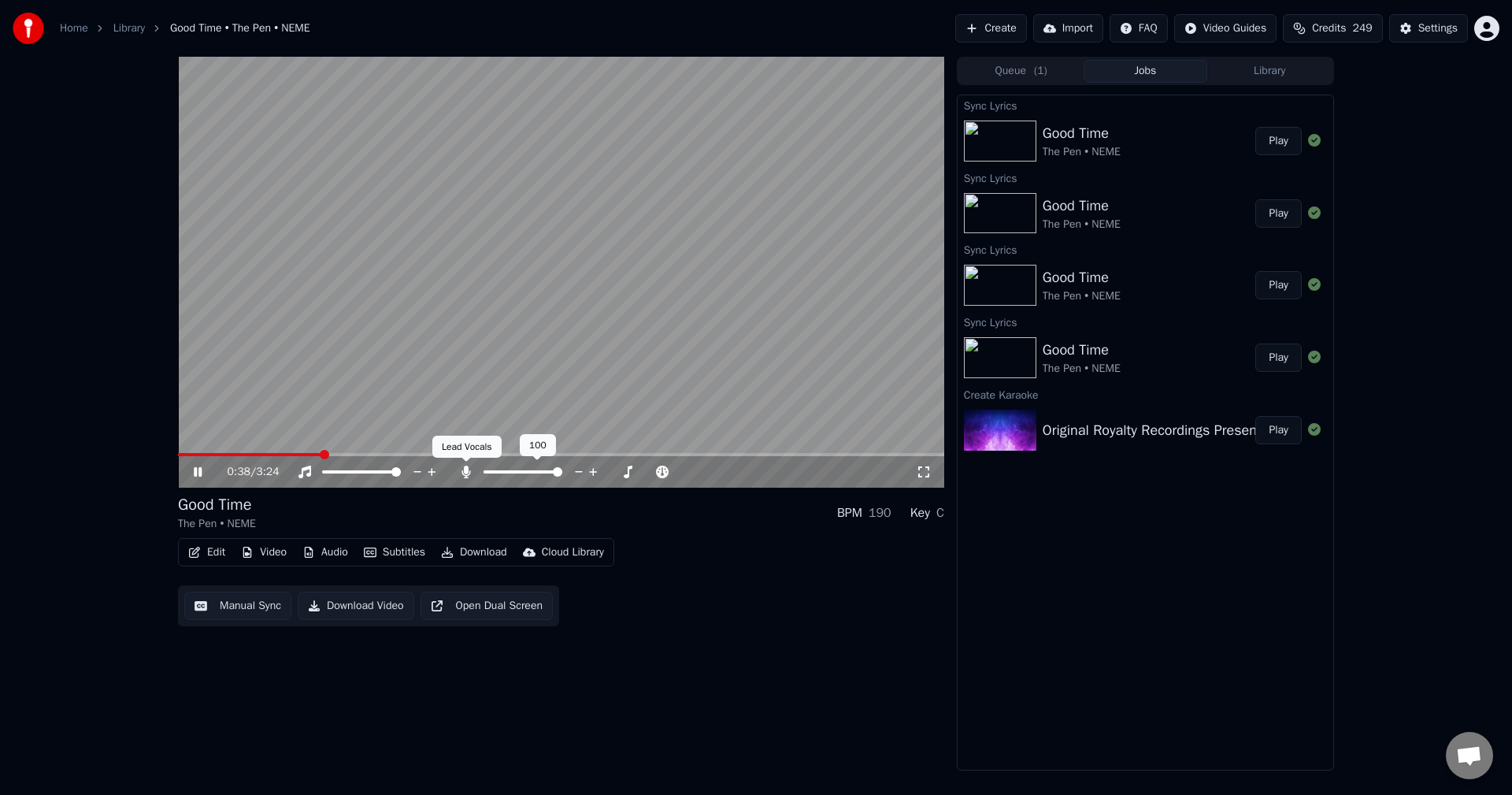 click 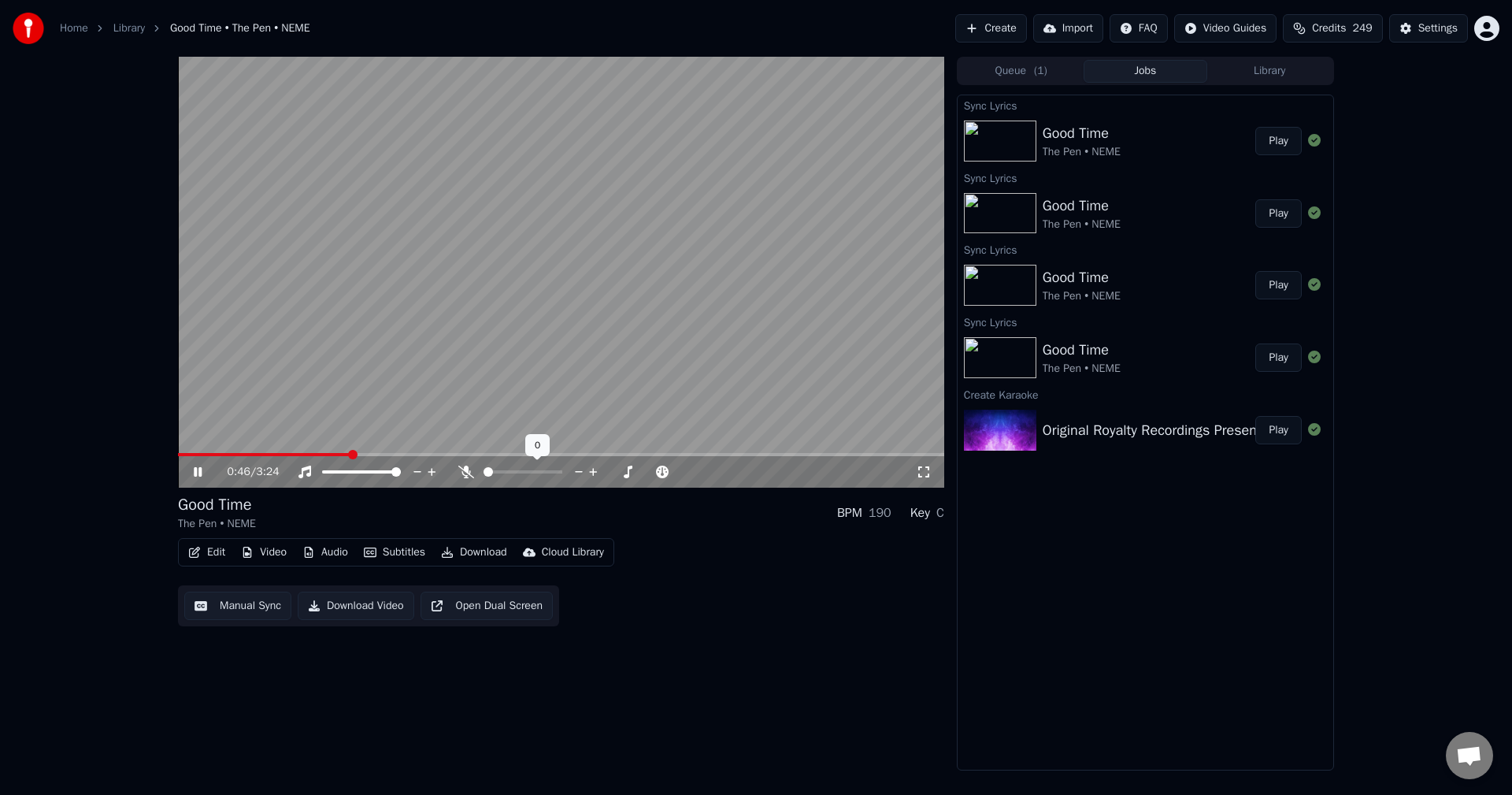 click 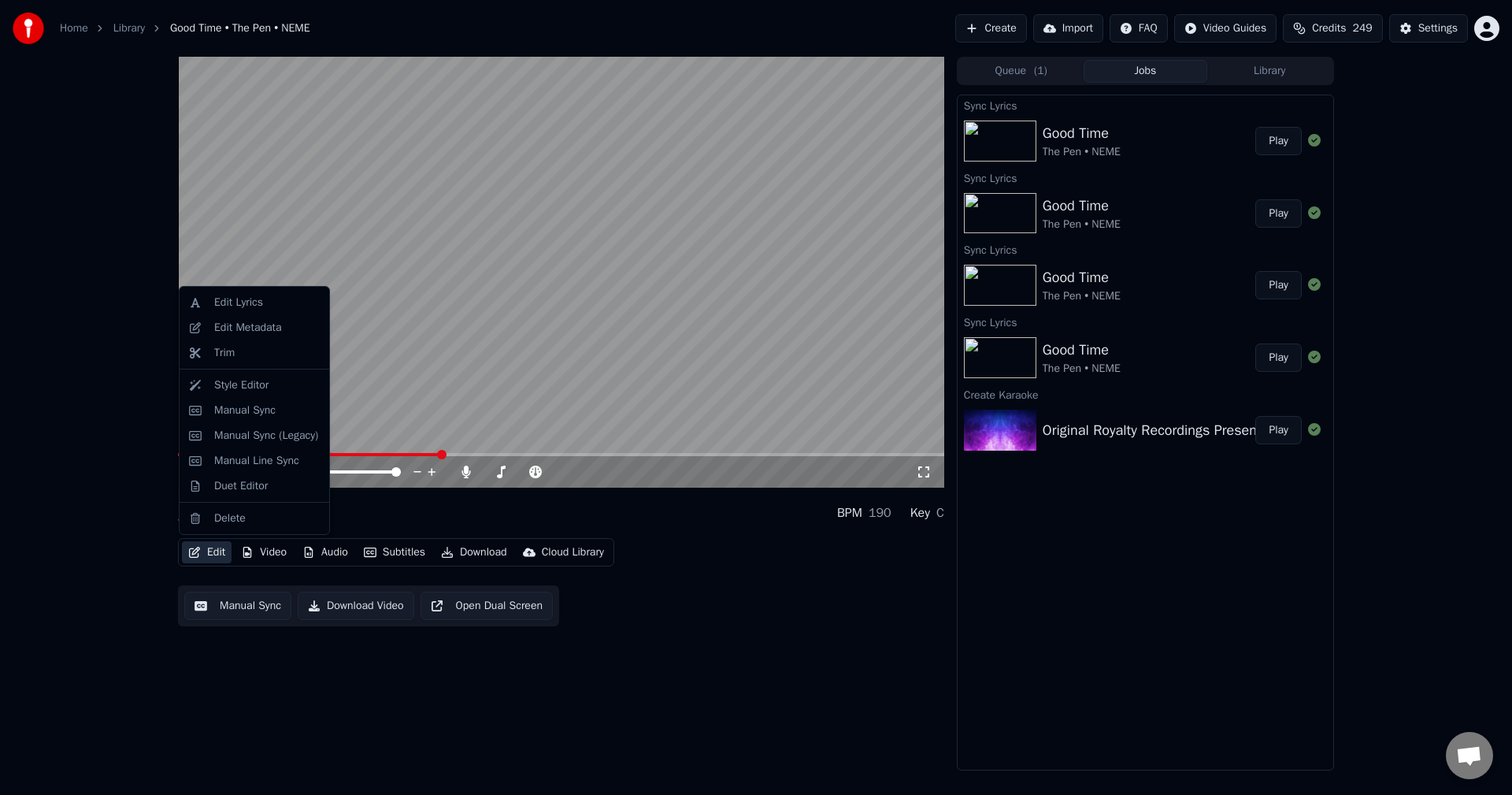 click on "Edit" at bounding box center [206, 552] 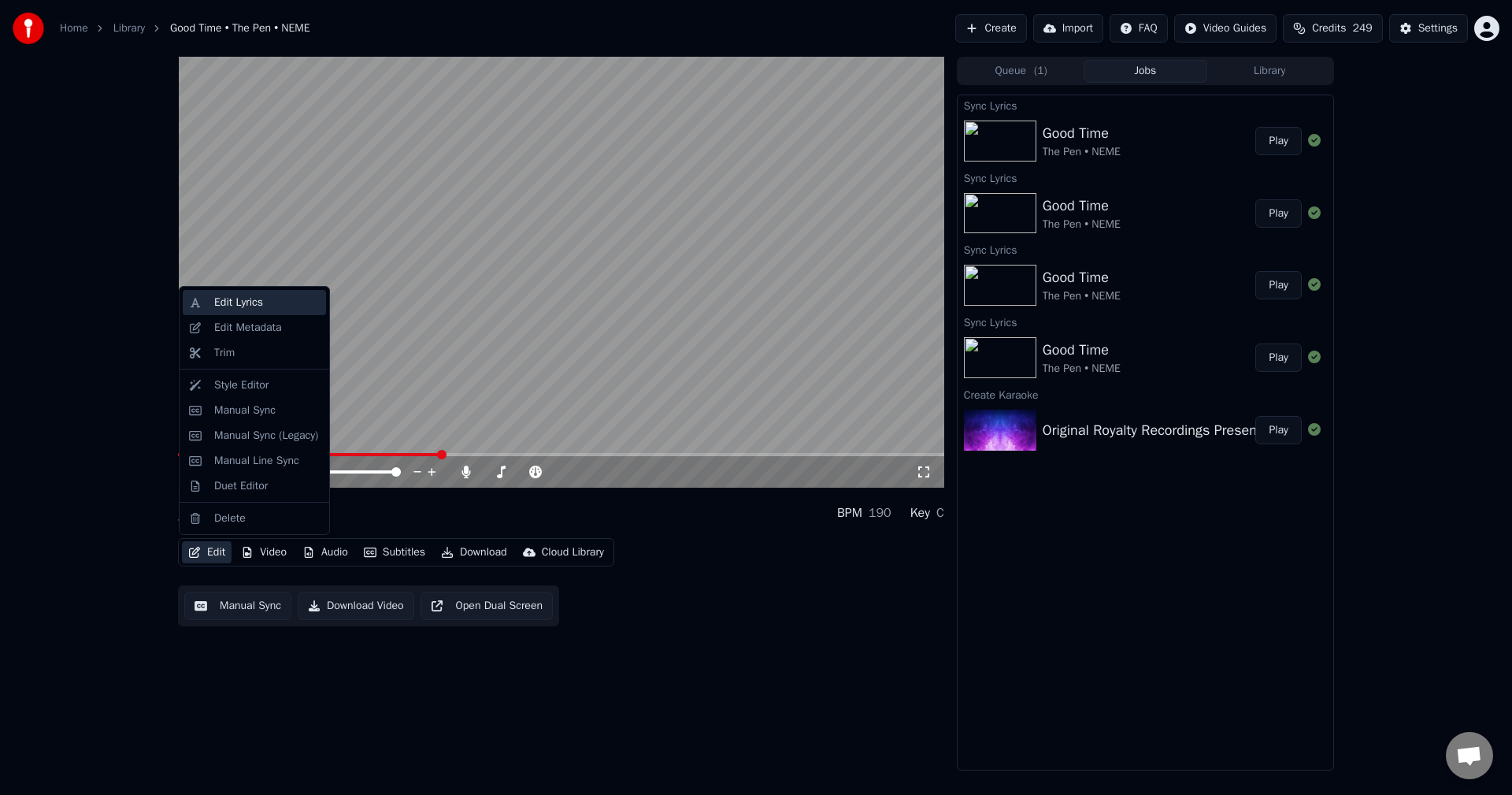 click on "Edit Lyrics" at bounding box center (239, 303) 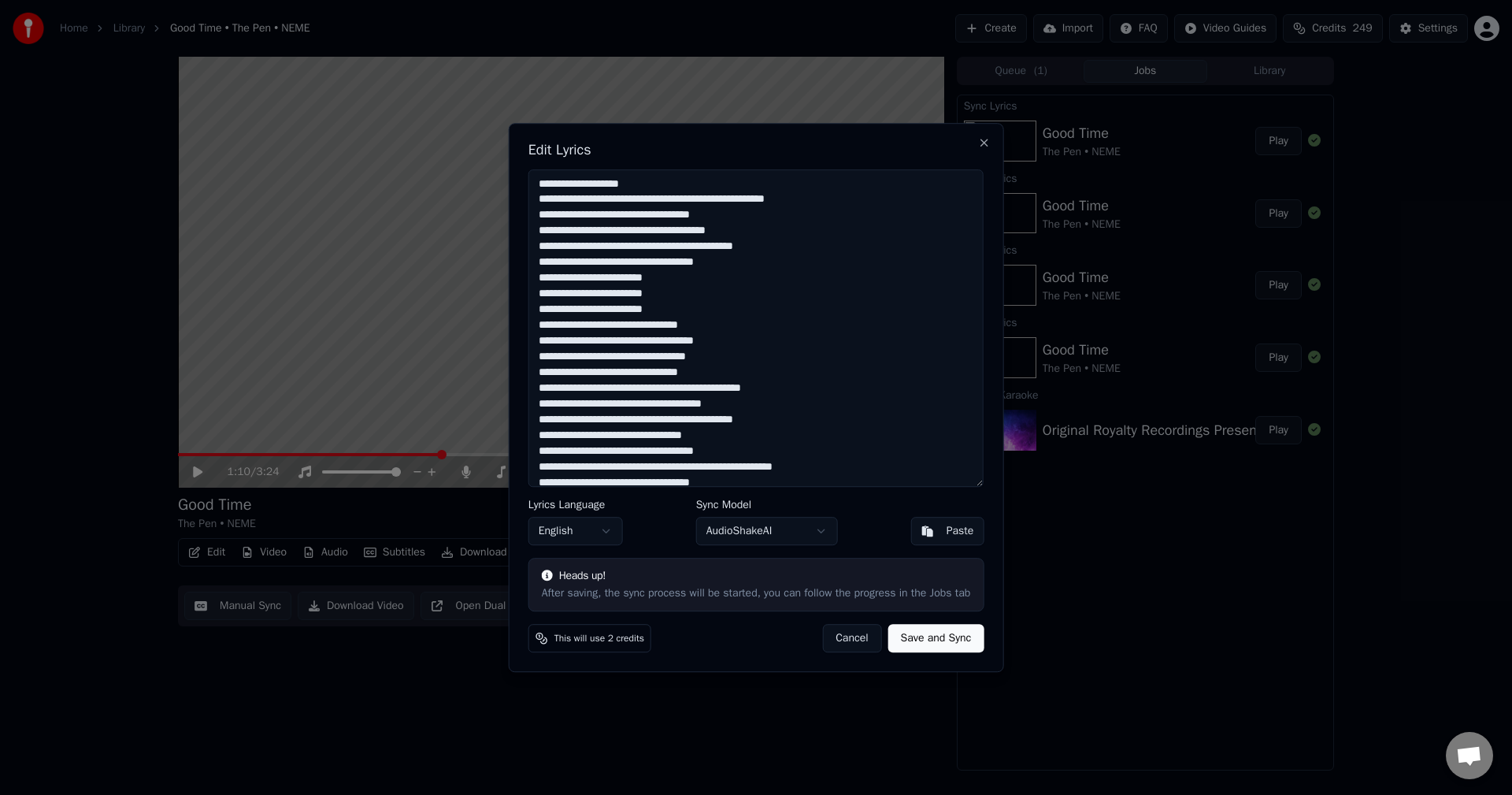 click at bounding box center (756, 329) 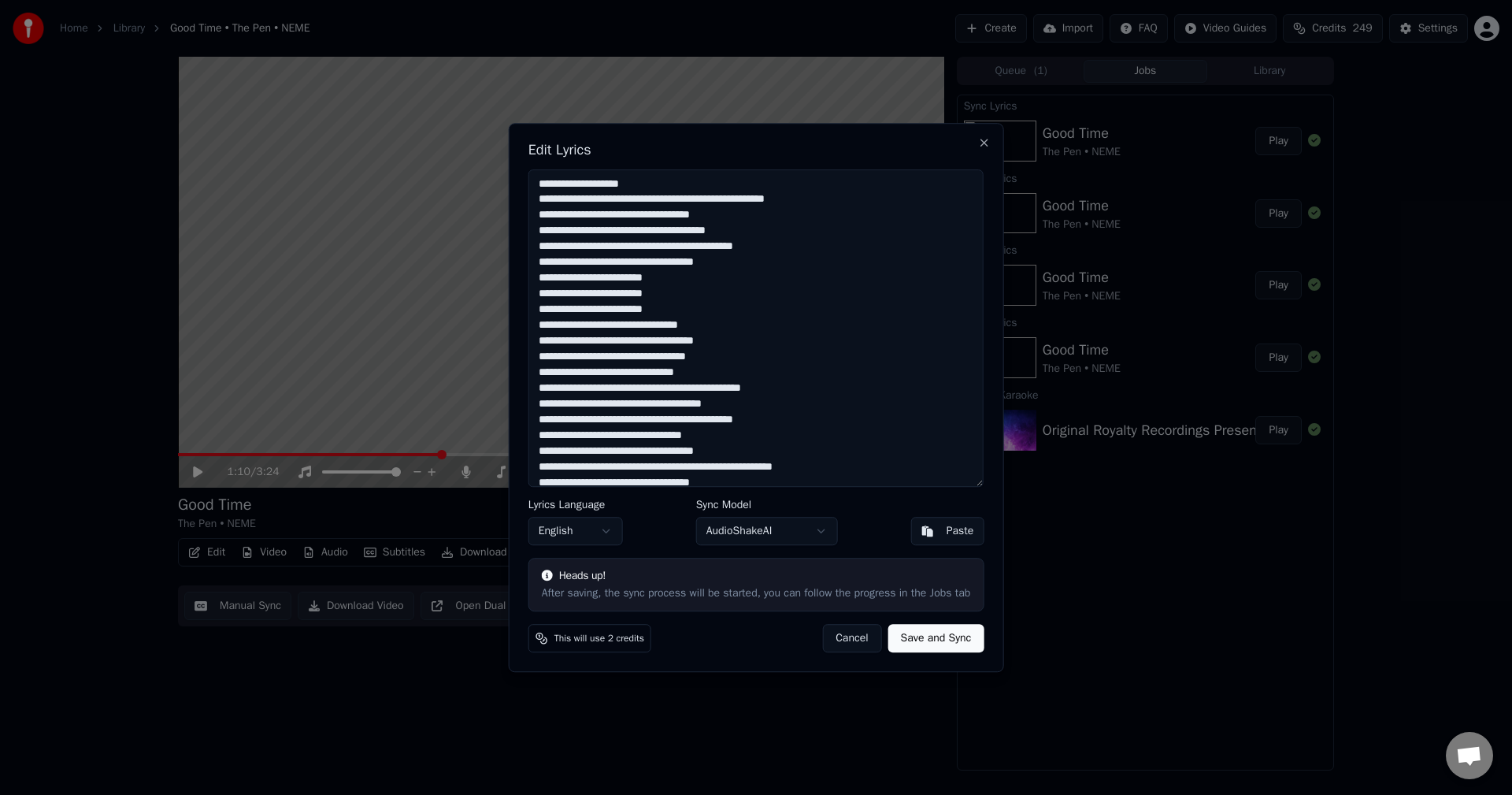 click at bounding box center (756, 329) 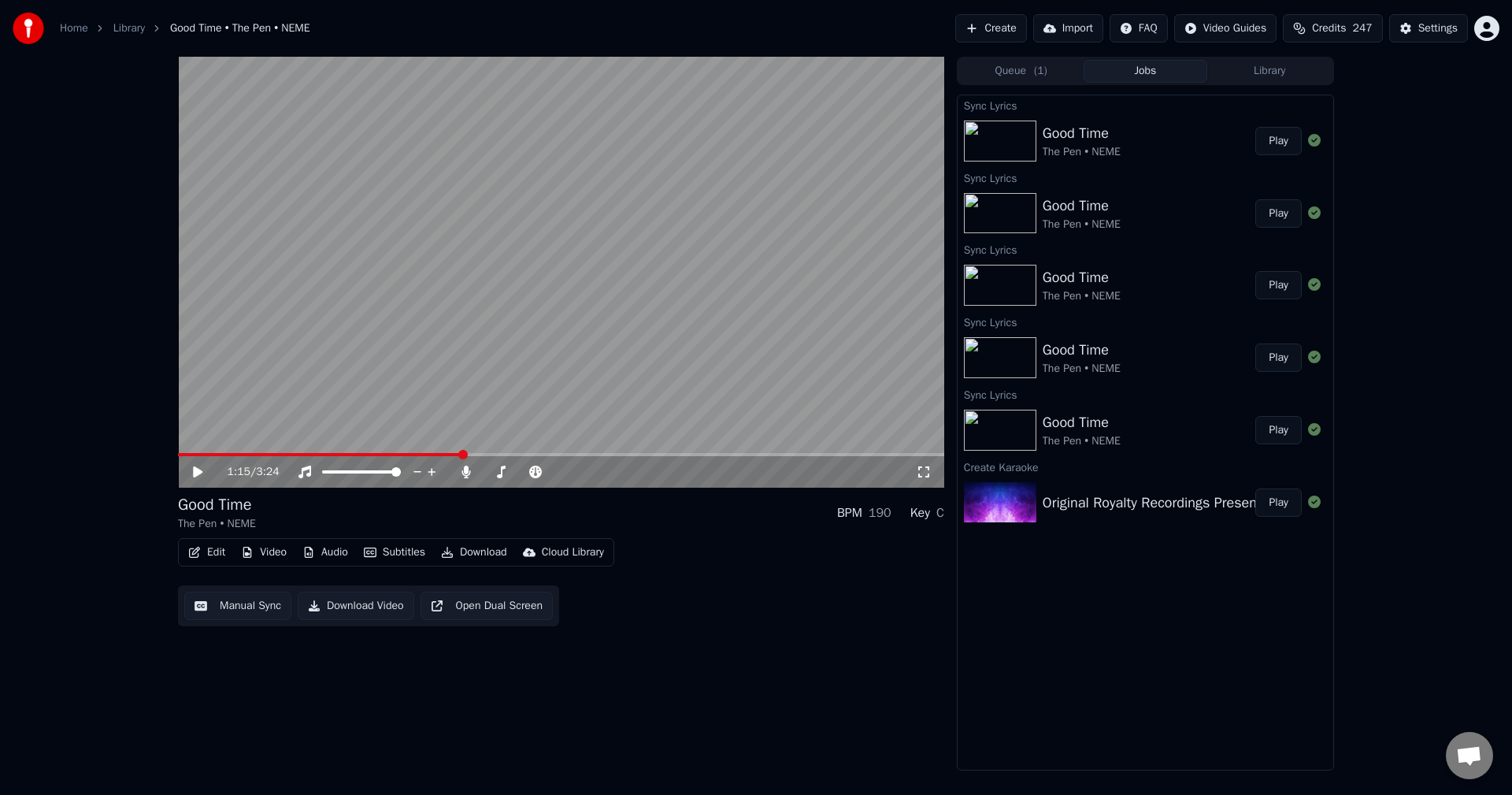 click on "Play" at bounding box center (1278, 141) 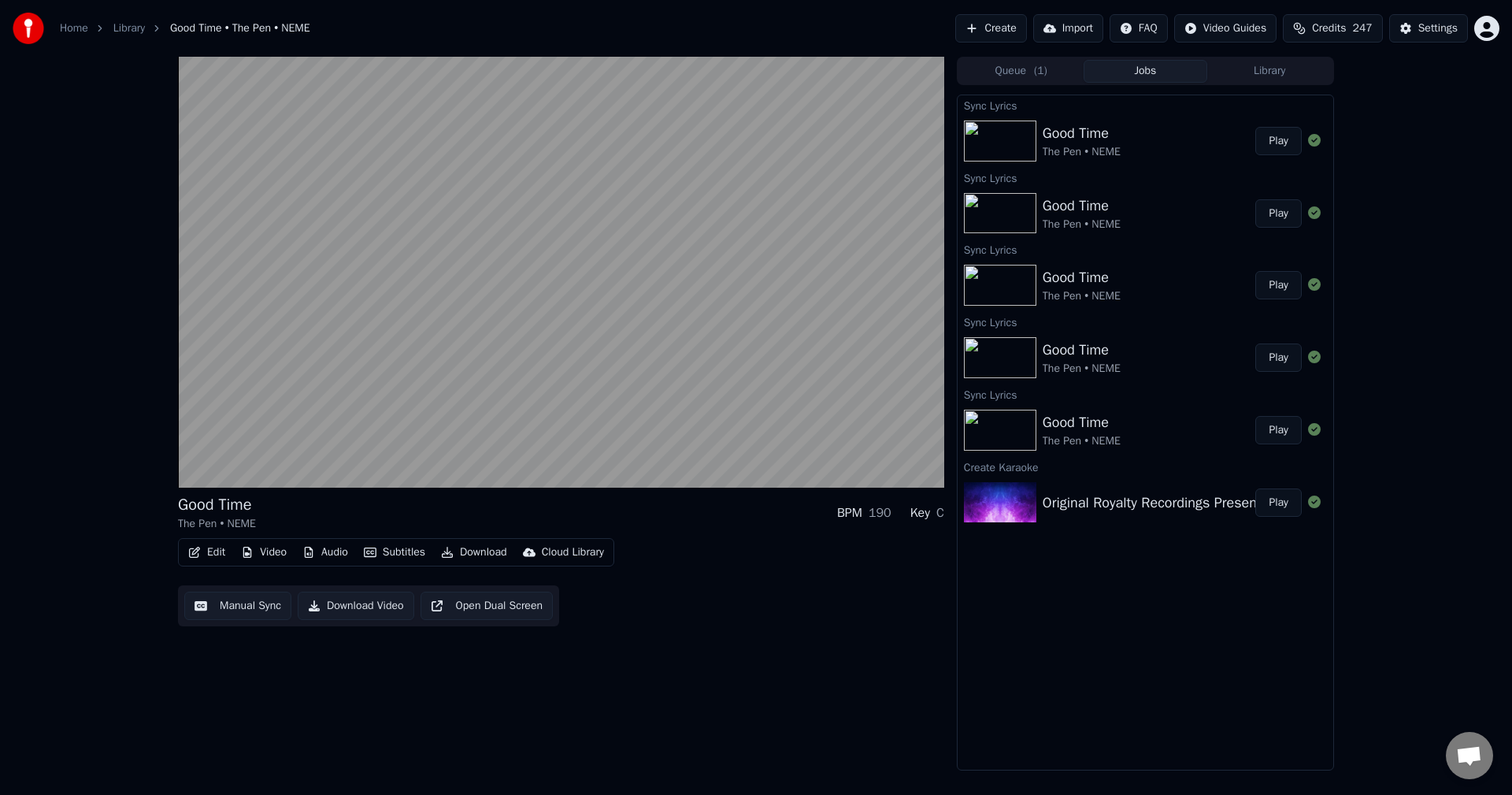 type 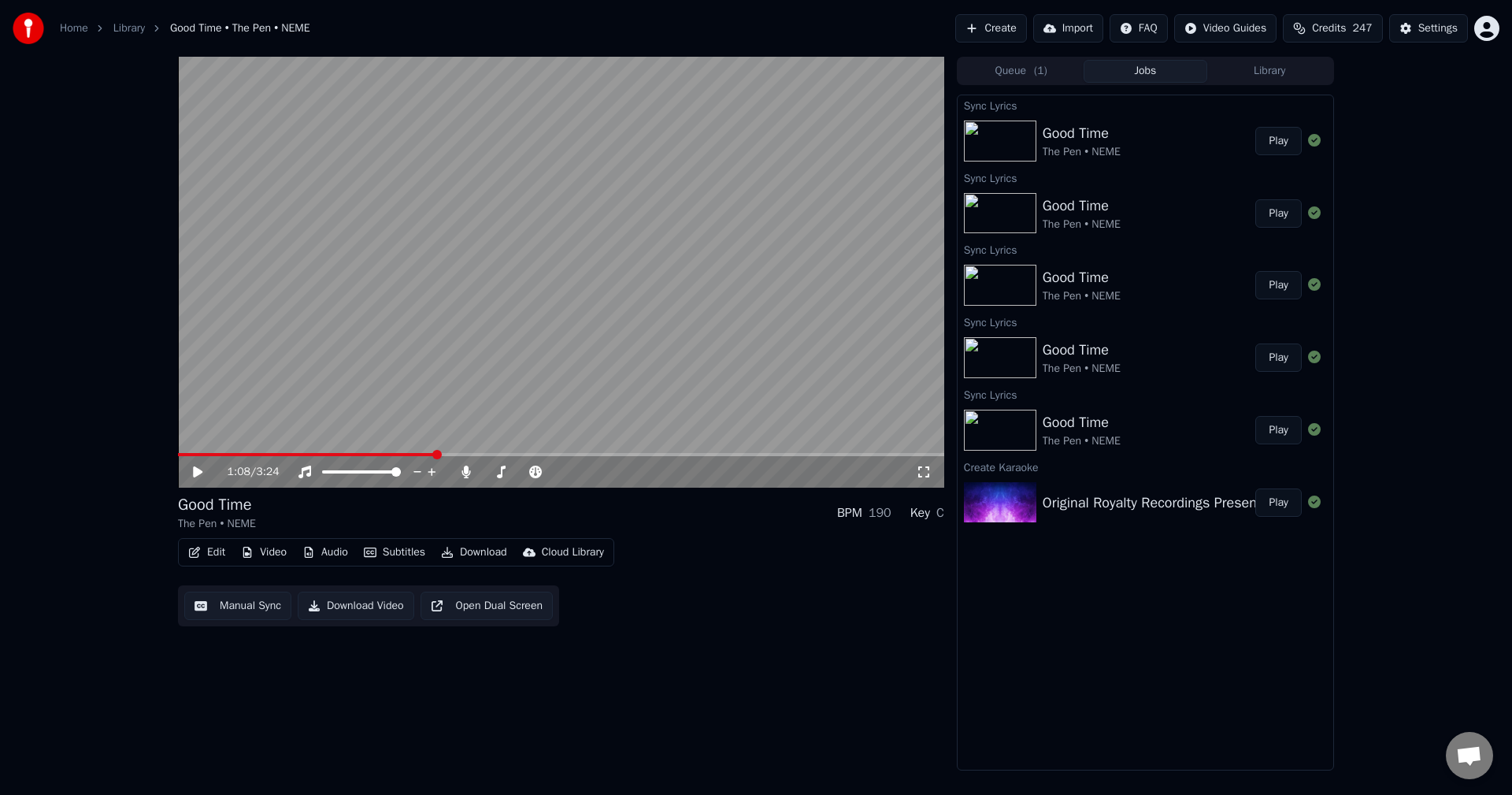 click on "Play" at bounding box center (1278, 141) 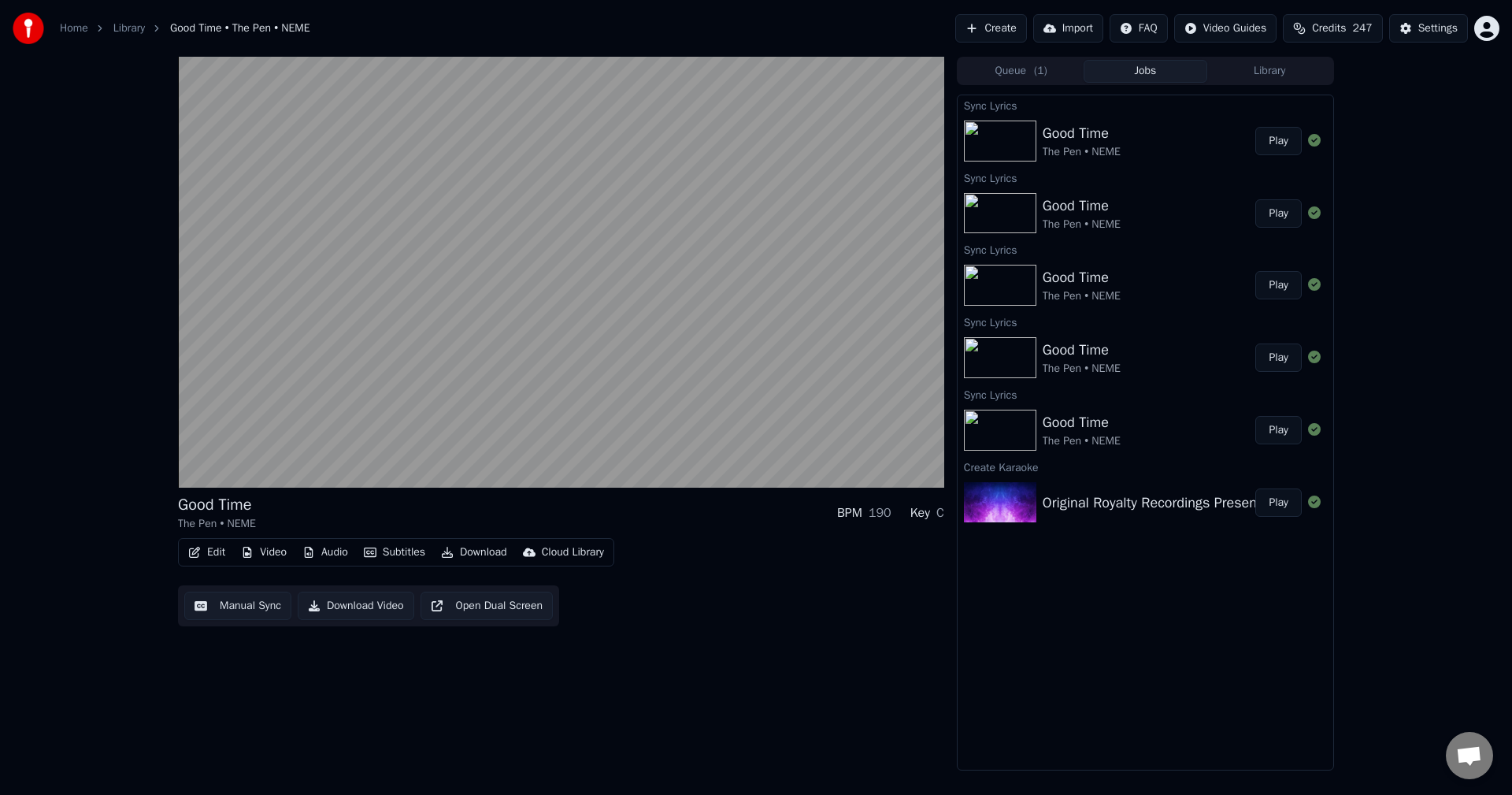 click on "Play" at bounding box center (1278, 141) 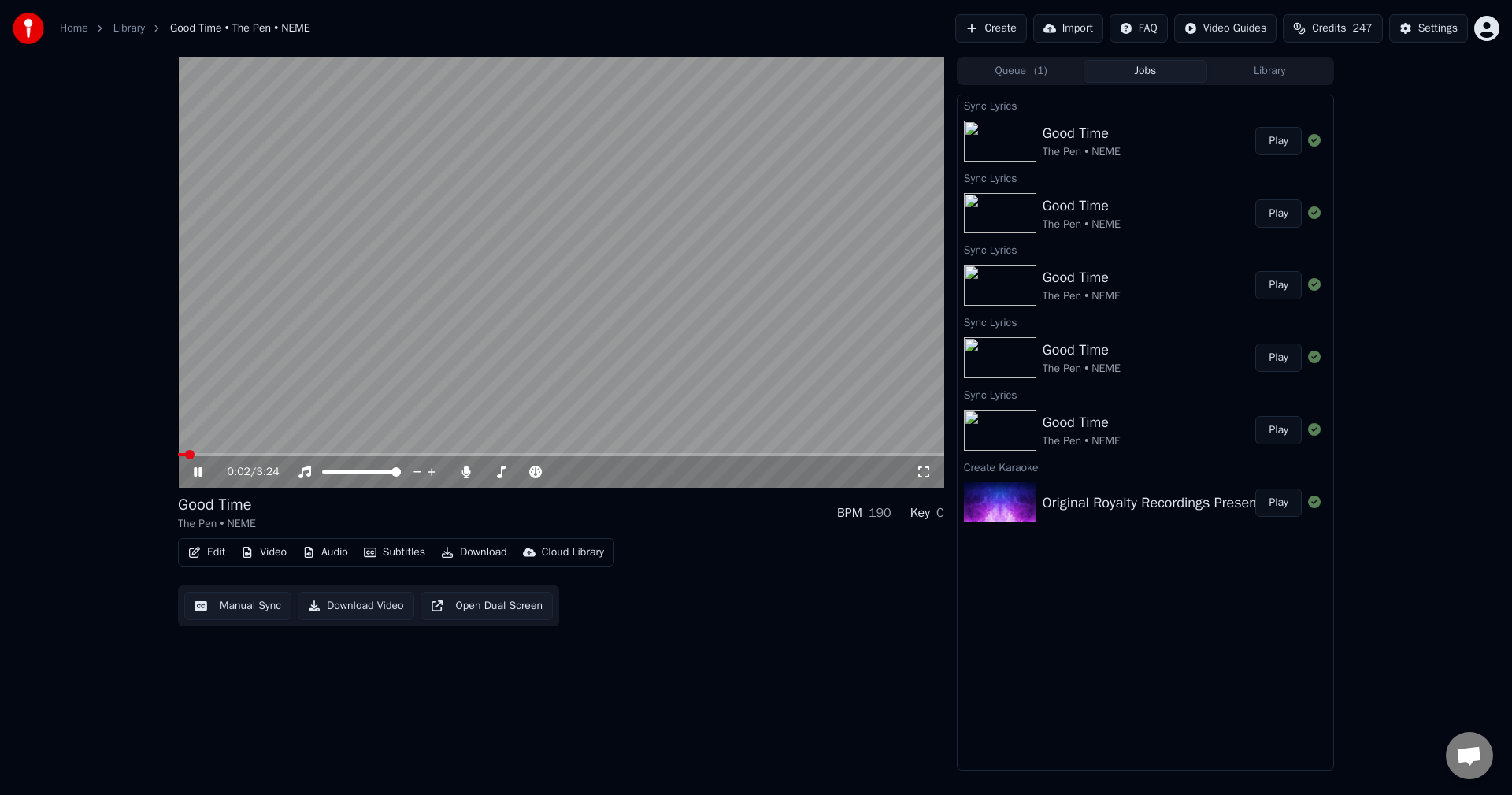 click 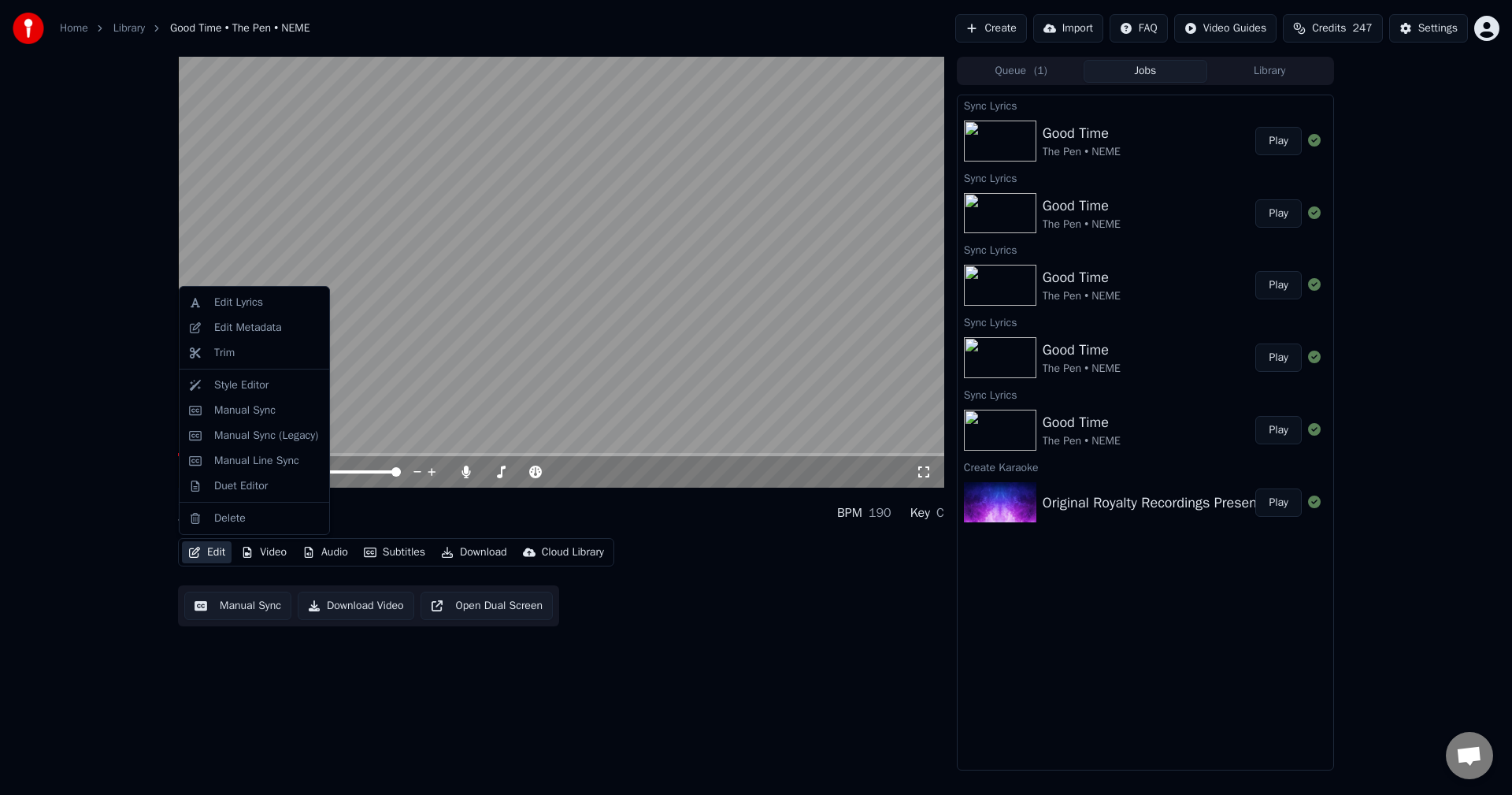 click on "Edit" at bounding box center (206, 552) 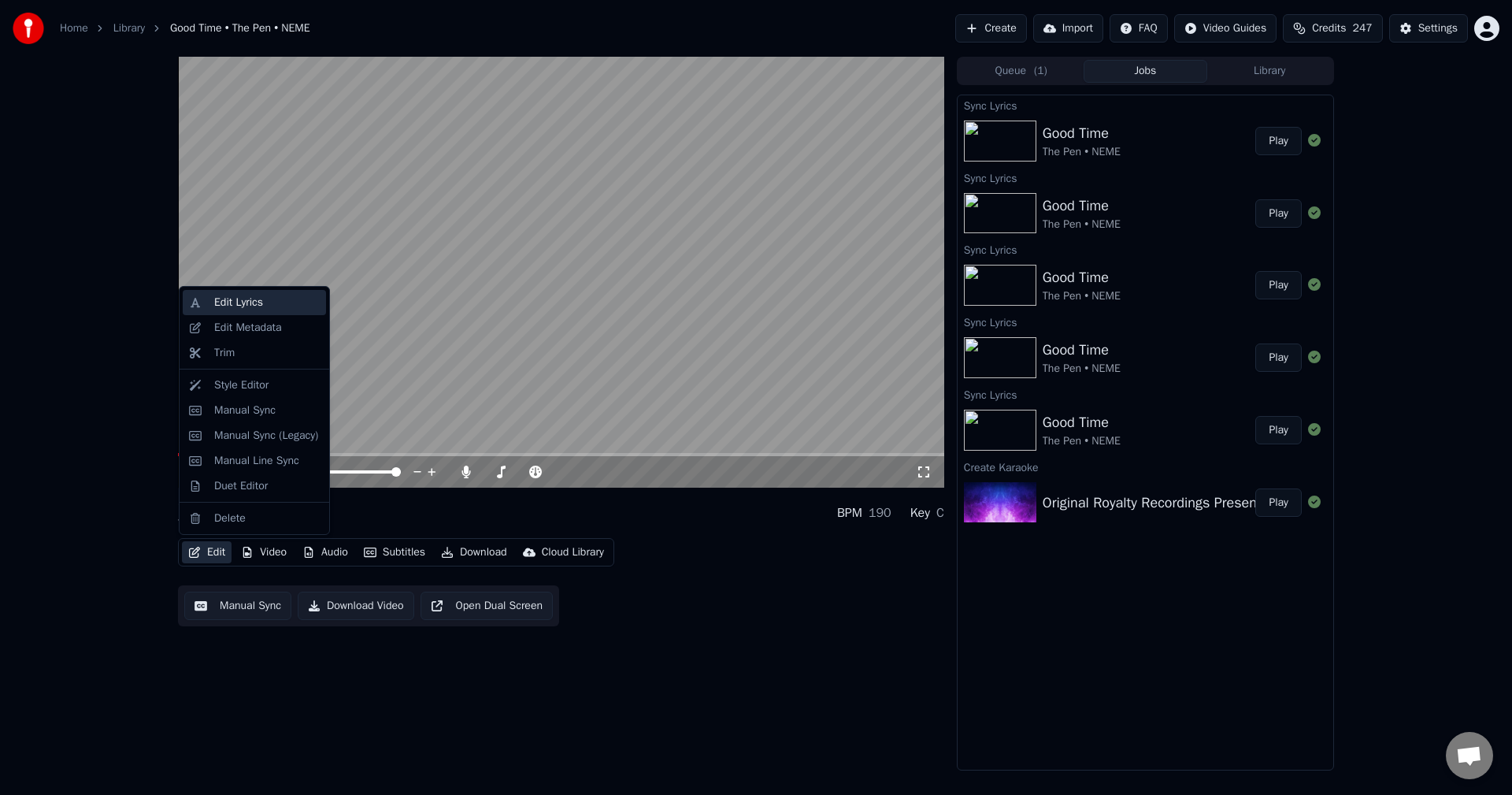 click on "Edit Lyrics" at bounding box center [239, 303] 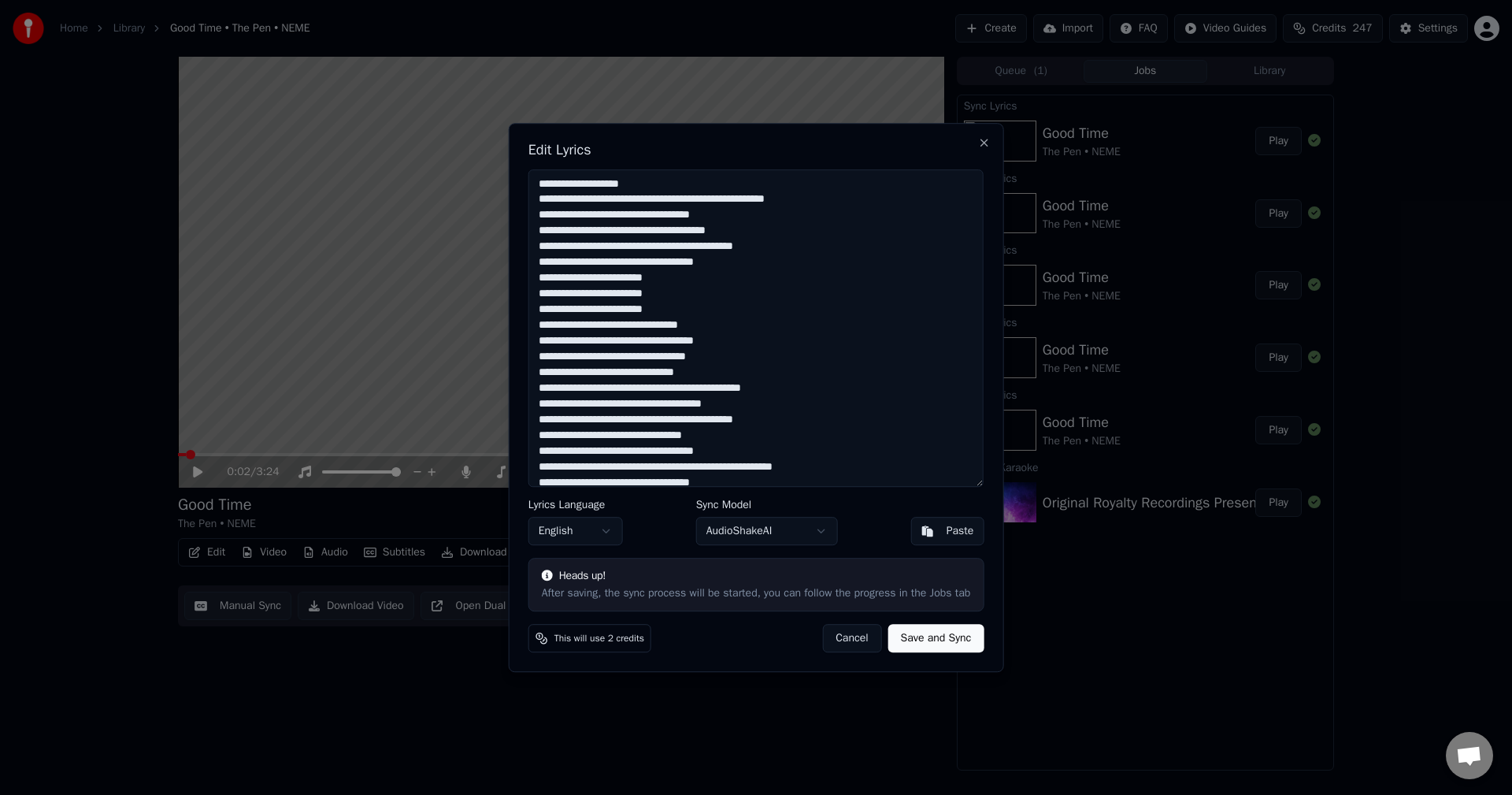 click at bounding box center [756, 329] 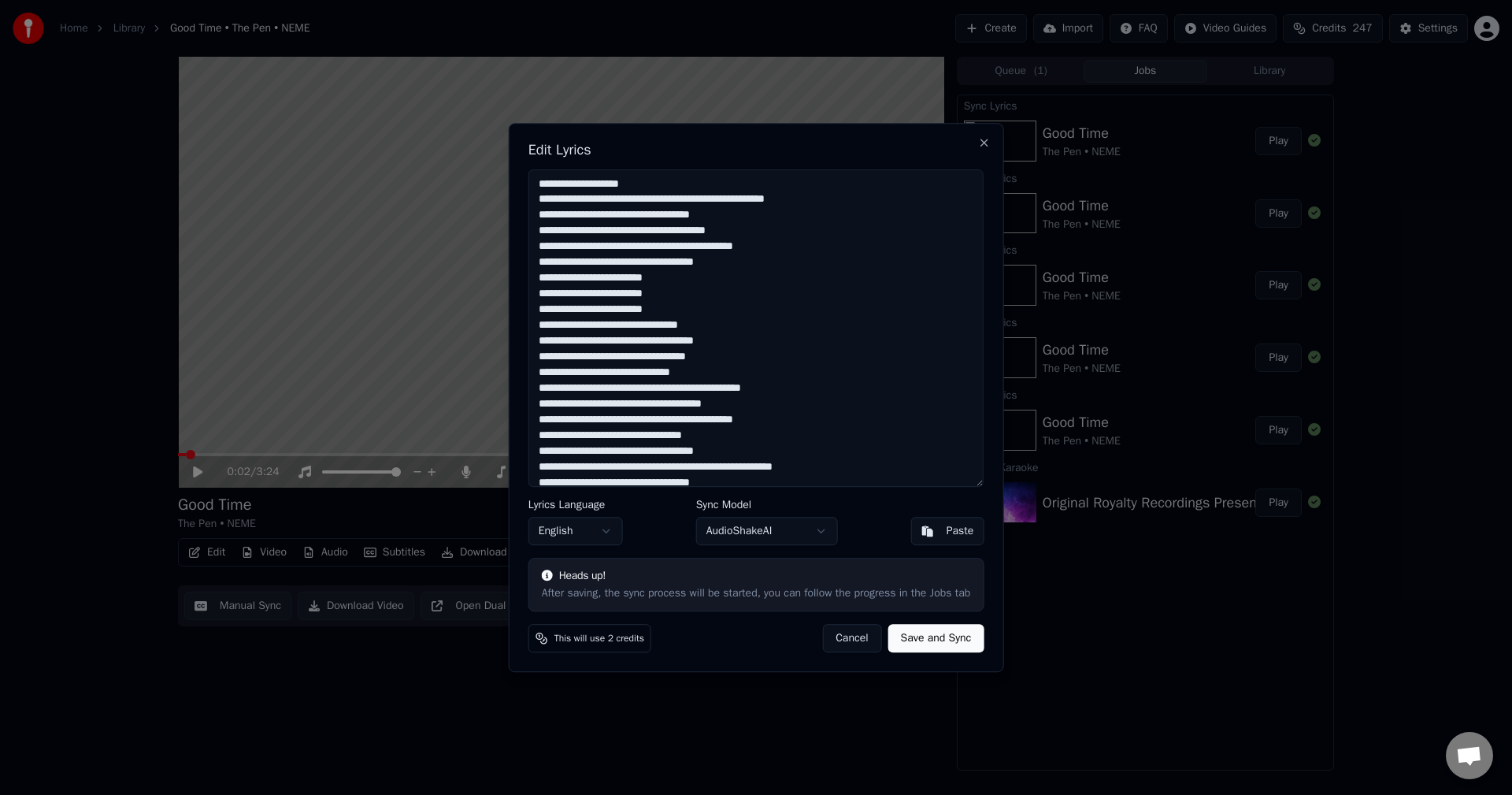 type on "**********" 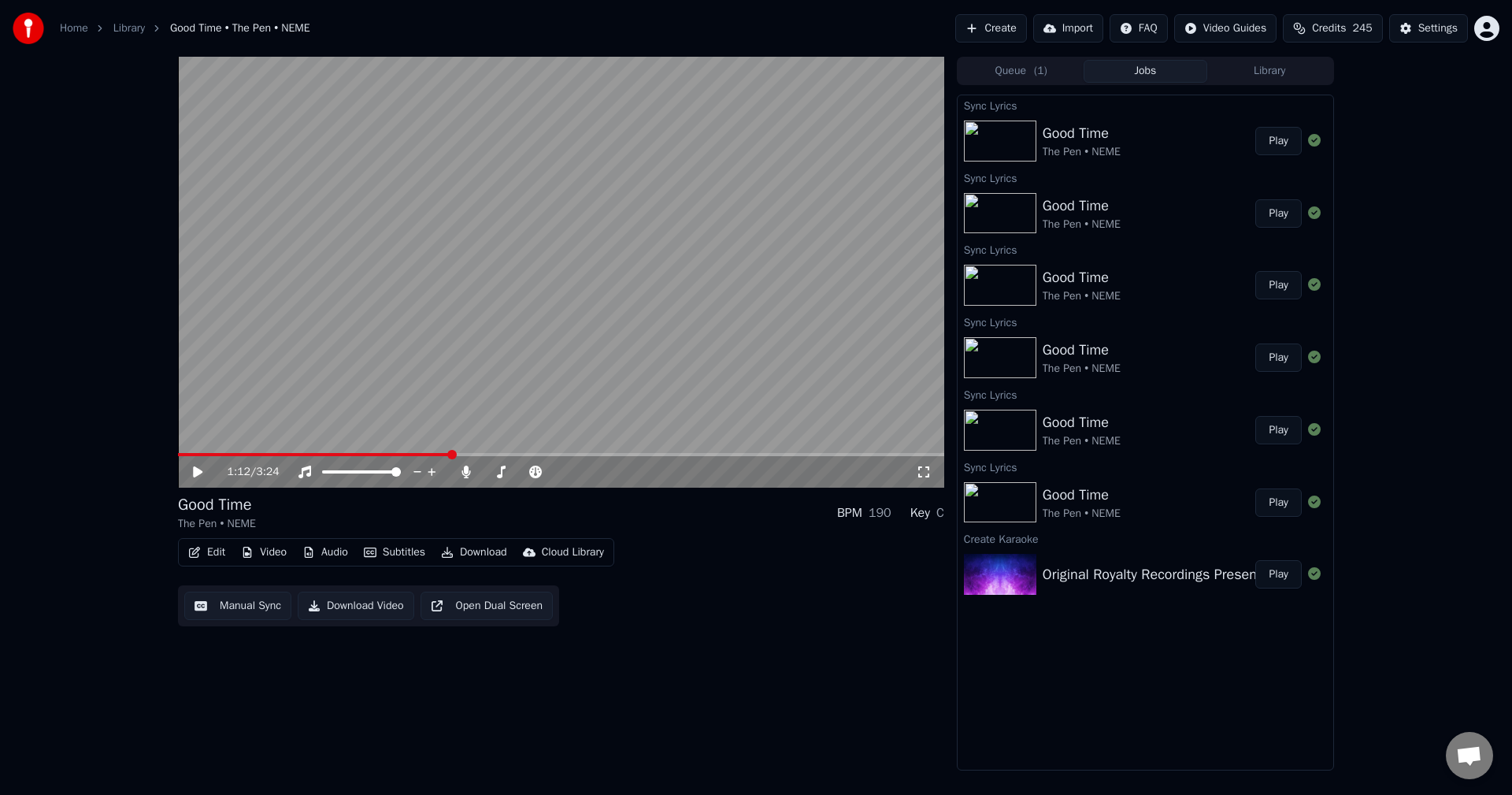 click on "Play" at bounding box center [1278, 141] 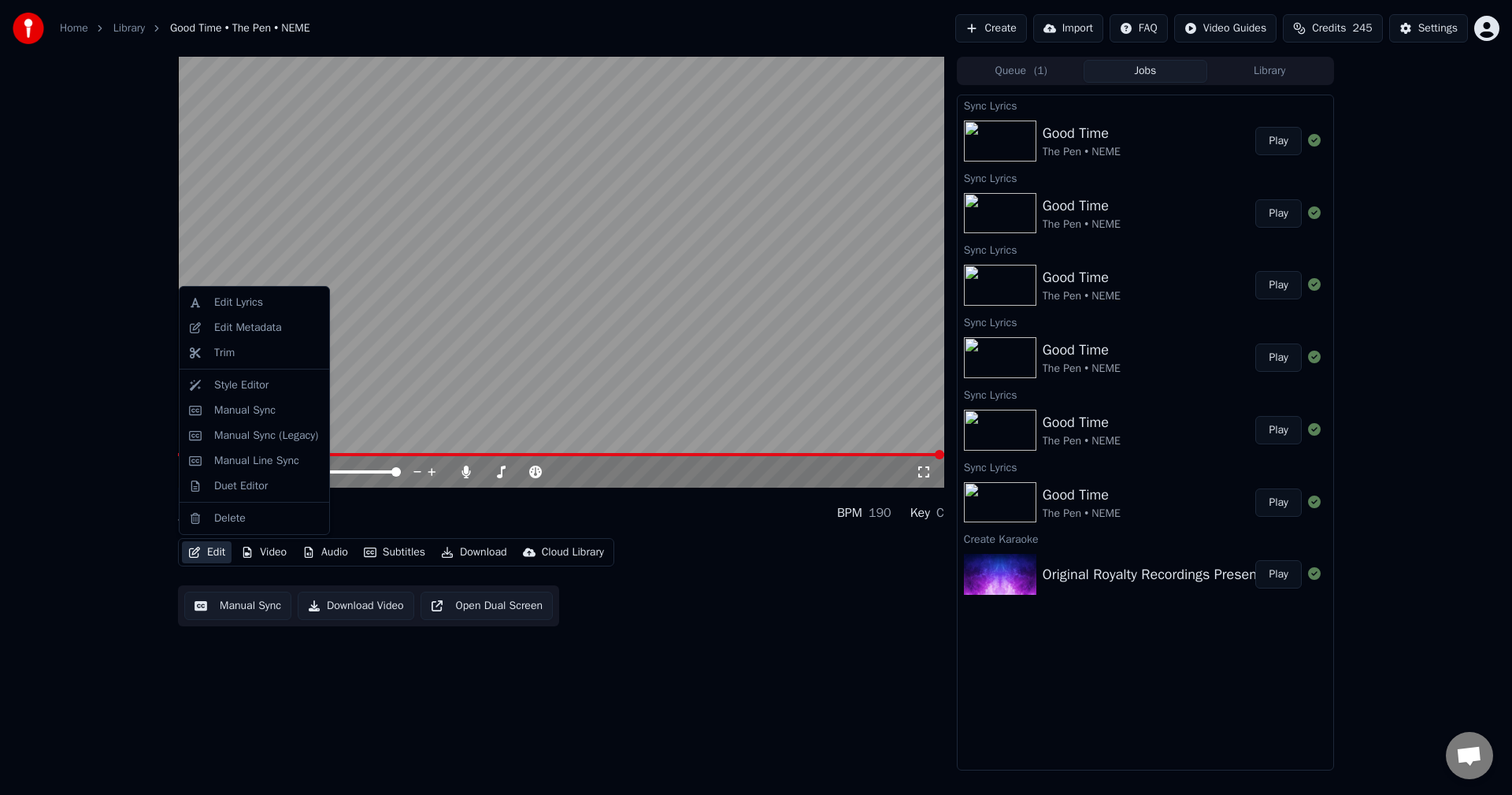 click on "Edit" at bounding box center (206, 552) 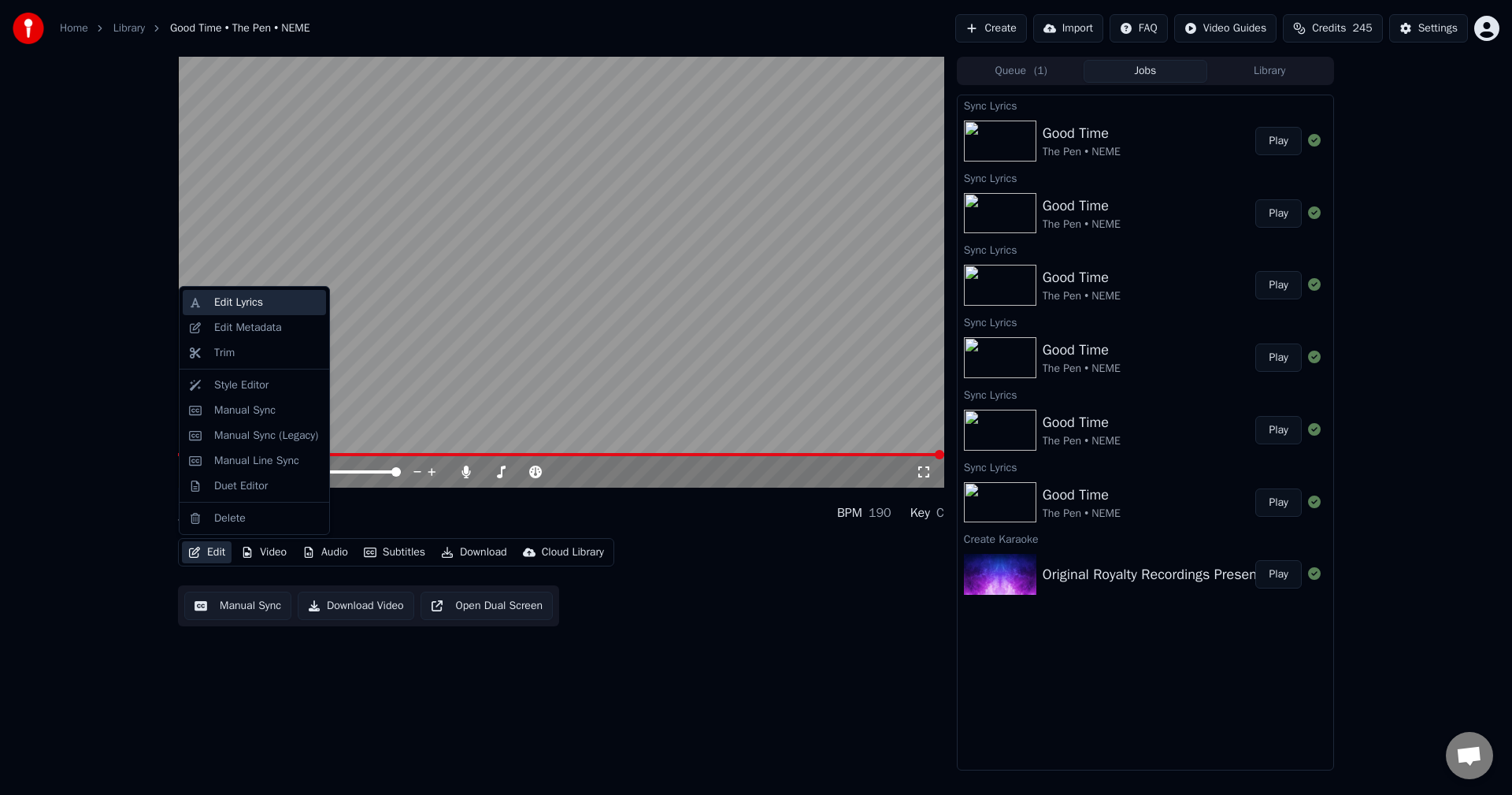 click on "Edit Lyrics" at bounding box center (239, 303) 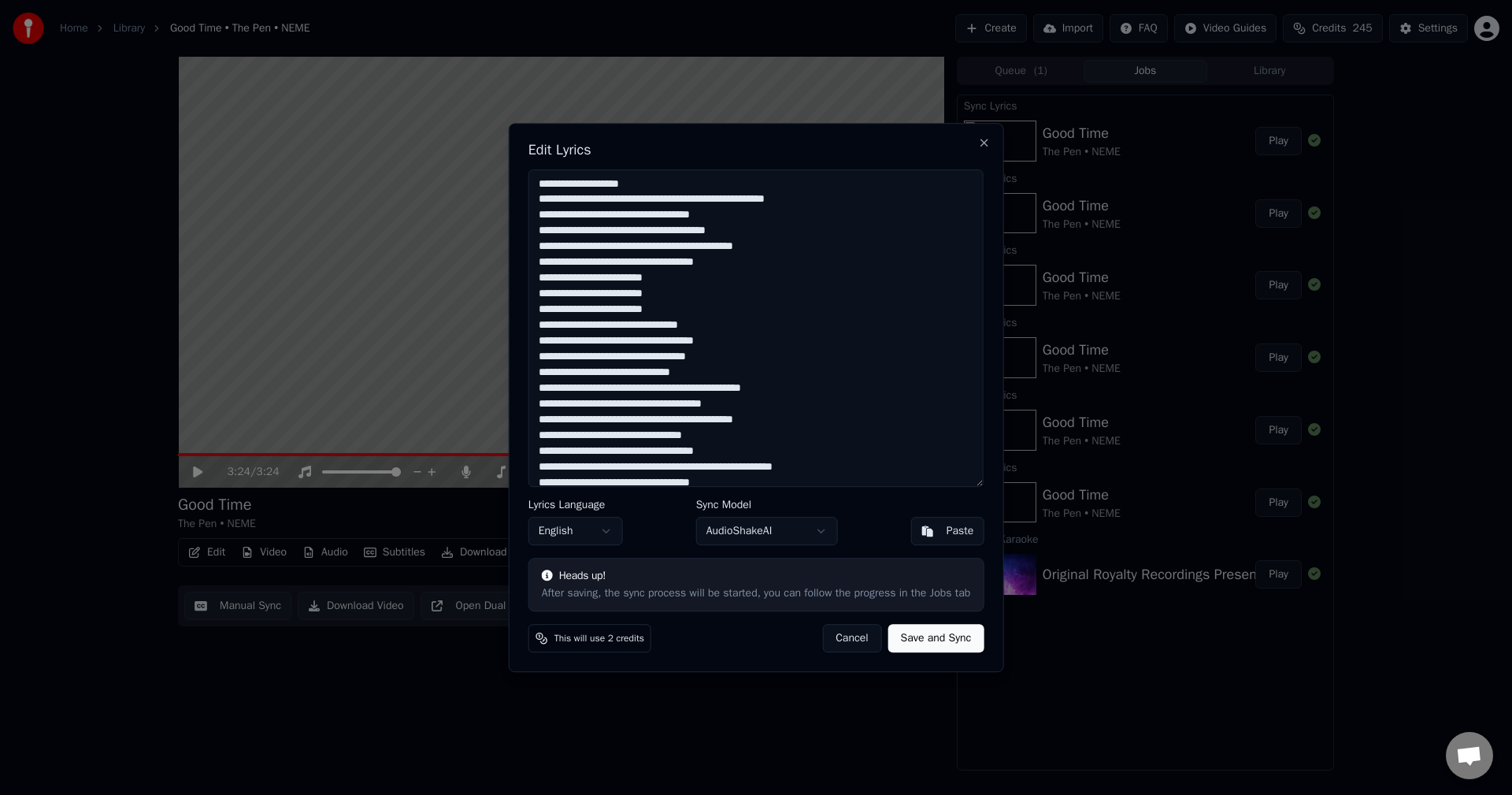 click at bounding box center (756, 329) 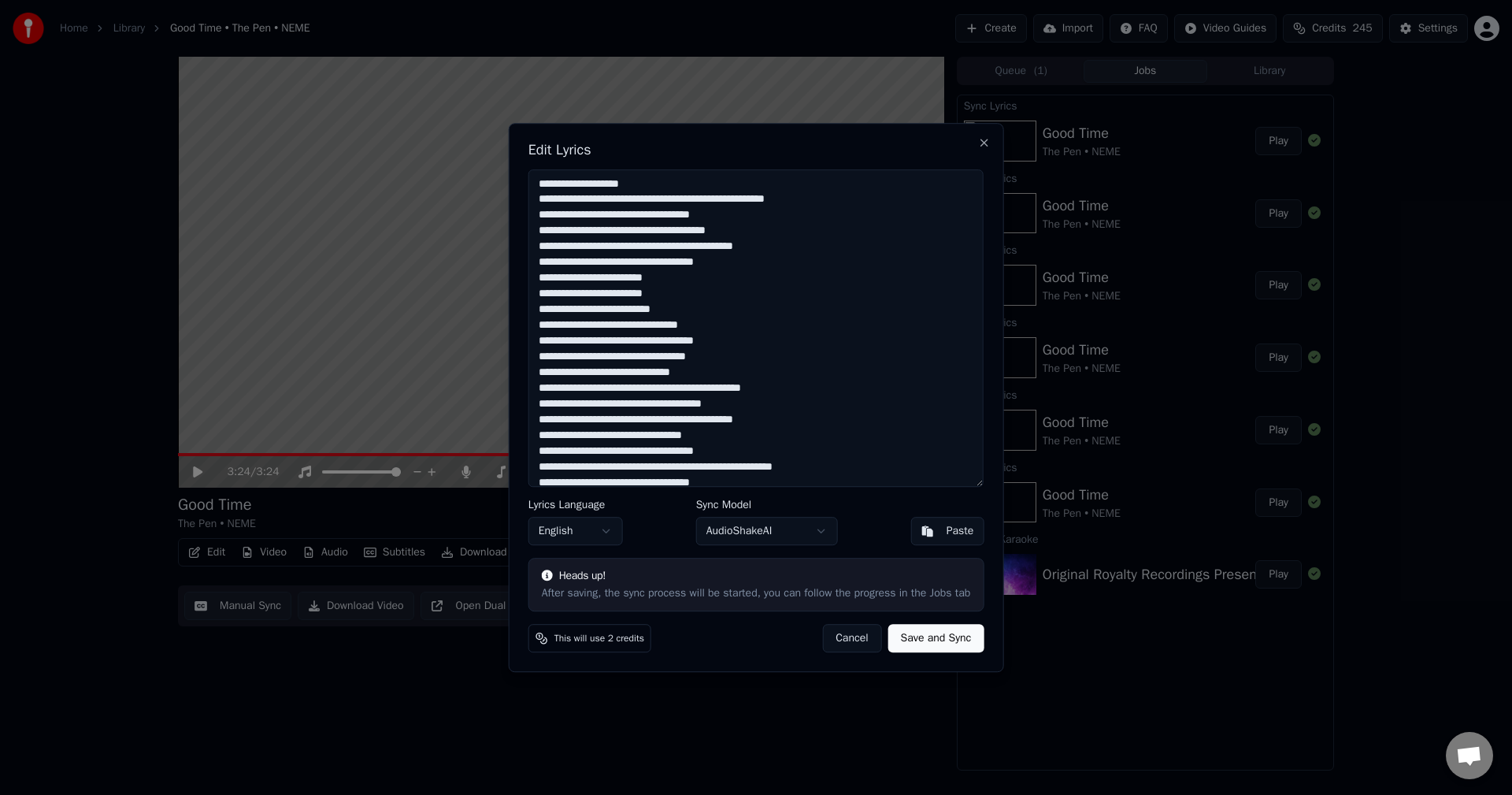 click at bounding box center [756, 329] 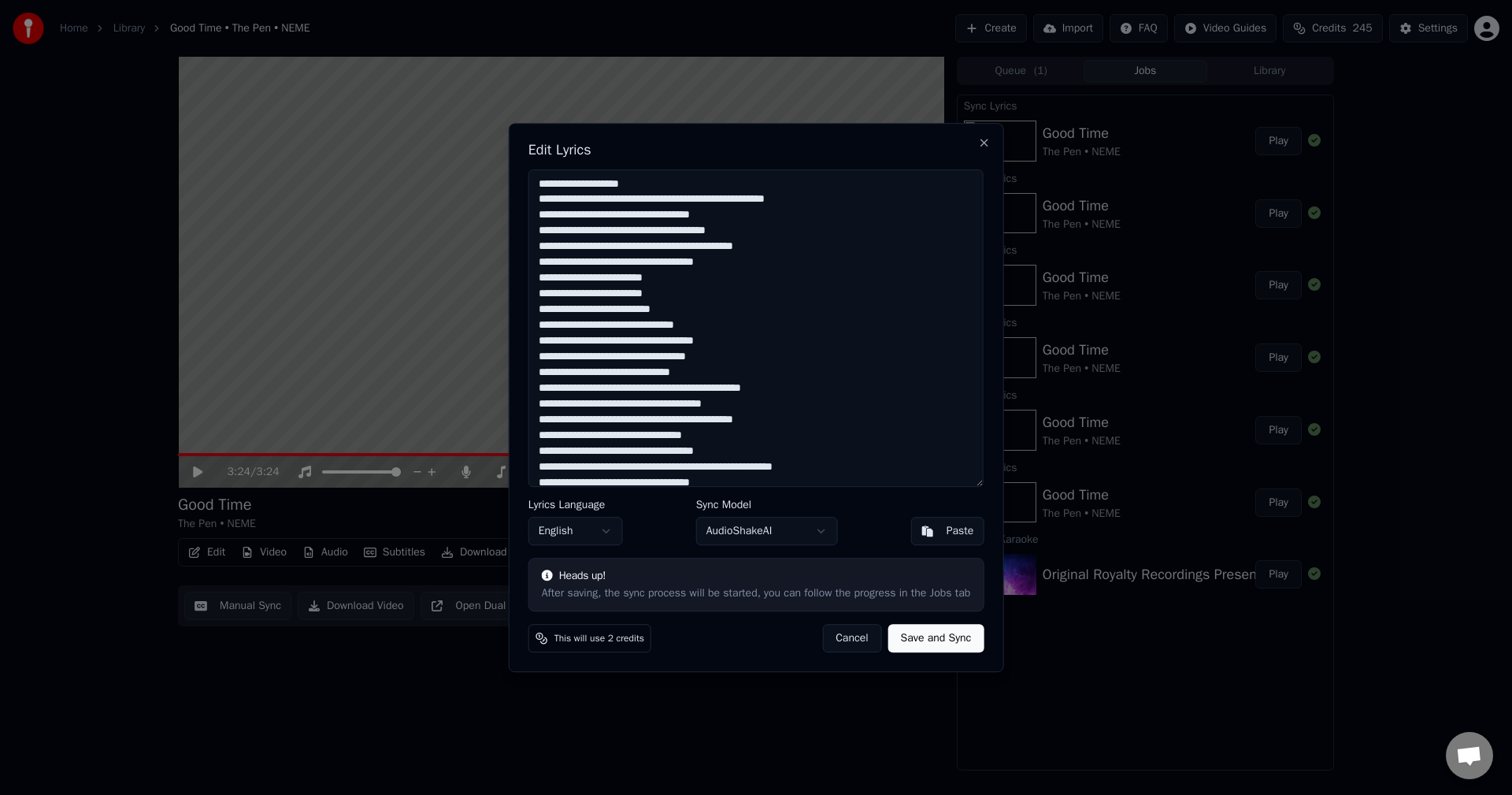 click at bounding box center (756, 329) 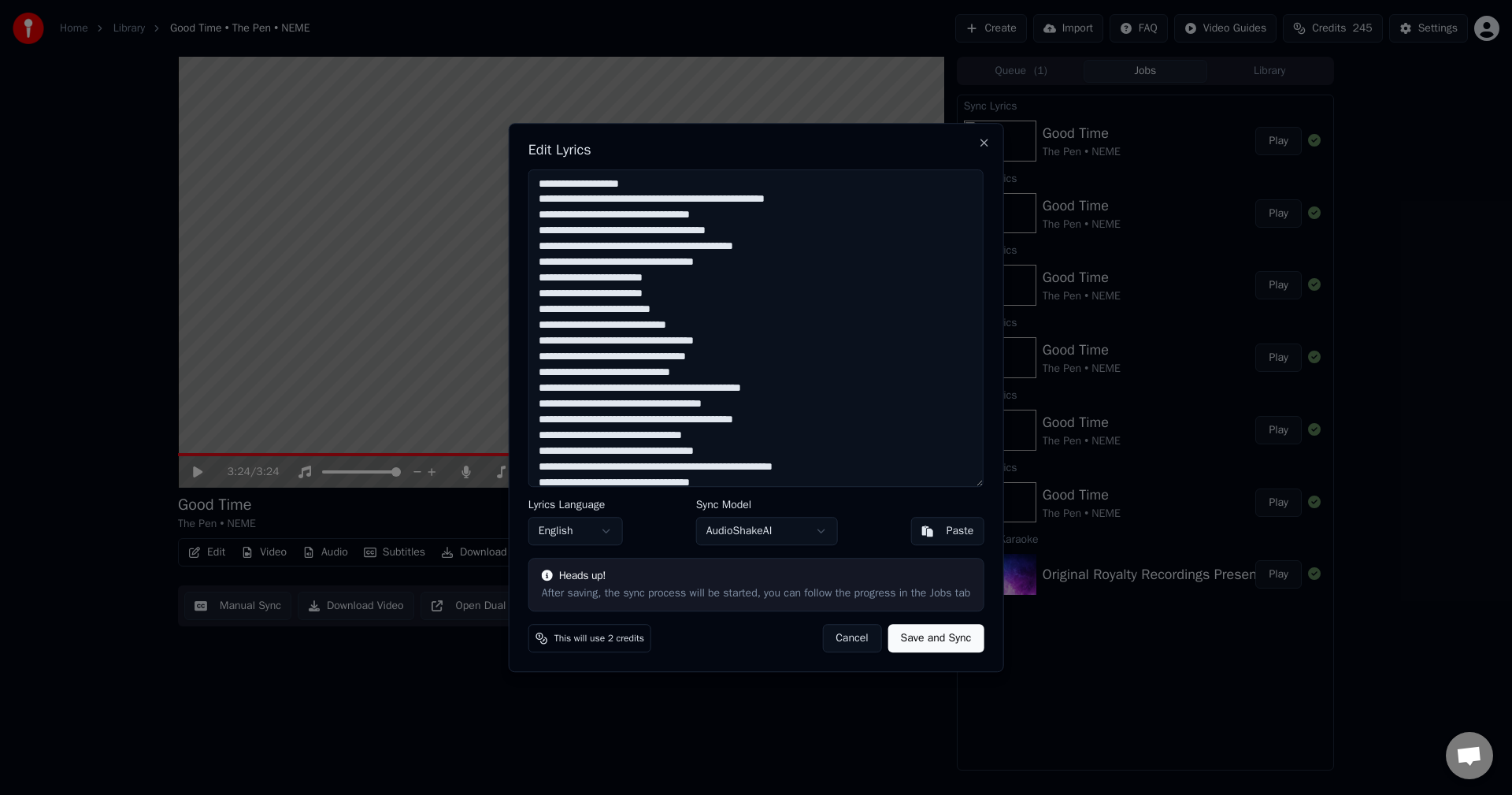 click at bounding box center [756, 329] 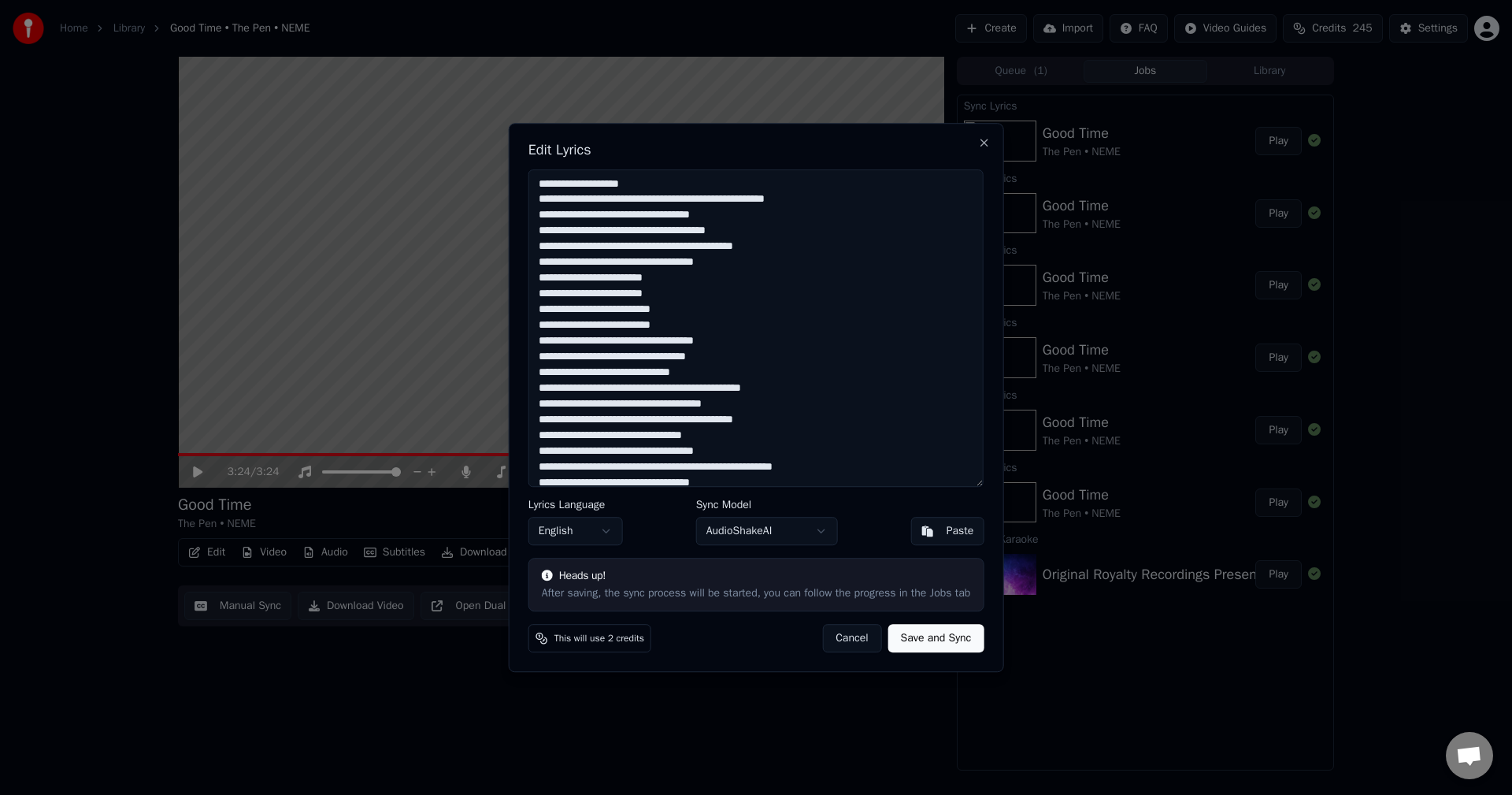 click at bounding box center (756, 329) 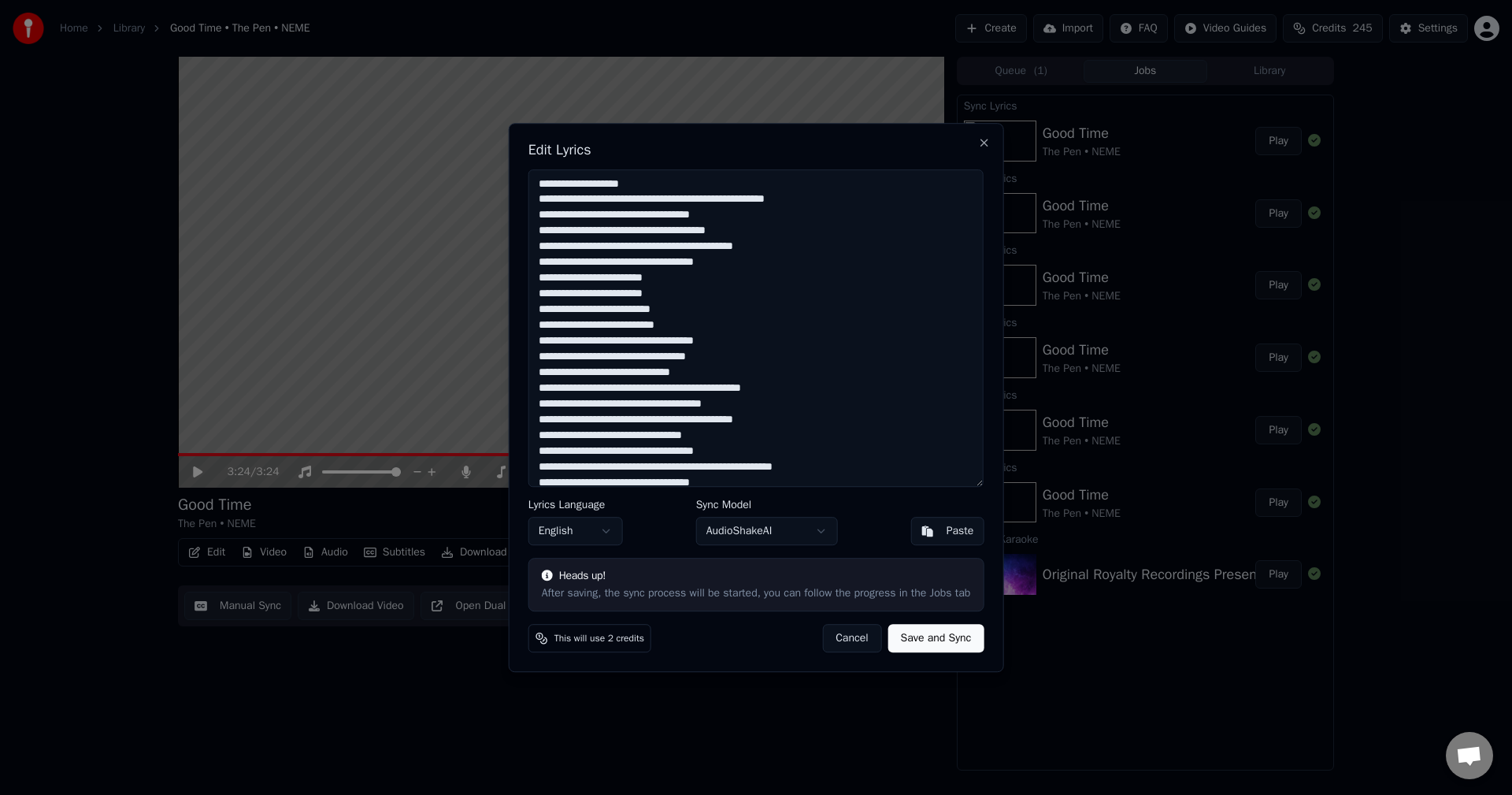 click at bounding box center (756, 329) 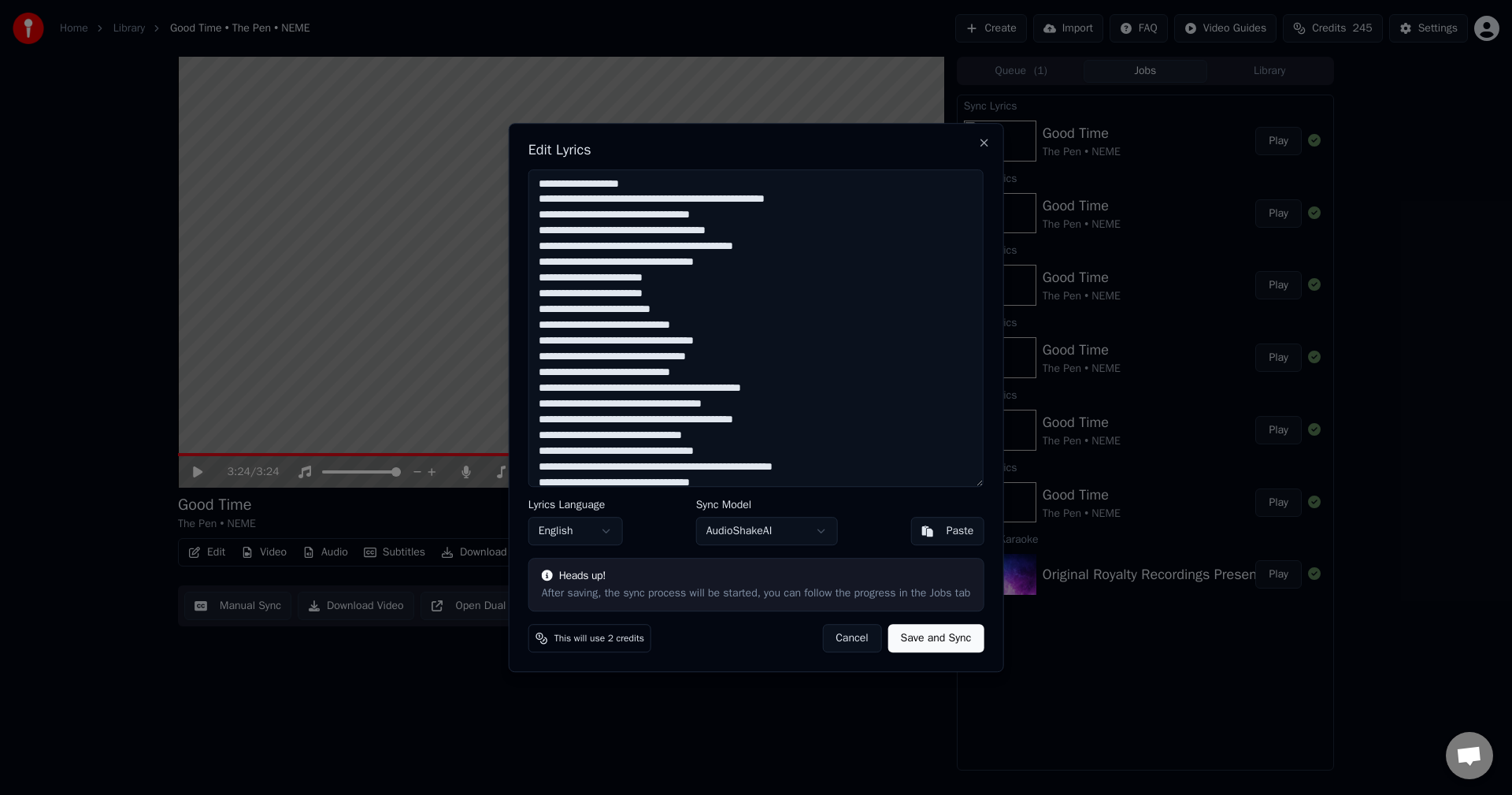 type on "**********" 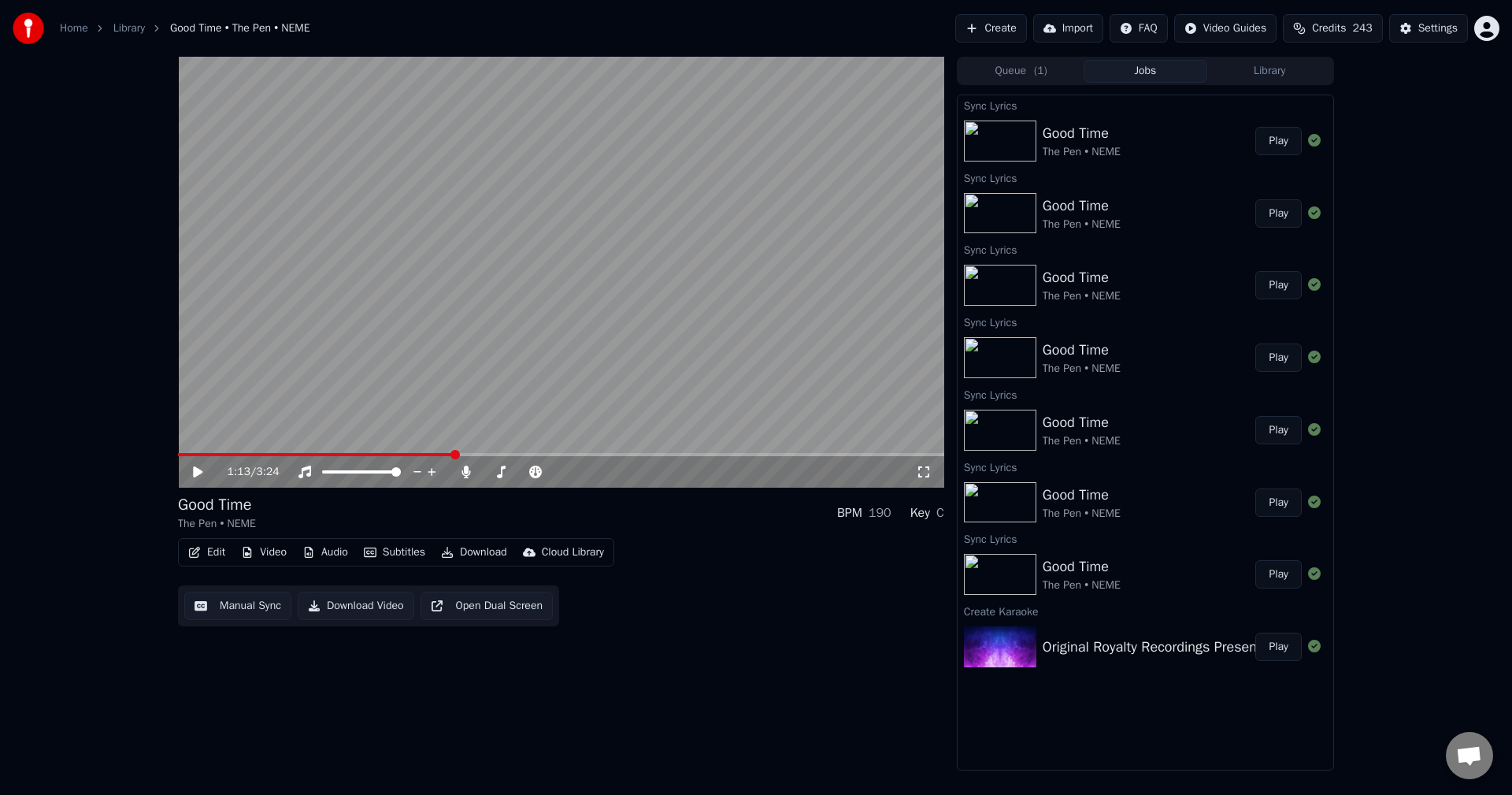 click on "Play" at bounding box center (1278, 141) 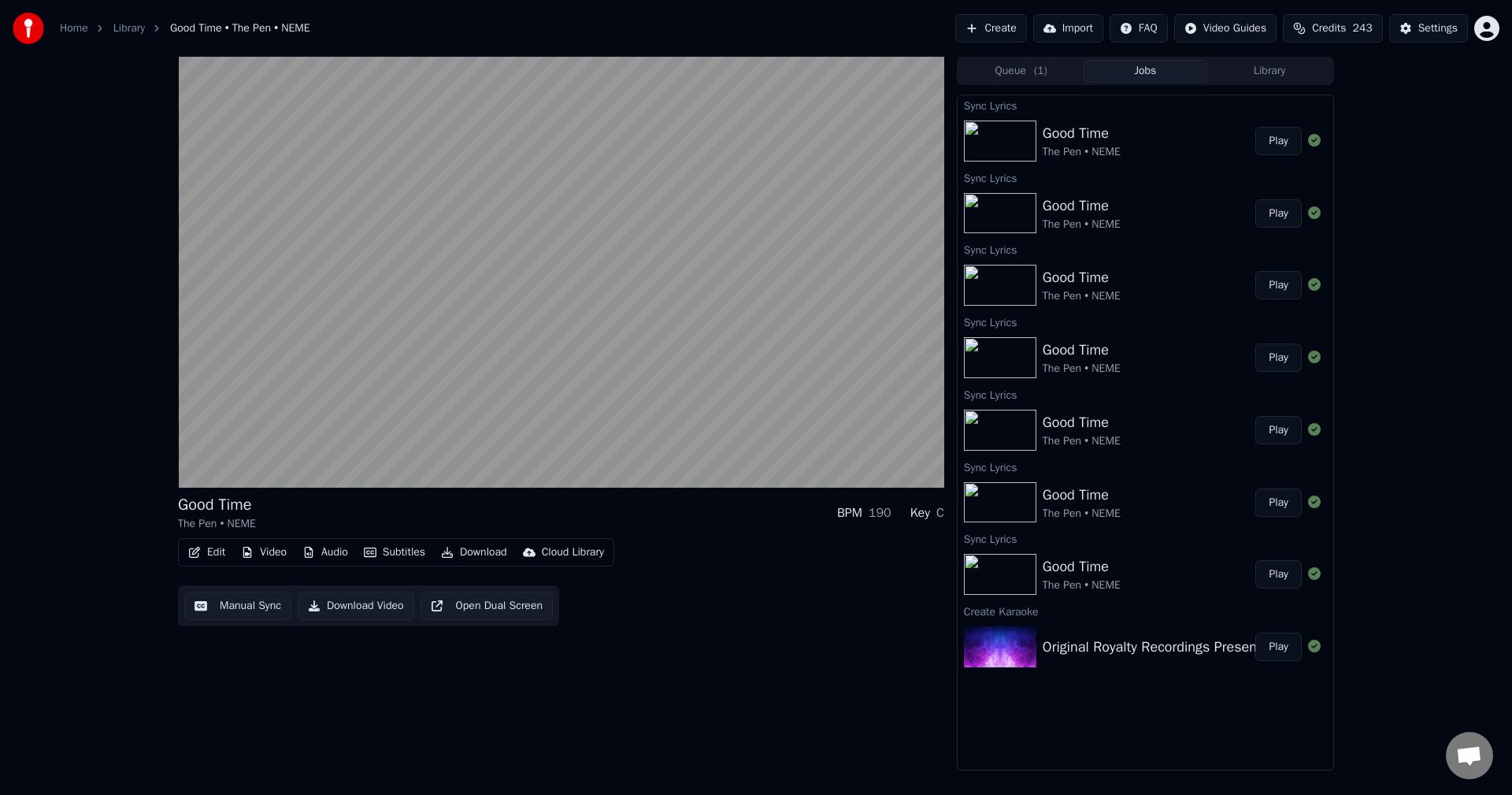 click on "Good Time The Pen • NEME BPM 190 Key C Edit Video Audio Subtitles Download Cloud Library Manual Sync Download Video Open Dual Screen Queue ( 1 ) Jobs Library Sync Lyrics Good Time The Pen • NEME Play Sync Lyrics Good Time The Pen • NEME Play Sync Lyrics Good Time The Pen • NEME Play Sync Lyrics Good Time The Pen • NEME Play Sync Lyrics Good Time The Pen • NEME Play Sync Lyrics Good Time The Pen • NEME Play Sync Lyrics Good Time The Pen • NEME Play Create Karaoke Original Royalty Recordings Presents_ The Pen ft NEME  Good Time Play" at bounding box center (756, 414) 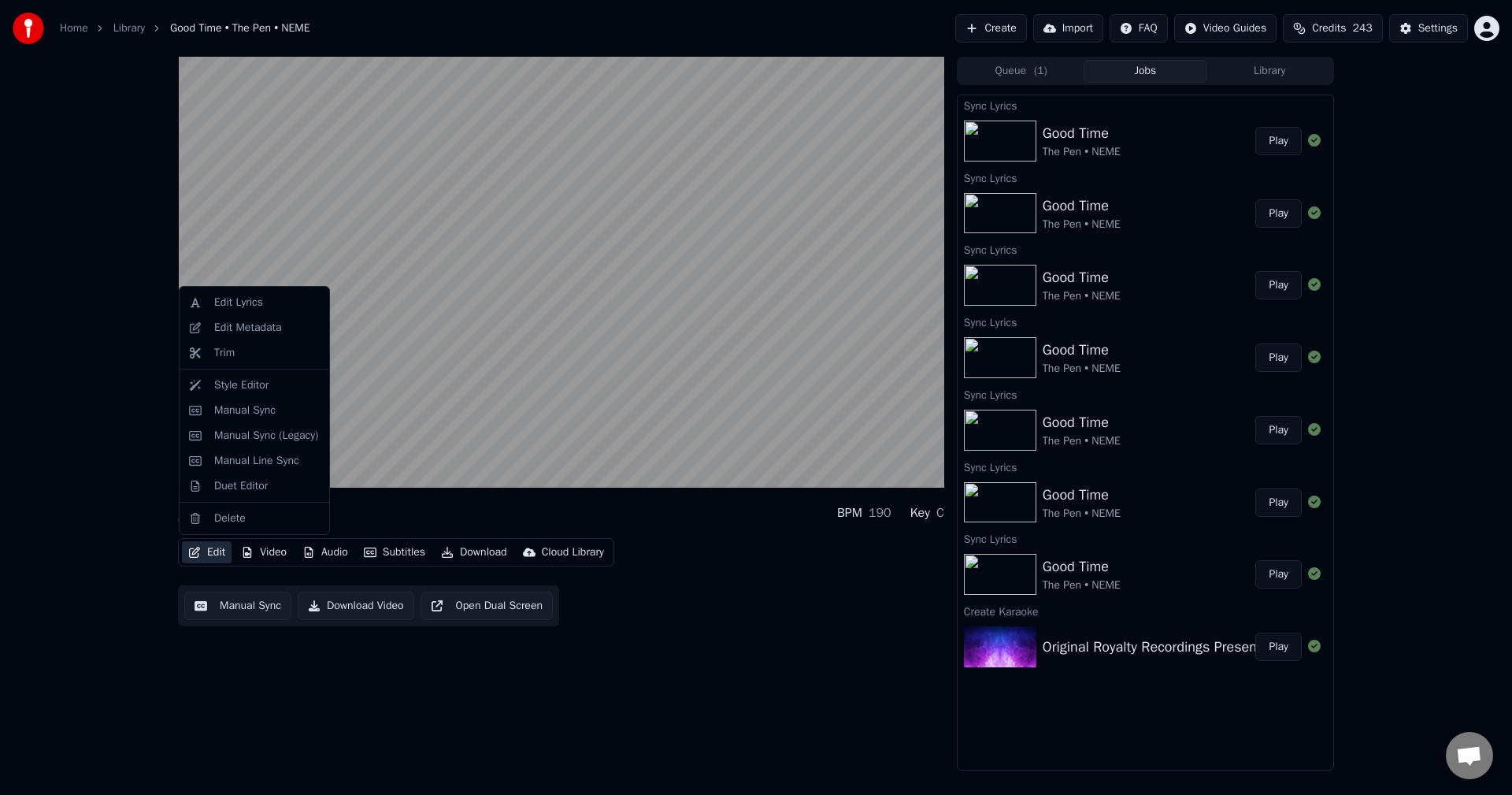 click on "Edit" at bounding box center (206, 552) 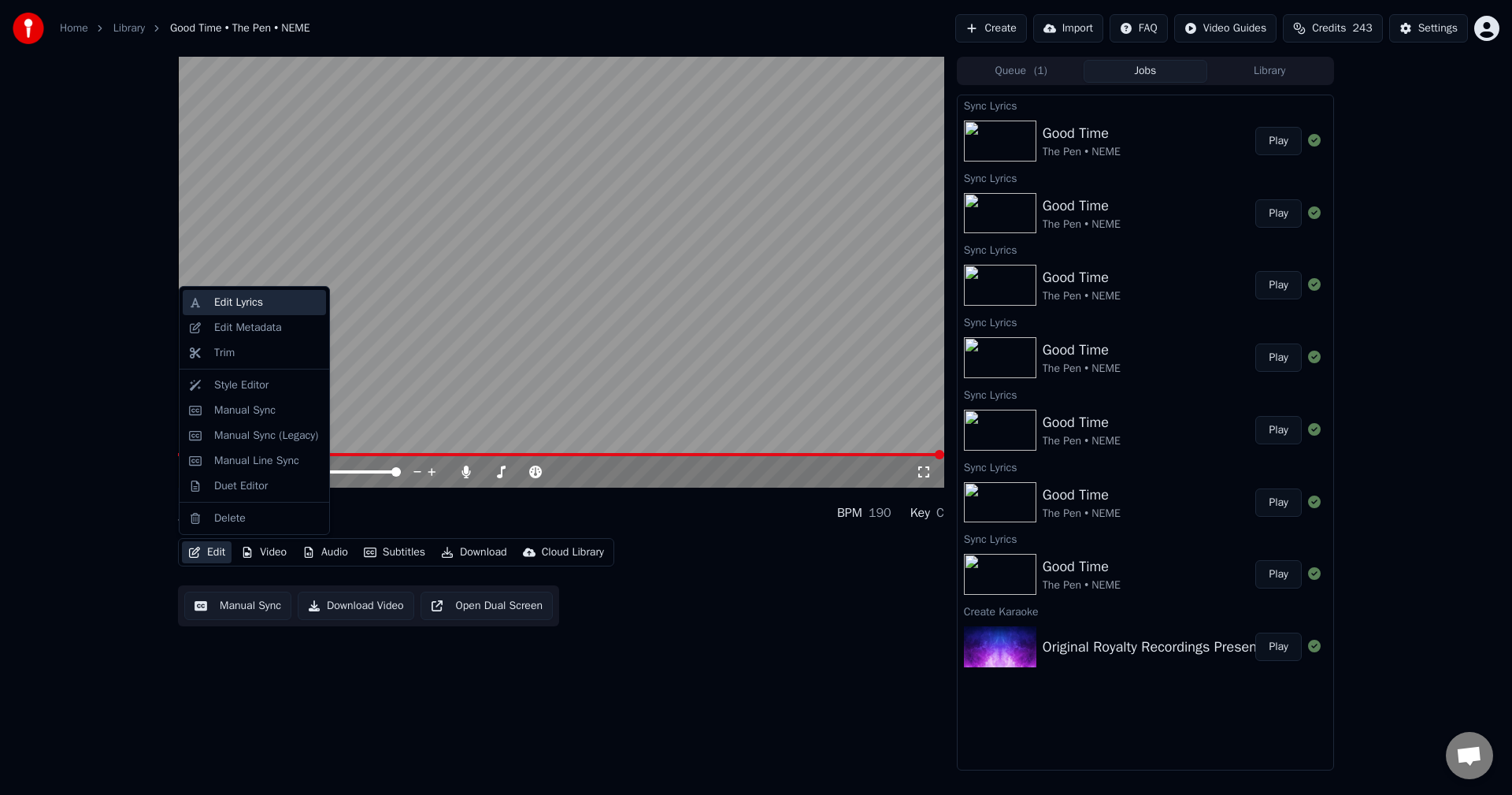 click on "Edit Lyrics" at bounding box center (239, 303) 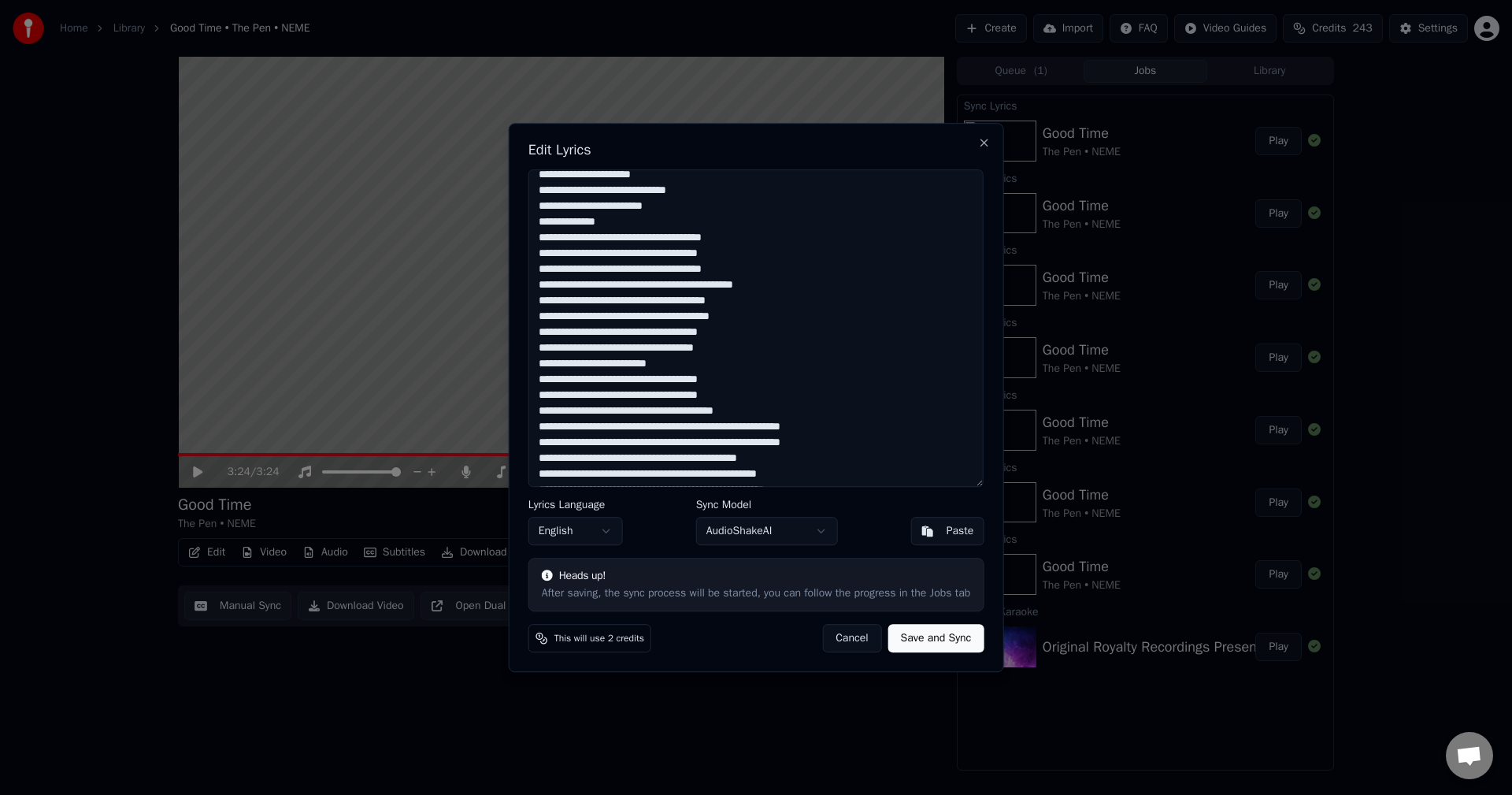 scroll, scrollTop: 578, scrollLeft: 0, axis: vertical 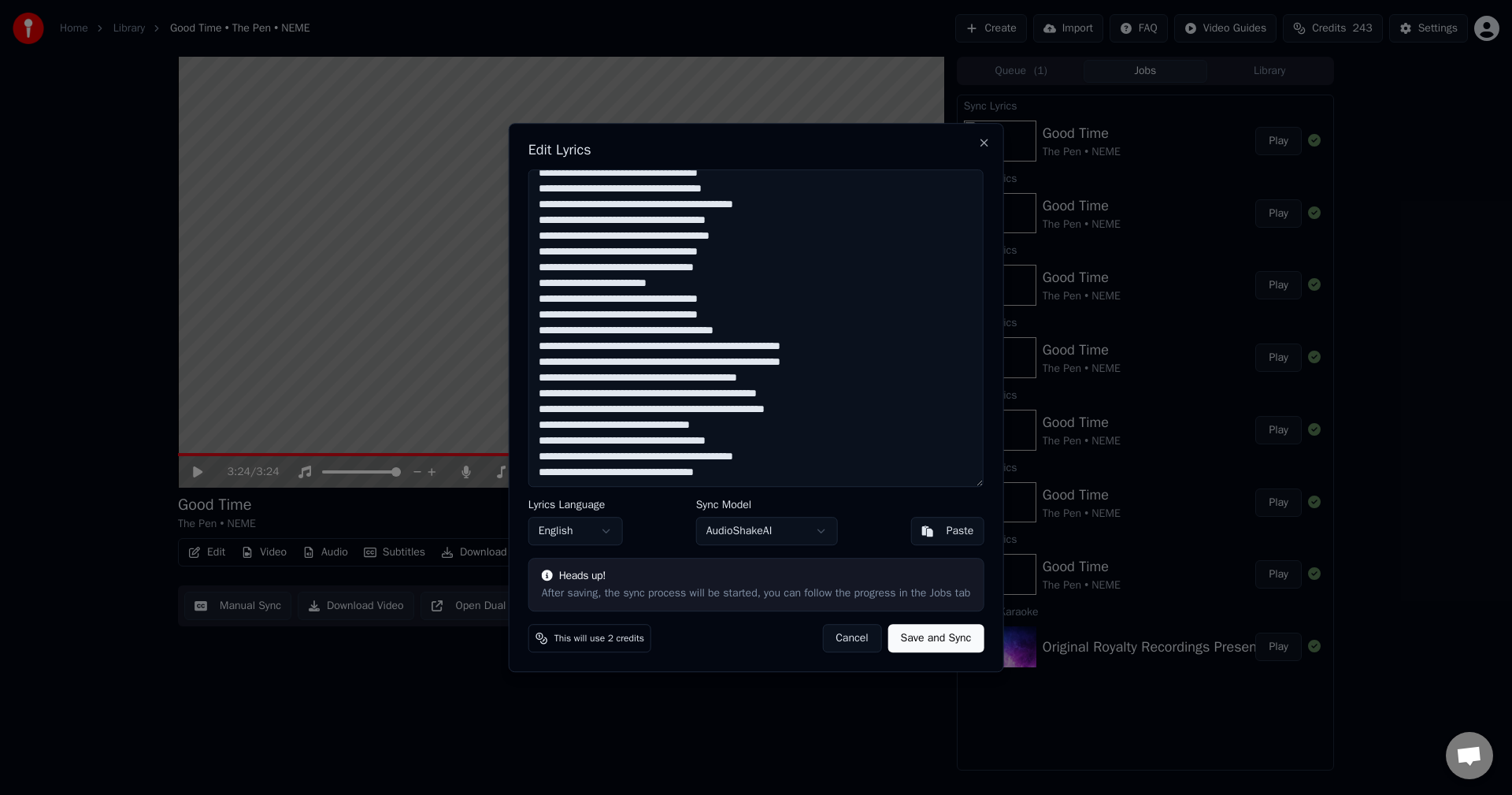 drag, startPoint x: 539, startPoint y: 186, endPoint x: 752, endPoint y: 481, distance: 363.8599 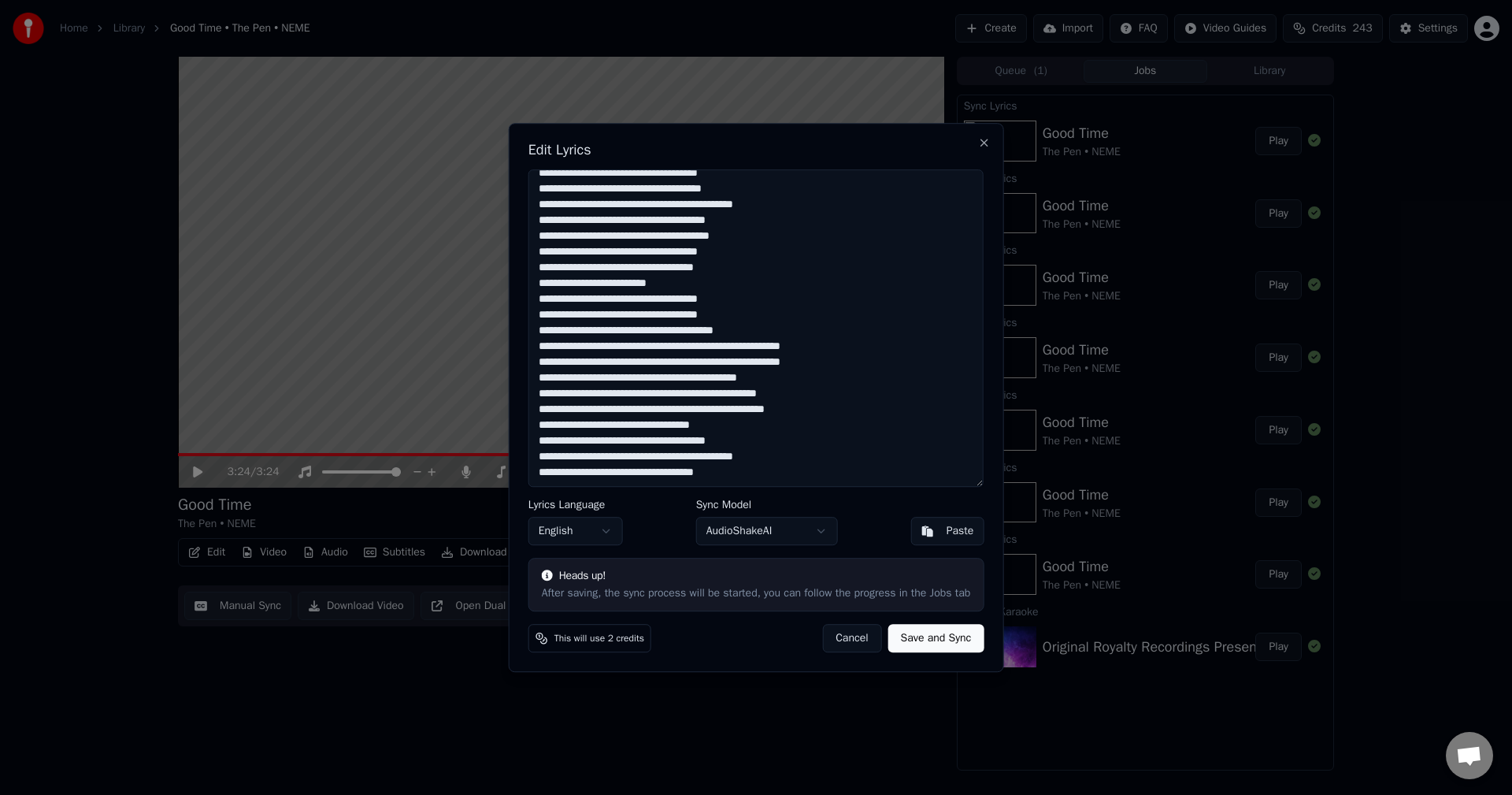 click at bounding box center (756, 329) 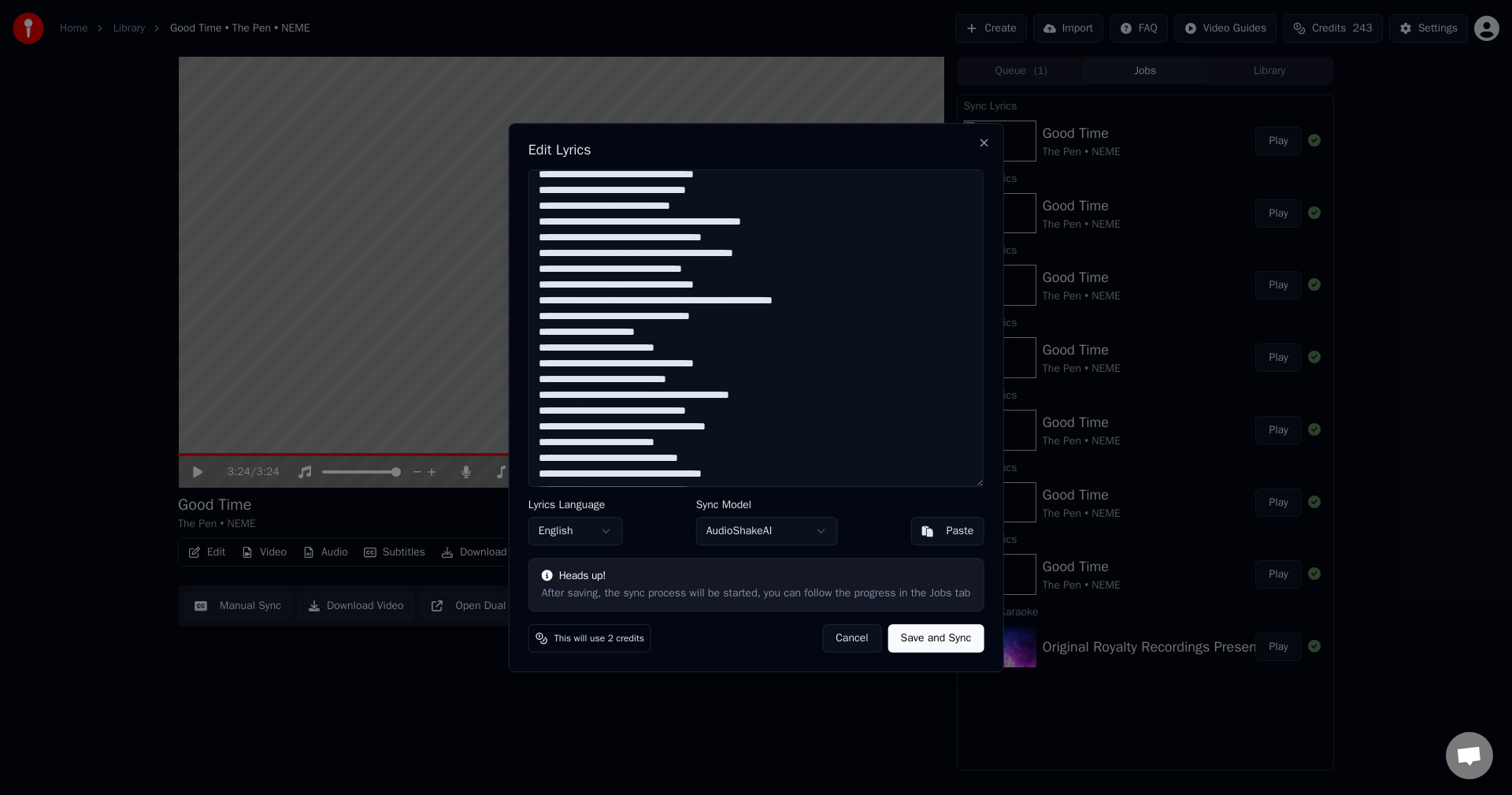 scroll, scrollTop: 0, scrollLeft: 0, axis: both 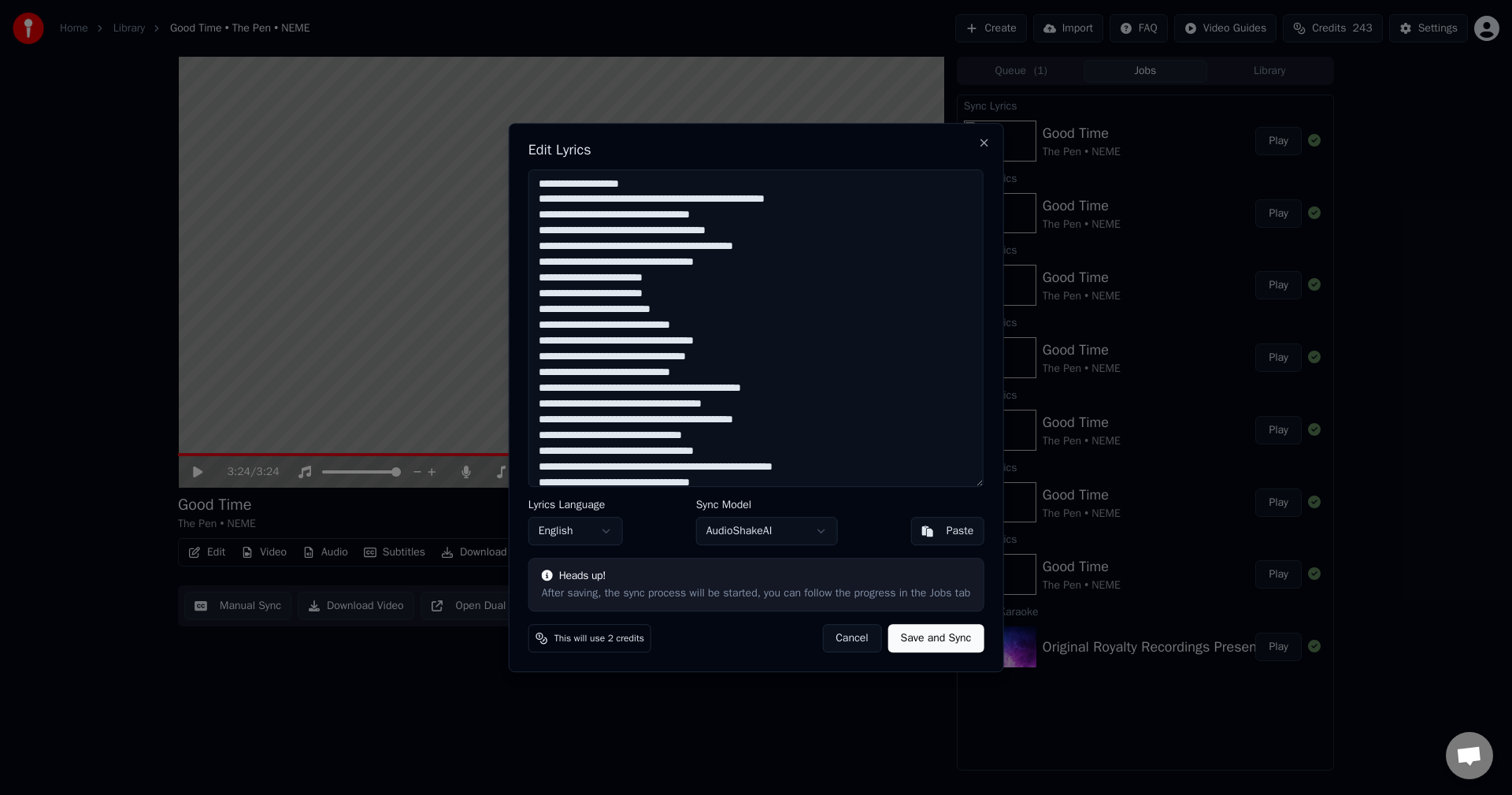 click at bounding box center [756, 329] 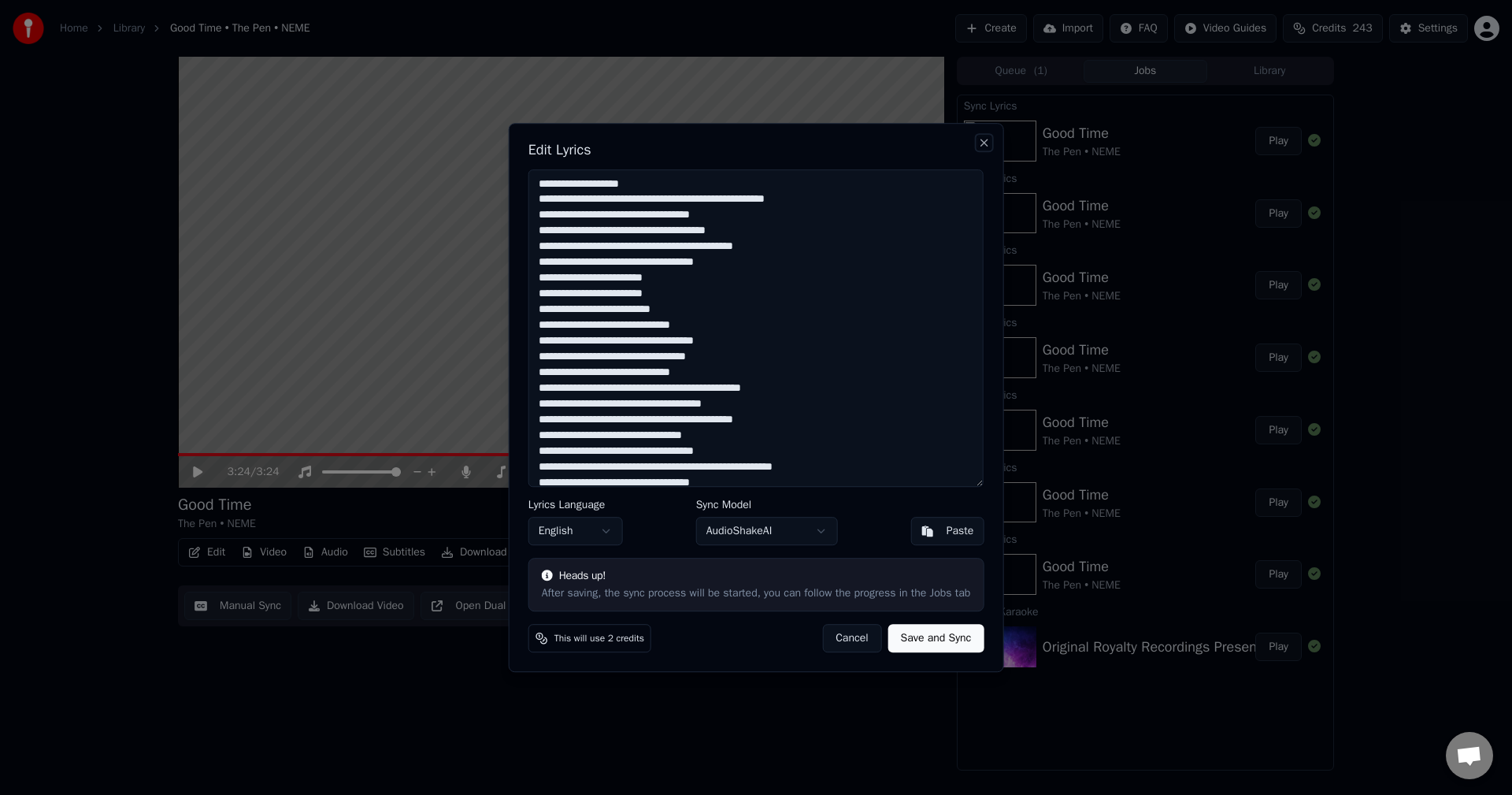 click on "Close" at bounding box center [984, 143] 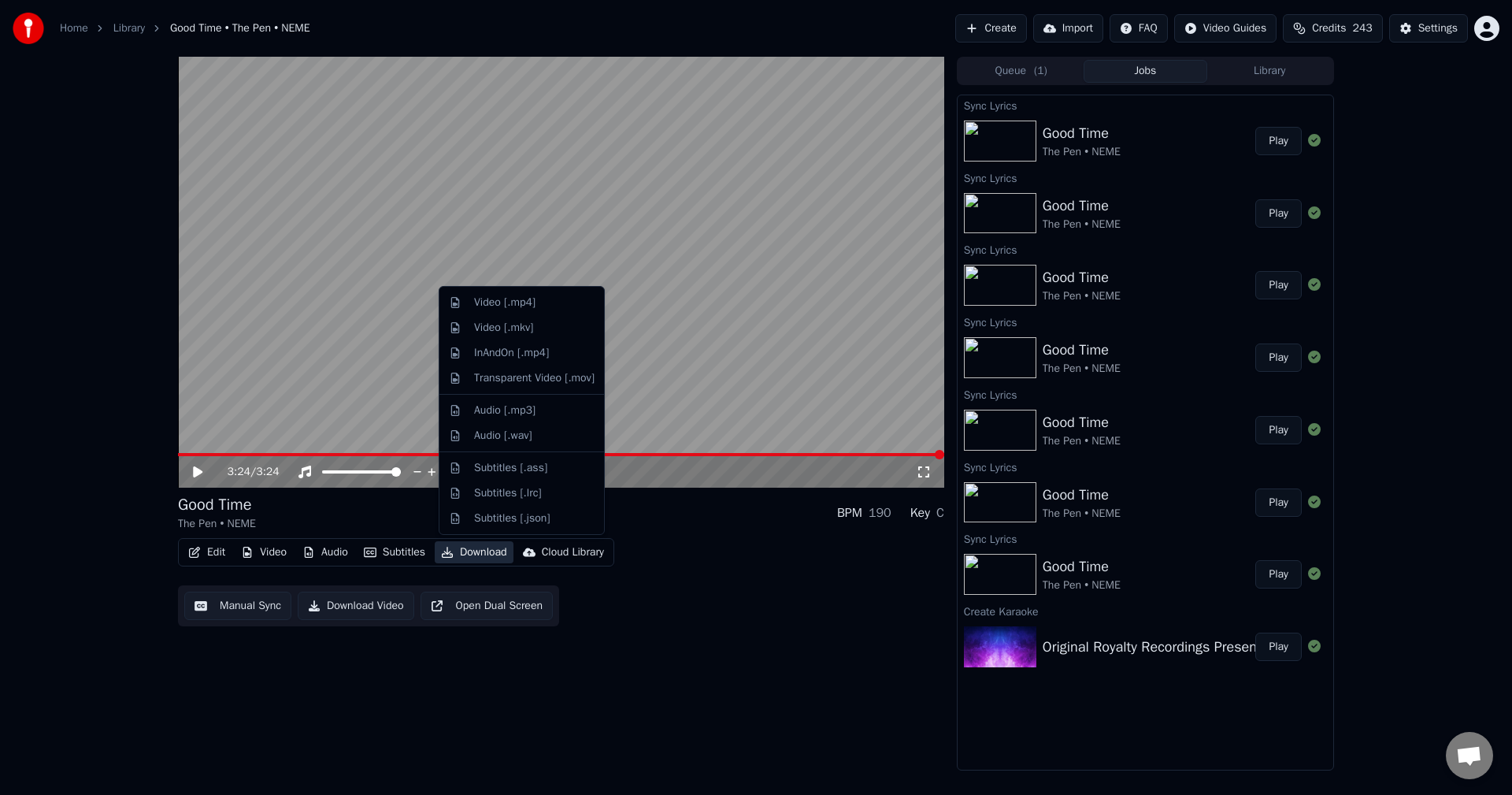 click on "Download" at bounding box center (474, 552) 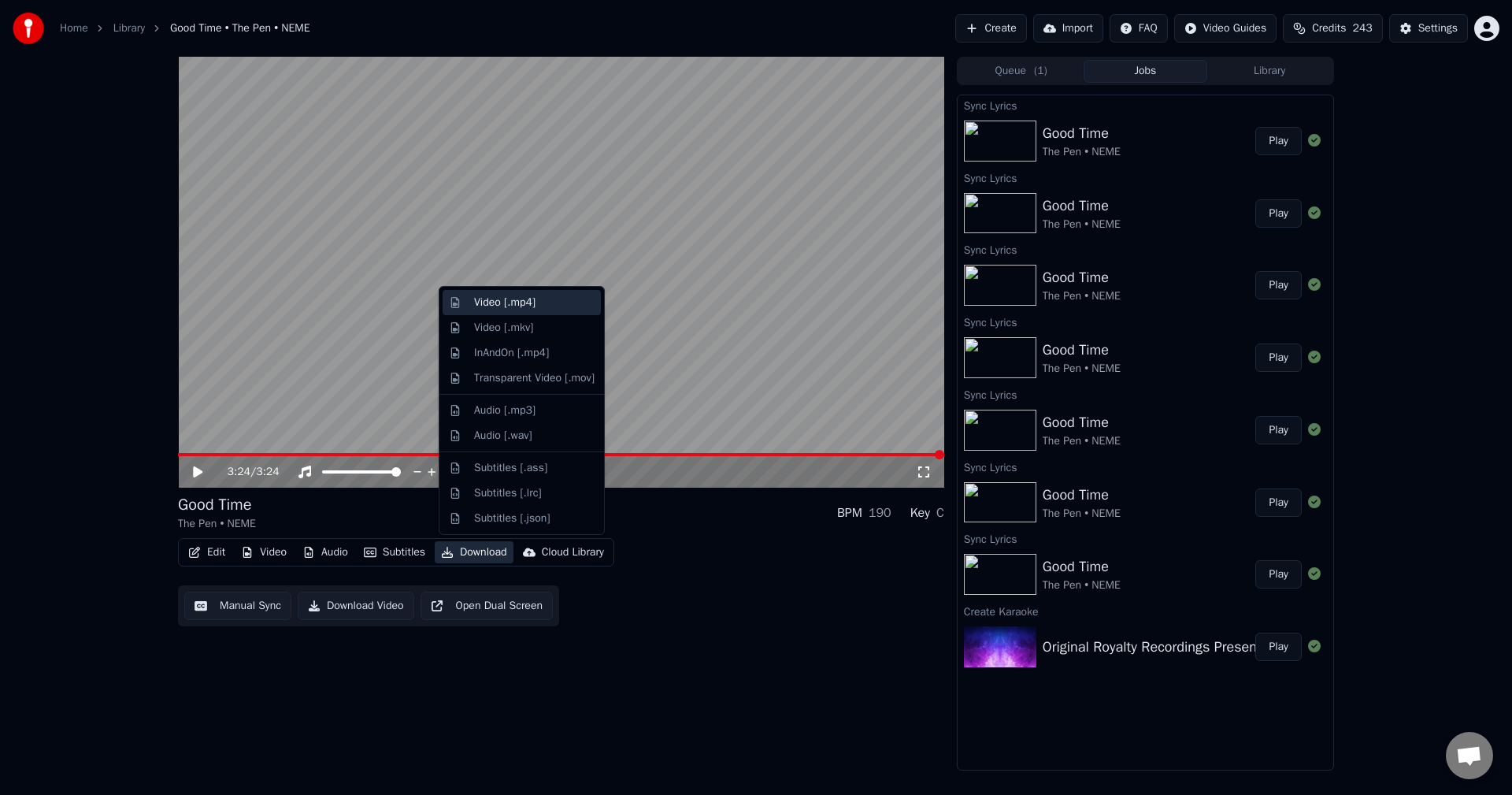 click on "Video [.mp4]" at bounding box center (505, 303) 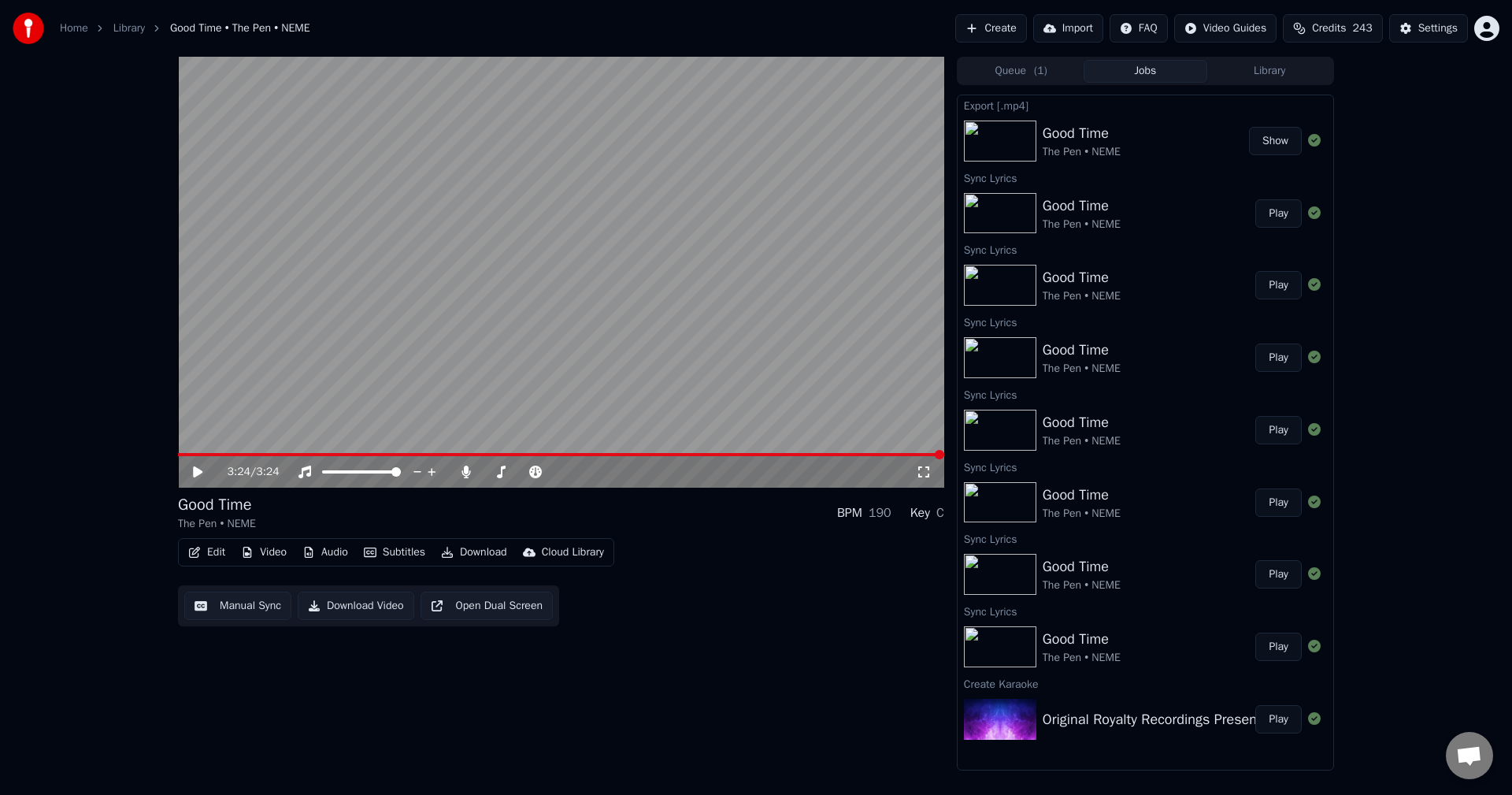 click on "Show" at bounding box center (1275, 141) 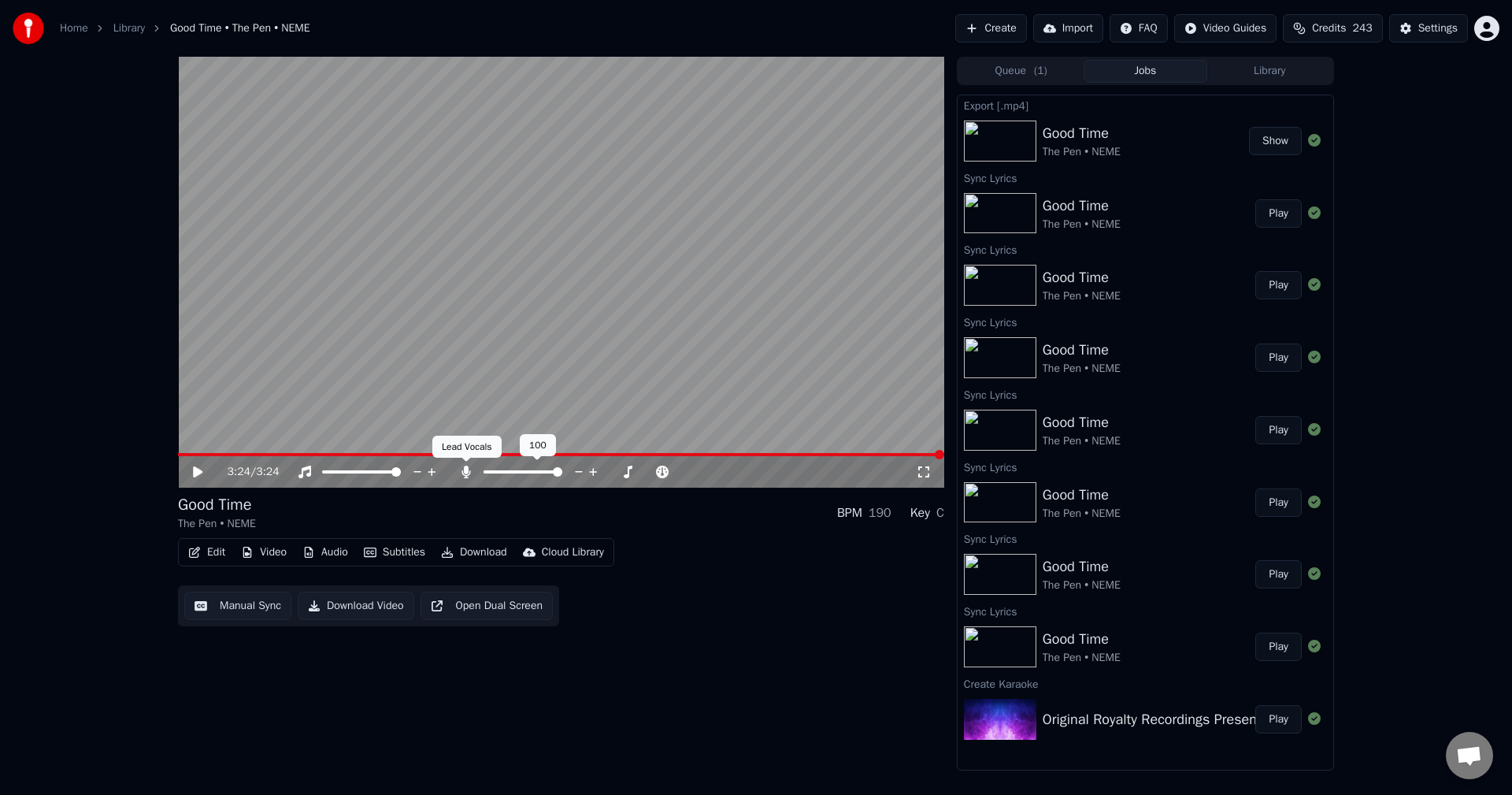 click 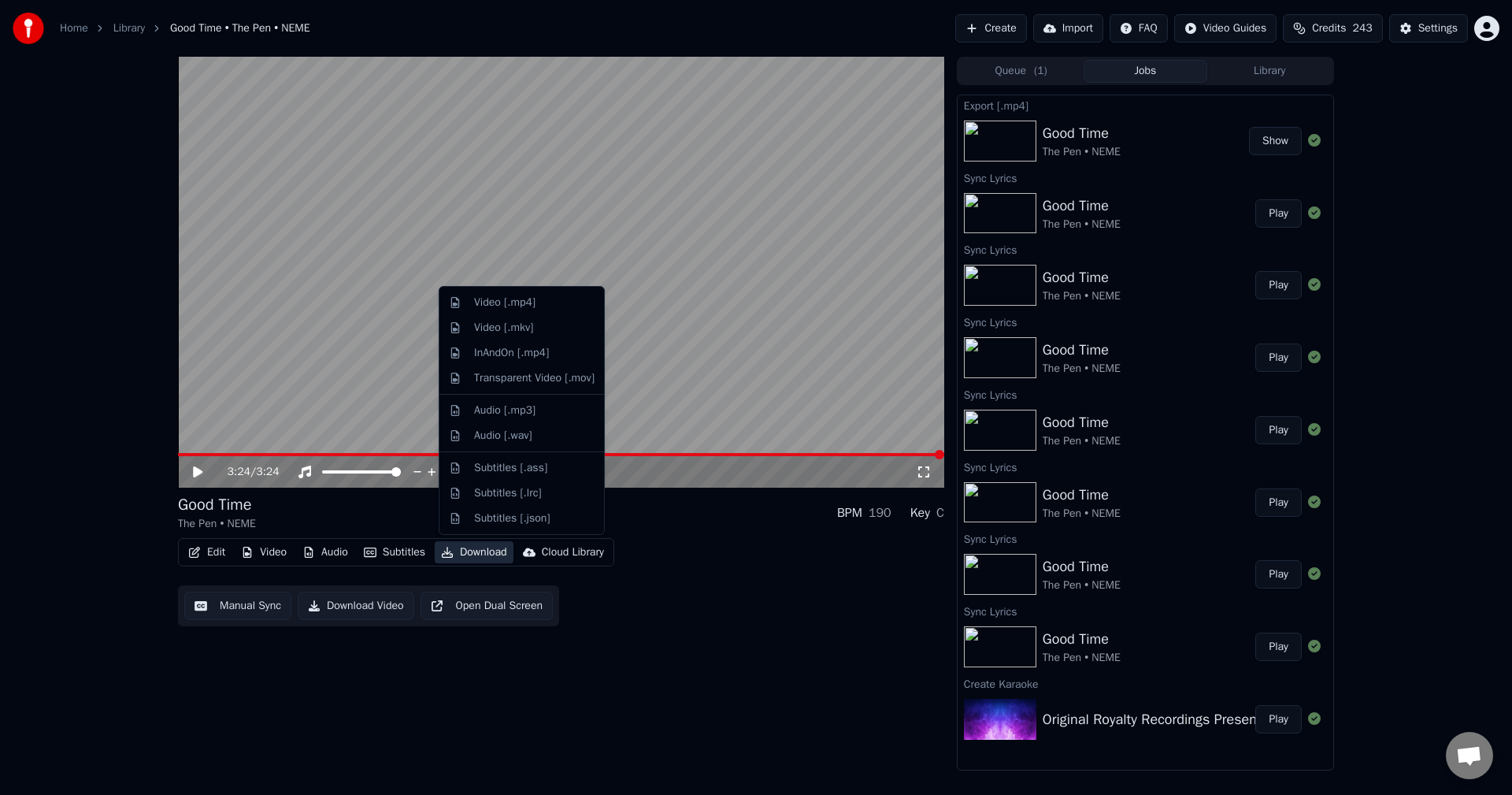 click on "Download" at bounding box center [474, 552] 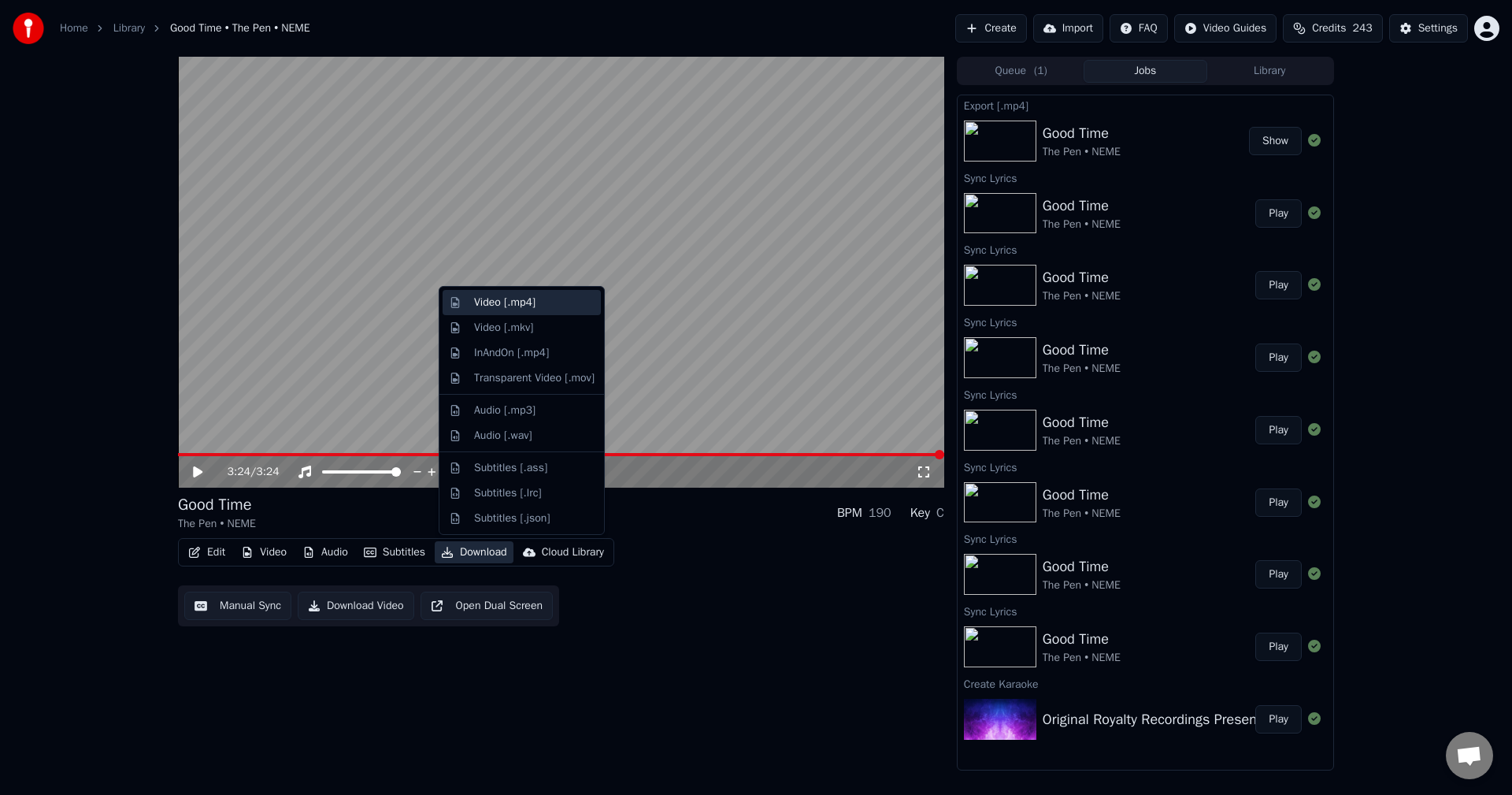click on "Video [.mp4]" at bounding box center [505, 303] 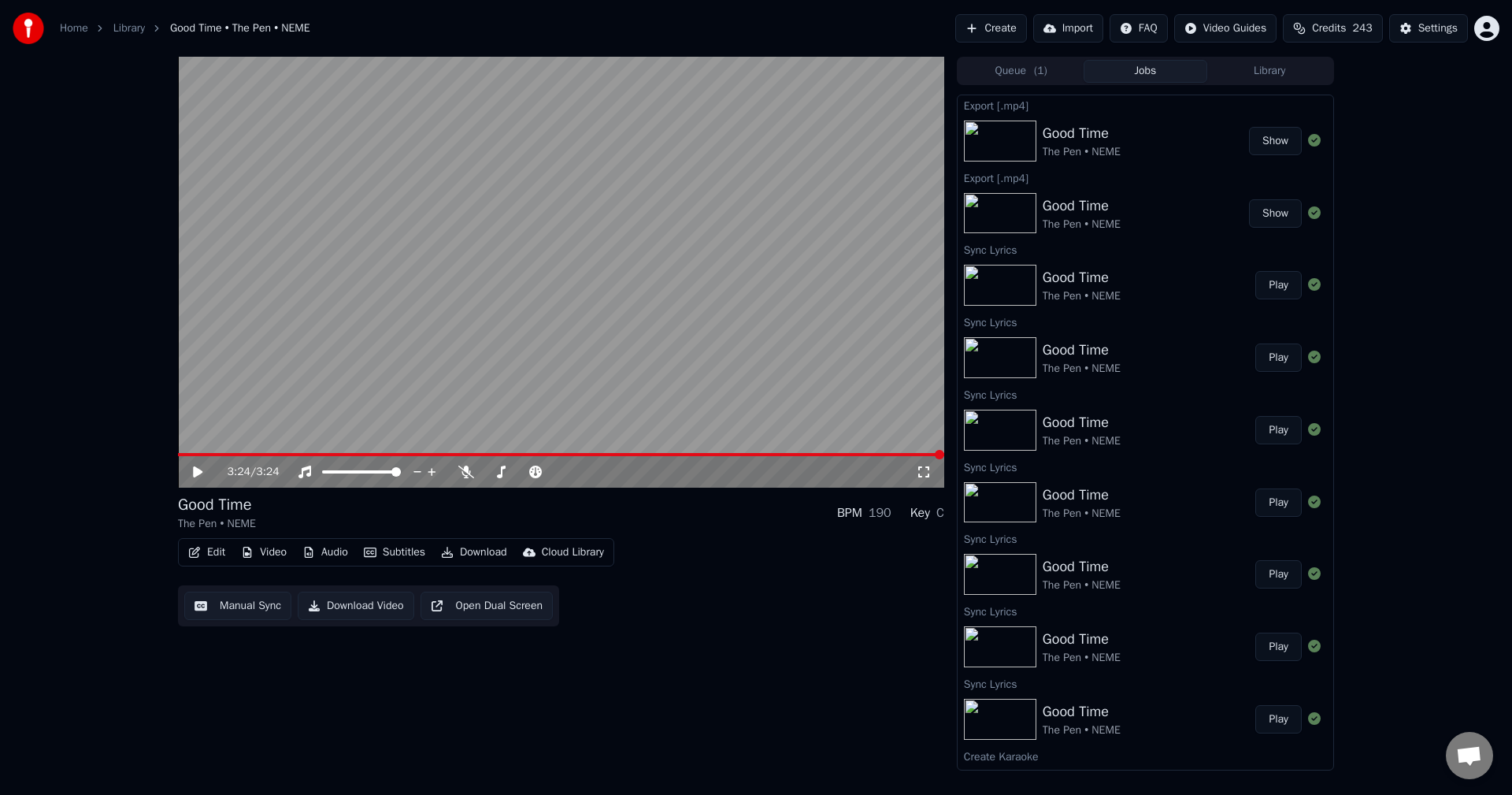 click on "Show" at bounding box center (1275, 141) 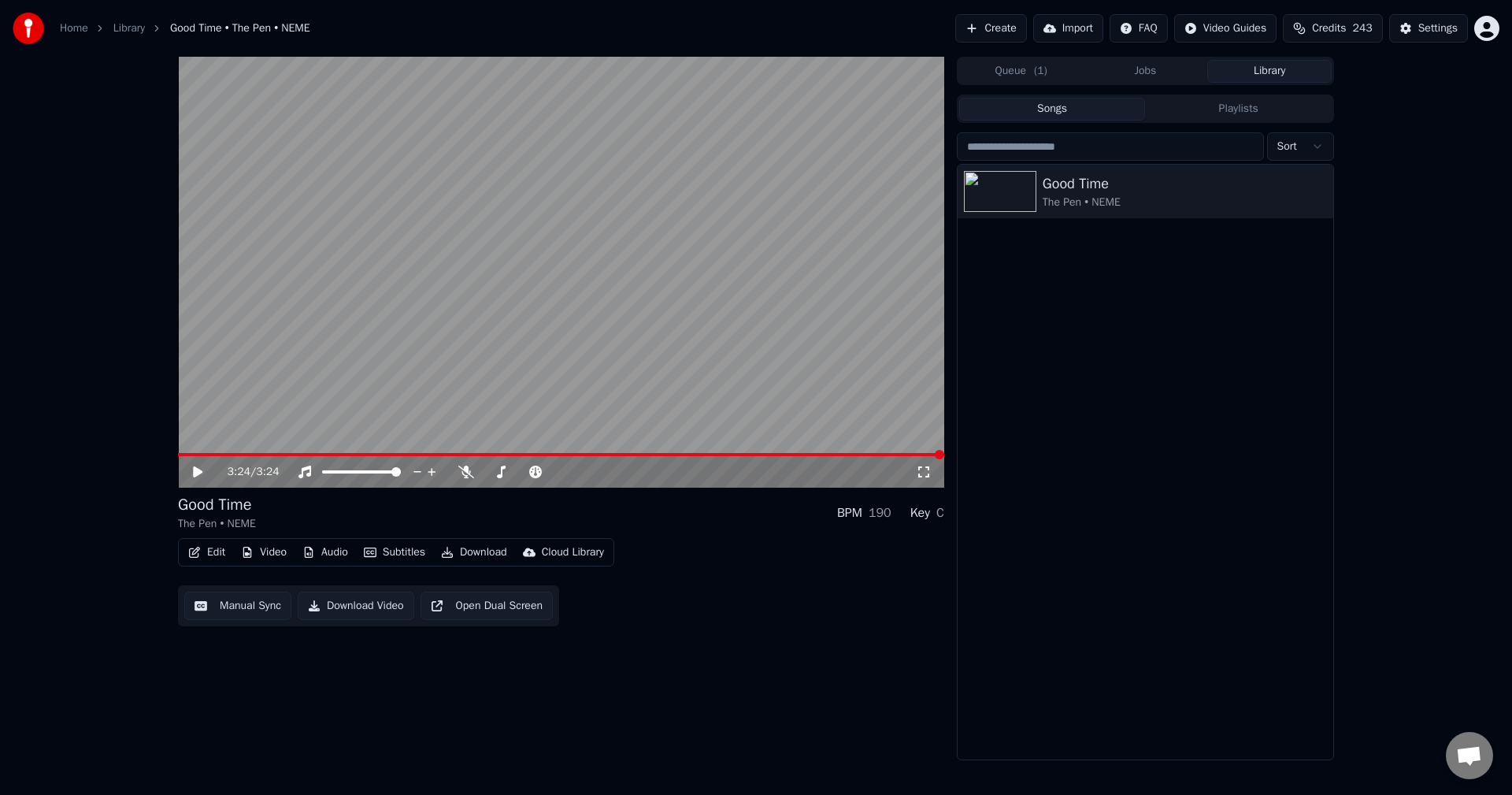 click on "Library" at bounding box center (1269, 71) 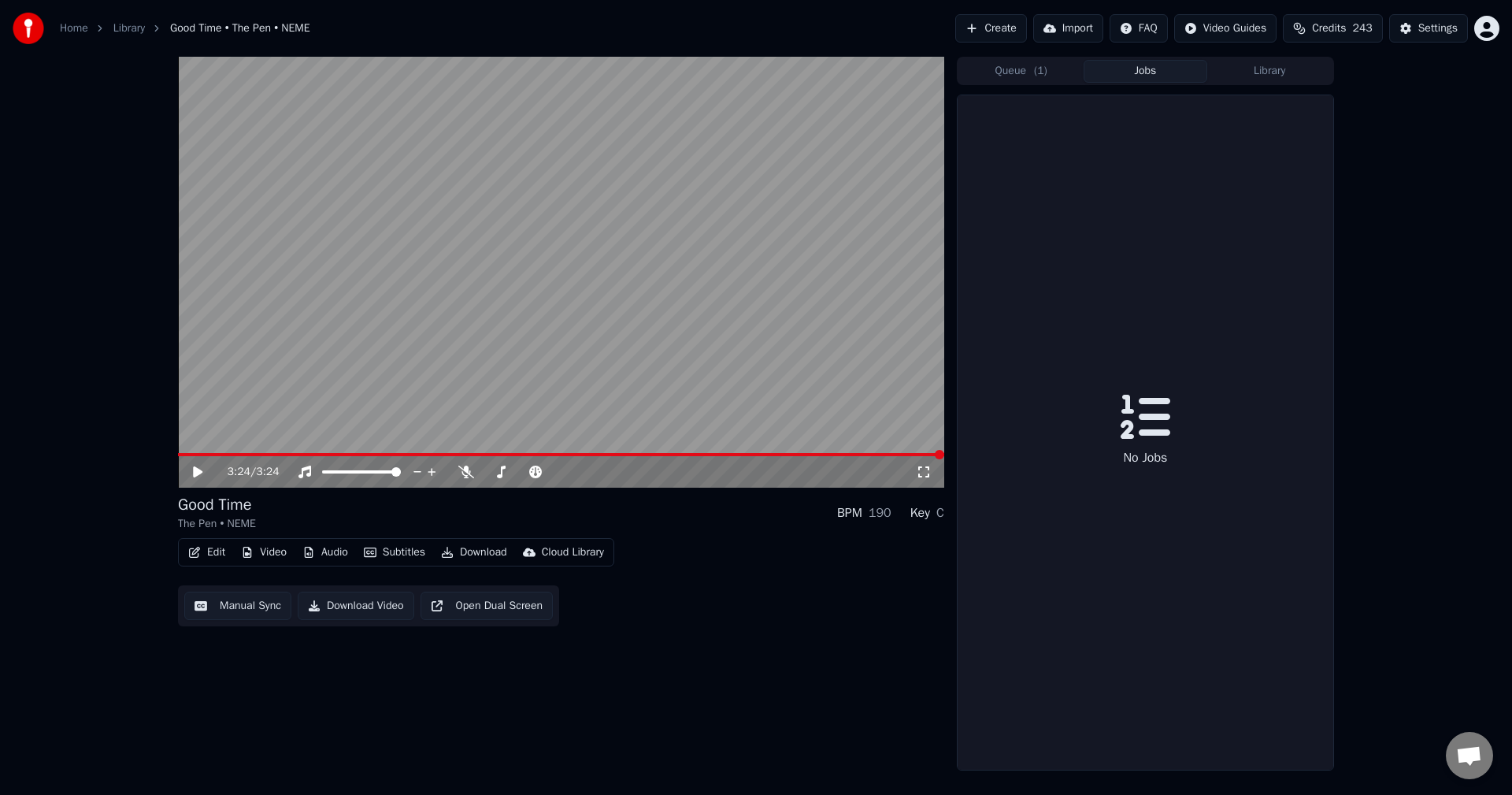 click on "Jobs" at bounding box center [1146, 71] 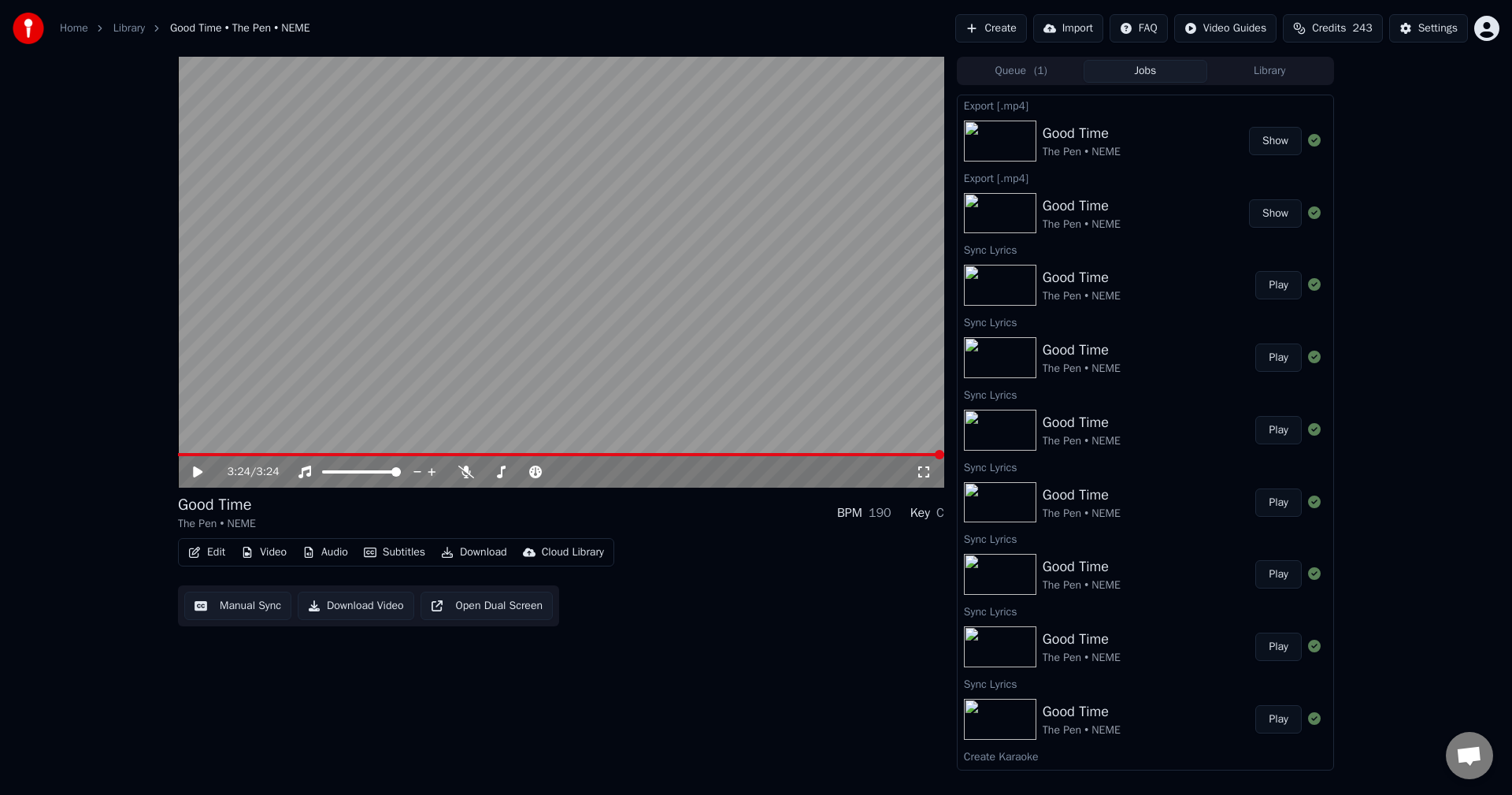 click on "Queue ( 1 )" at bounding box center [1021, 71] 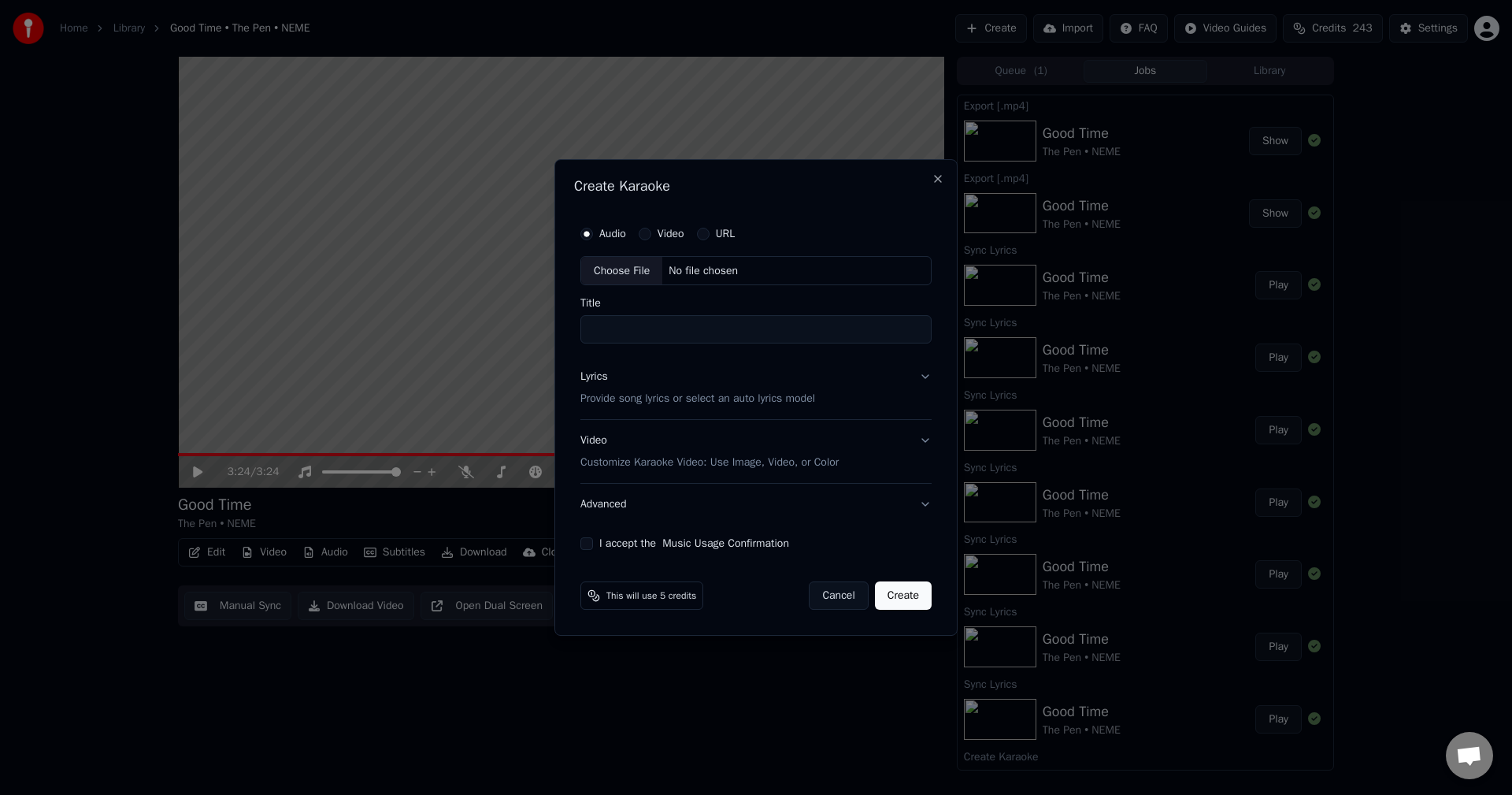 click on "Choose File" at bounding box center [621, 271] 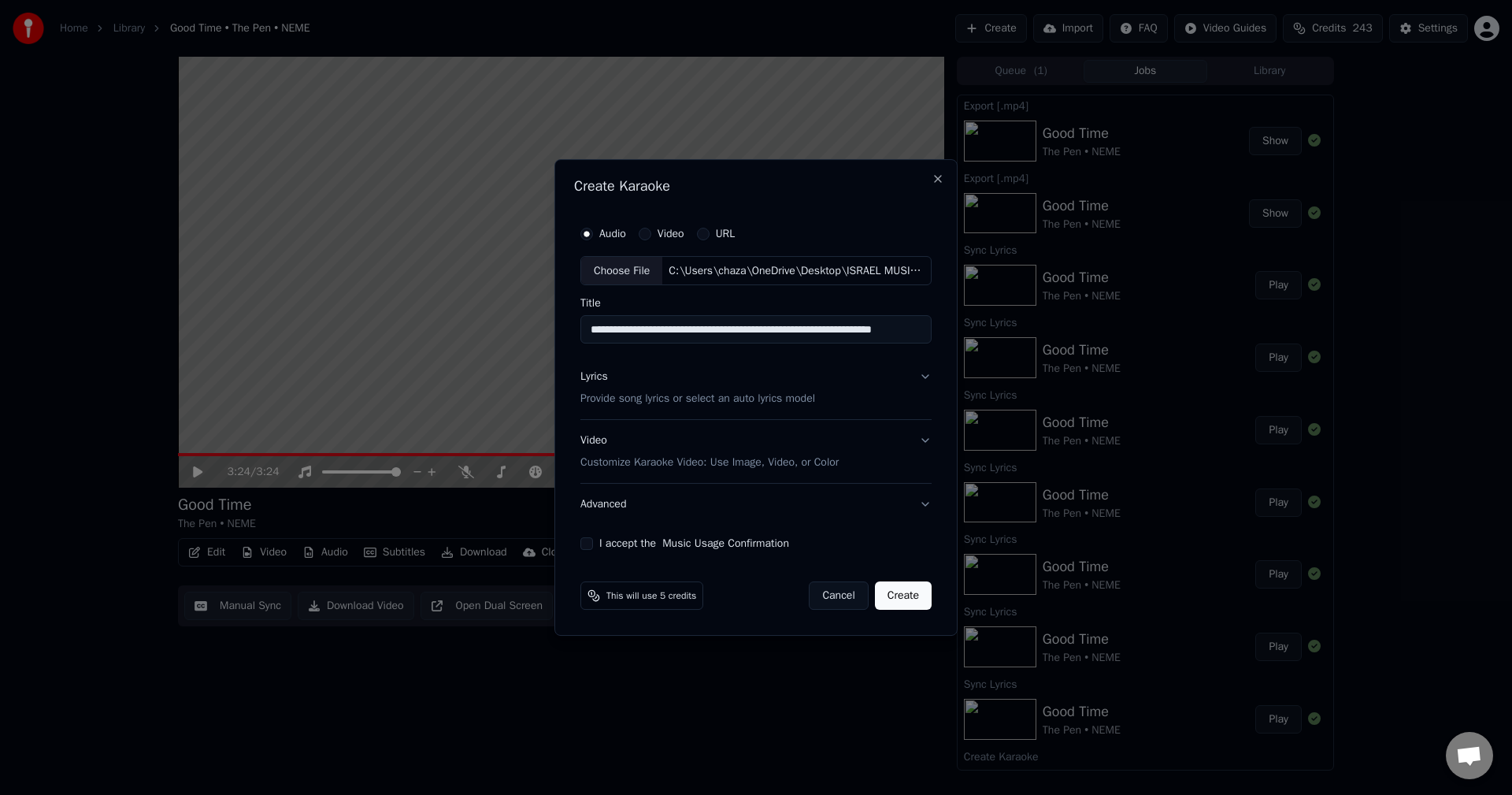 click on "I accept the   Music Usage Confirmation" at bounding box center (587, 544) 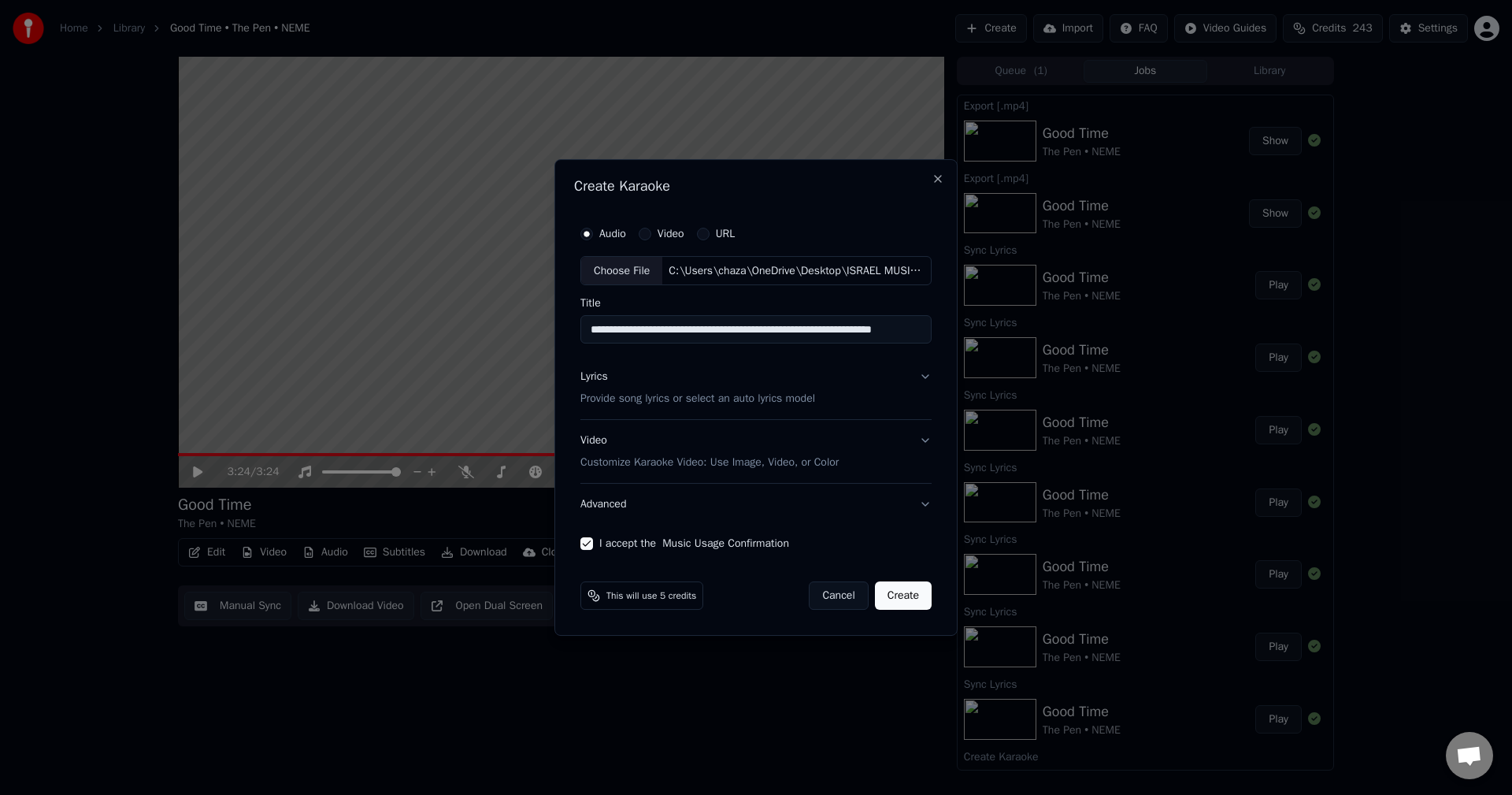 click on "Create" at bounding box center [903, 596] 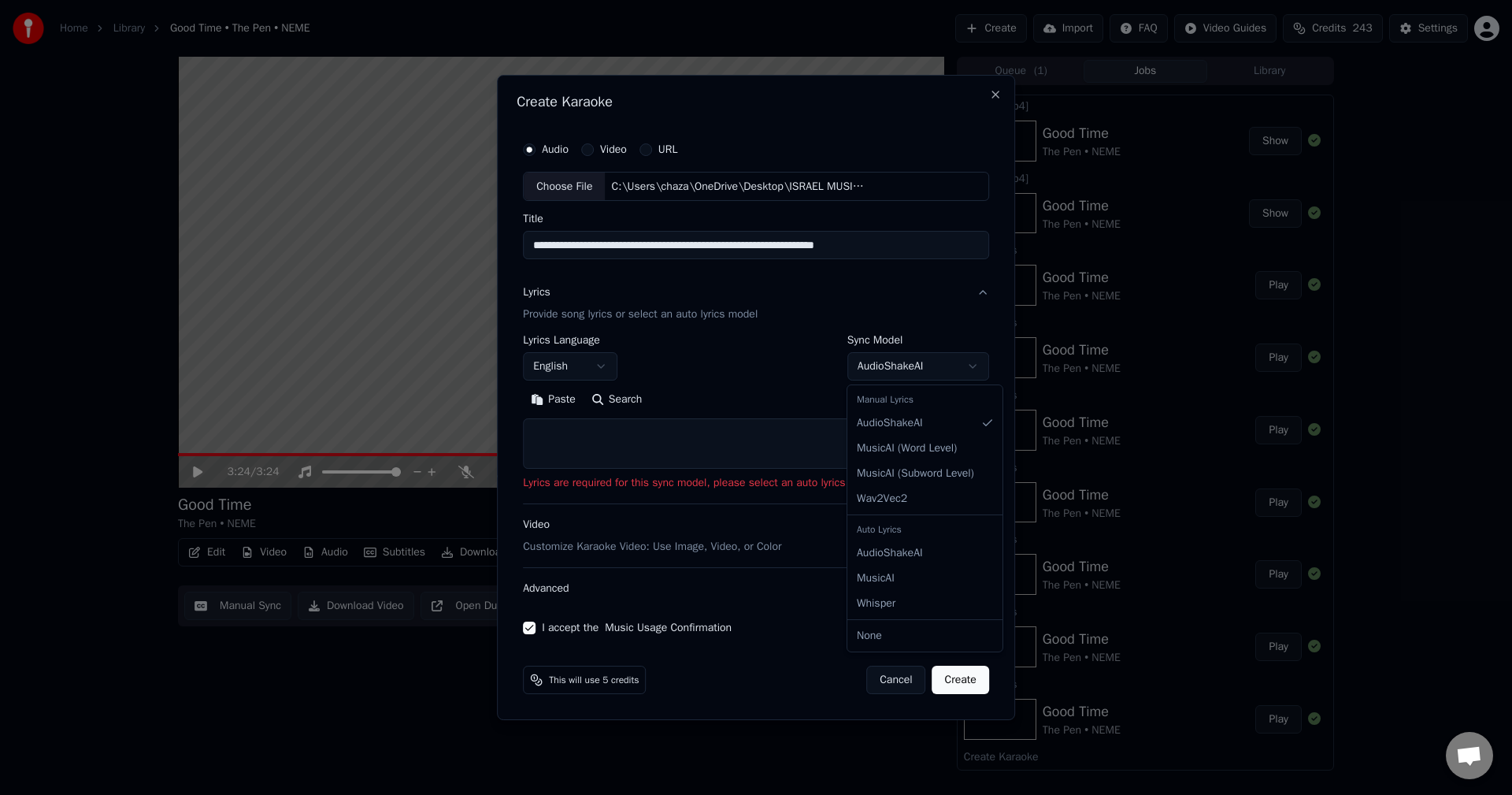 click on "**********" at bounding box center (756, 397) 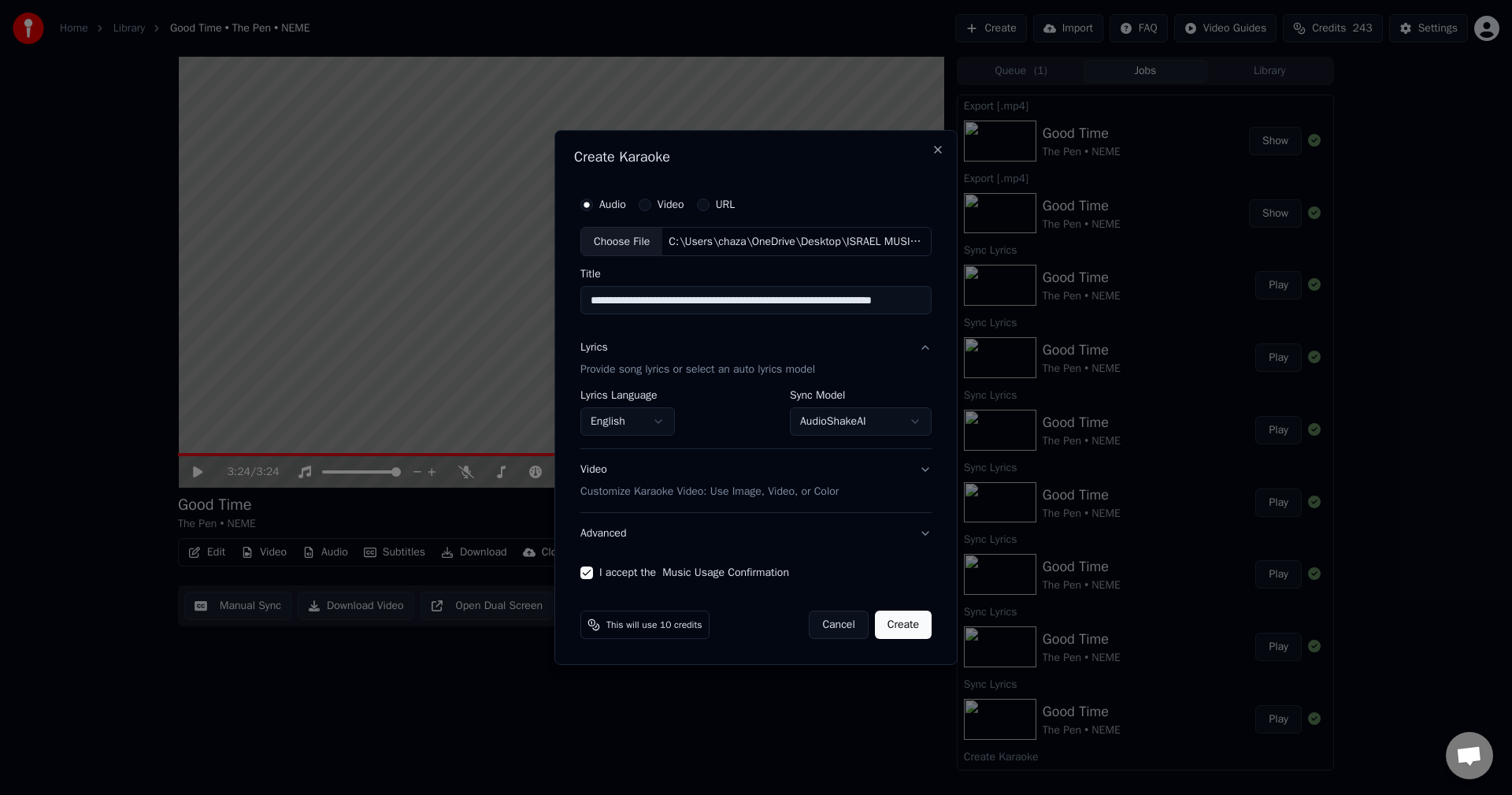 click on "Create" at bounding box center [903, 625] 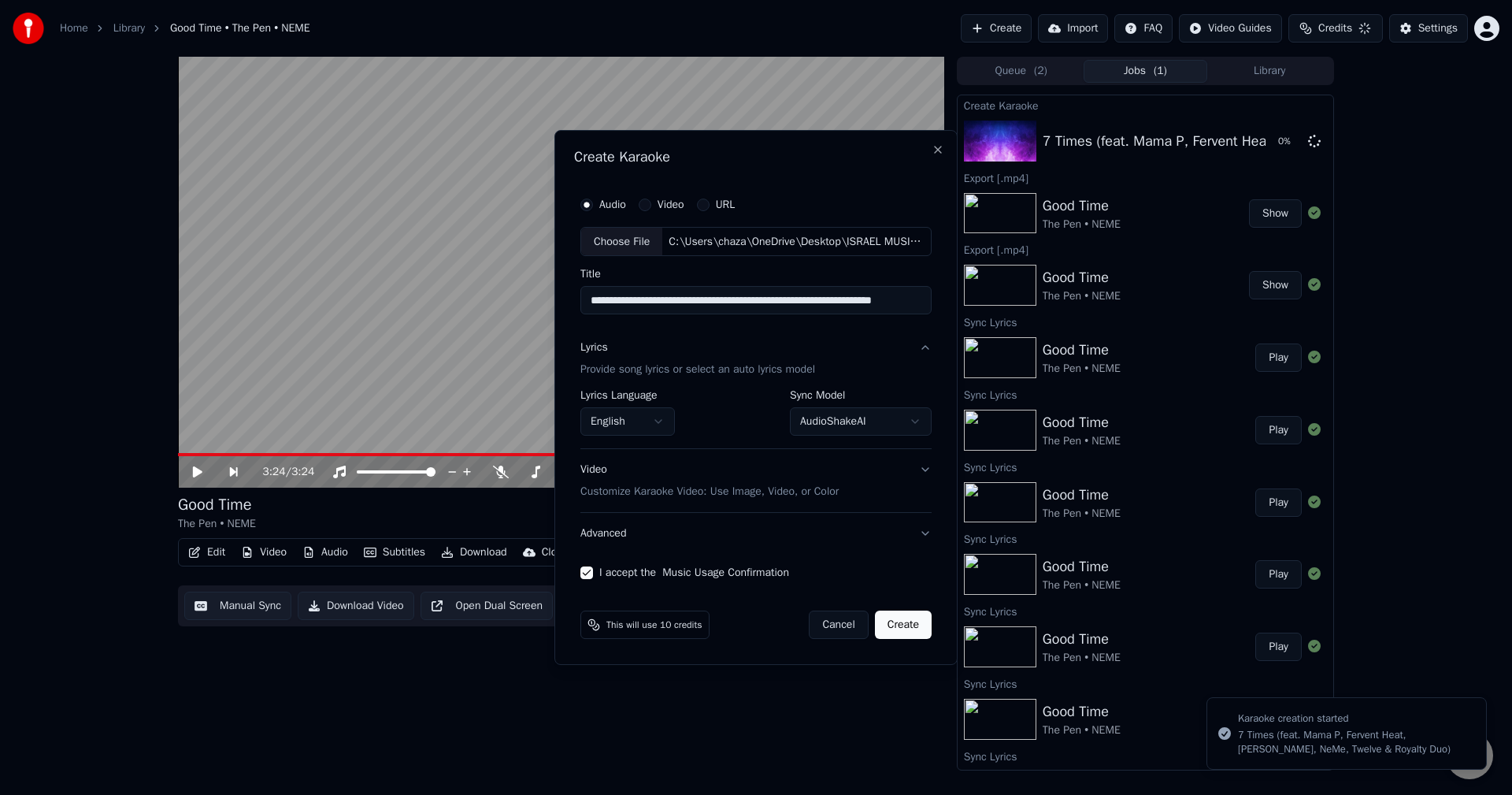 select on "**********" 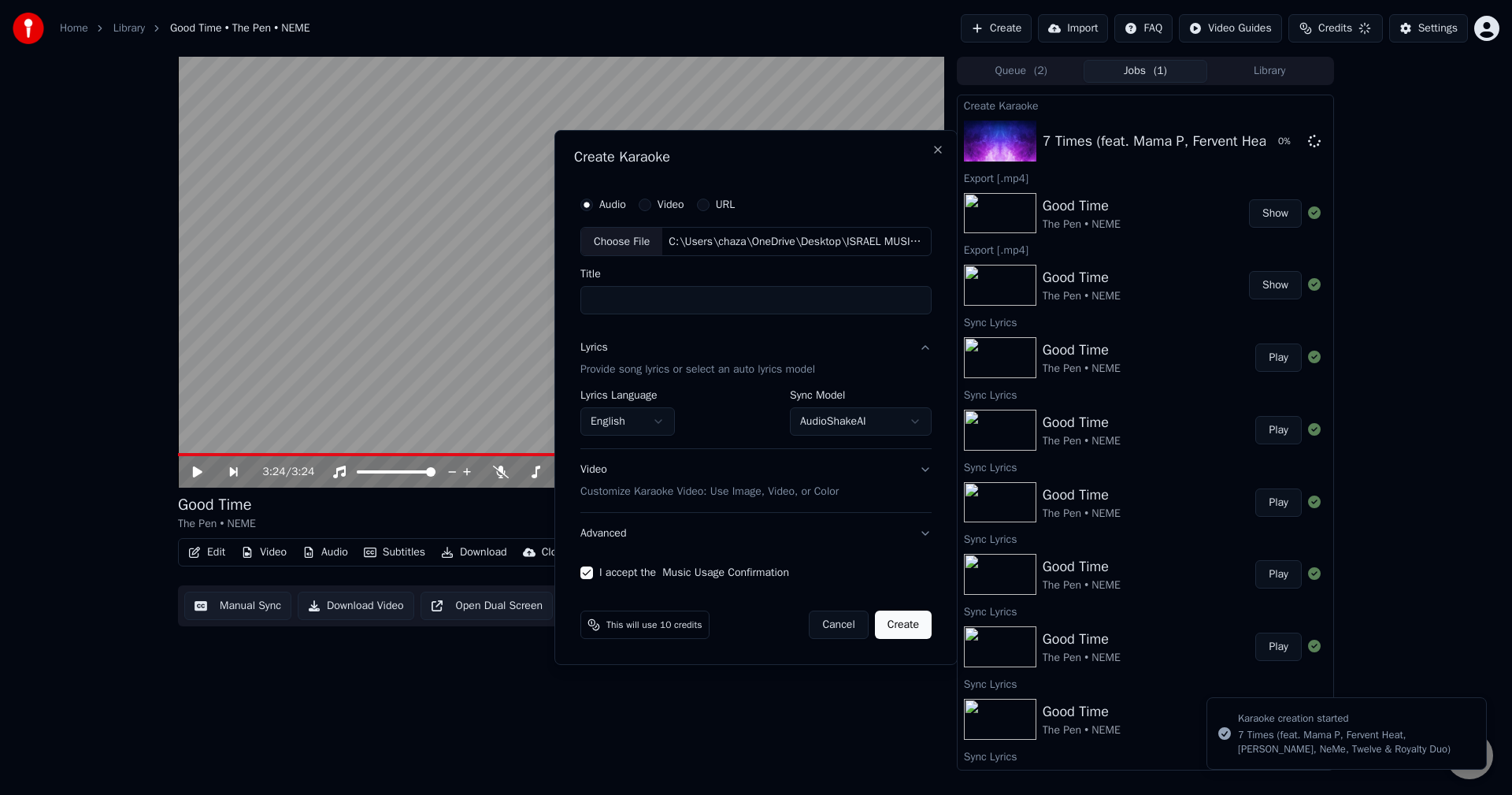 select 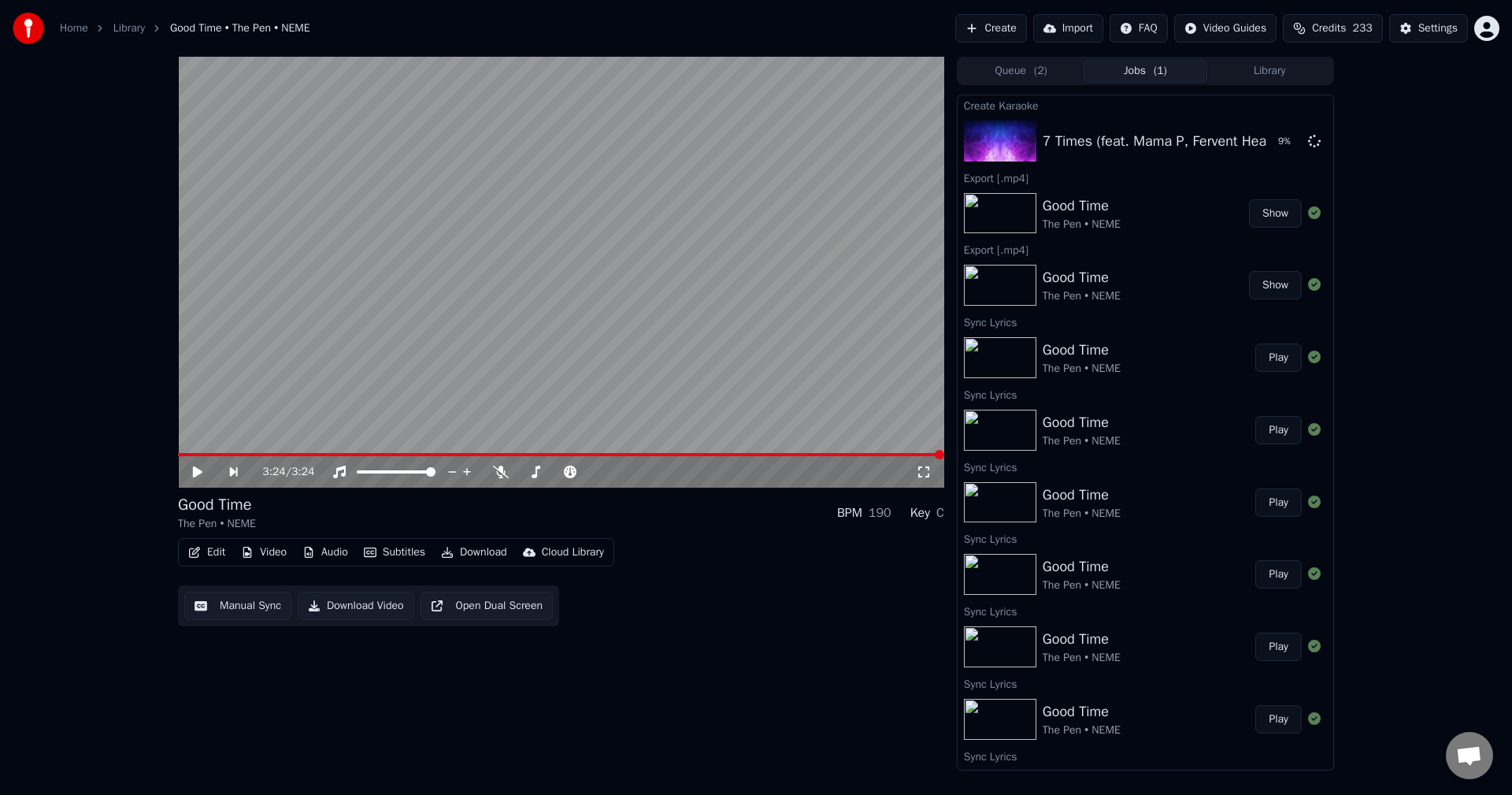 click on "Library" at bounding box center [129, 28] 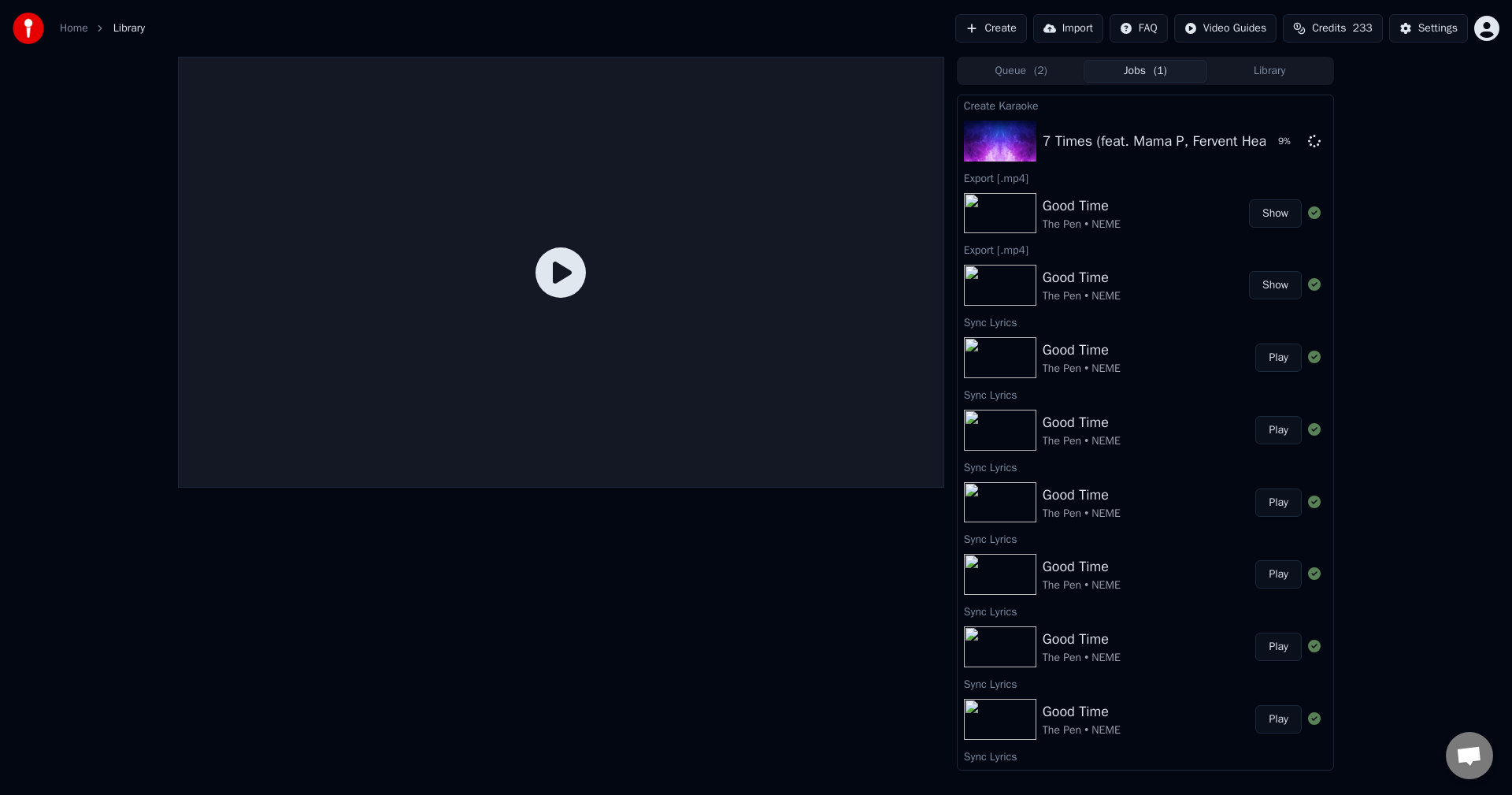 click 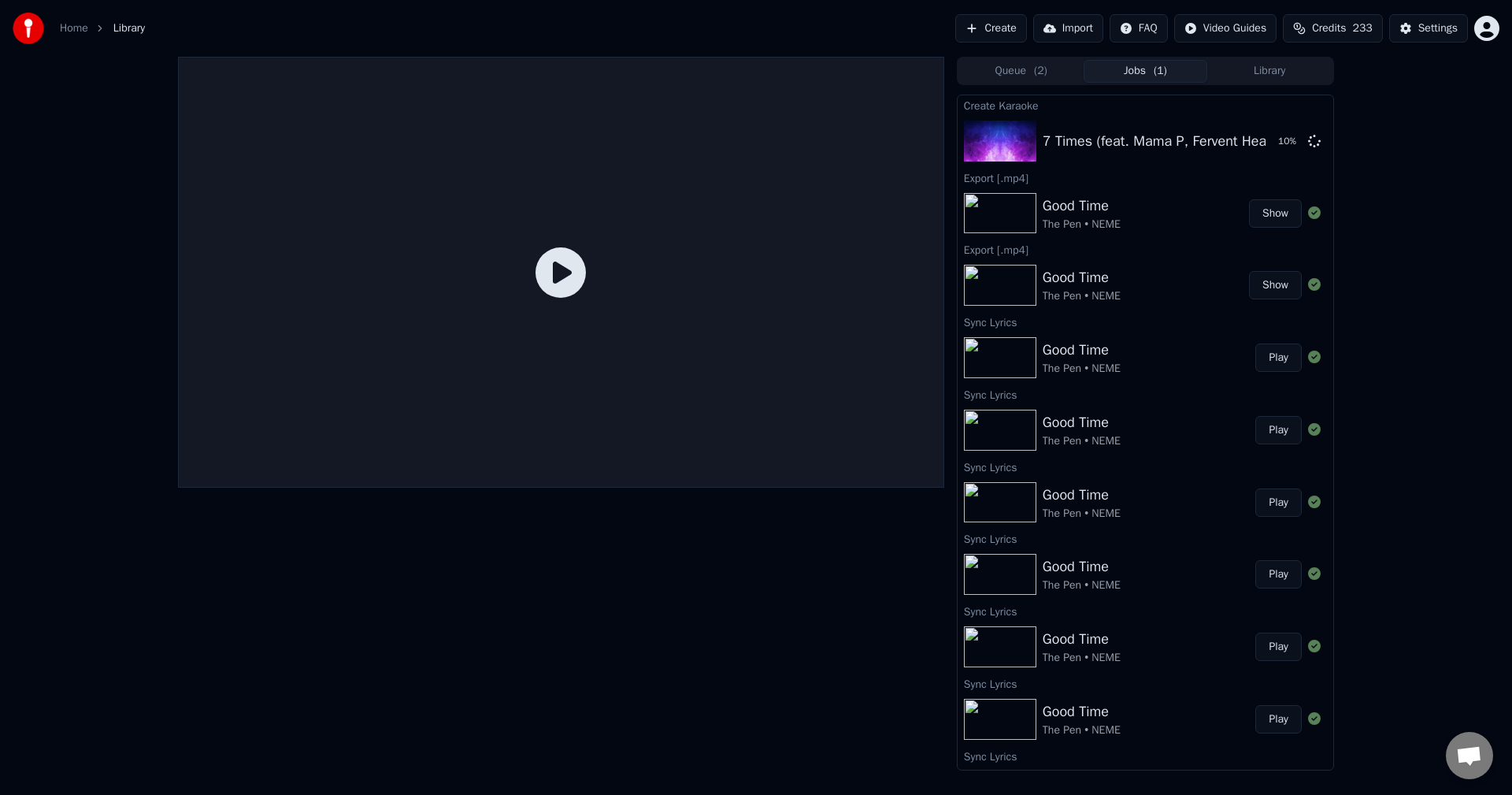 click 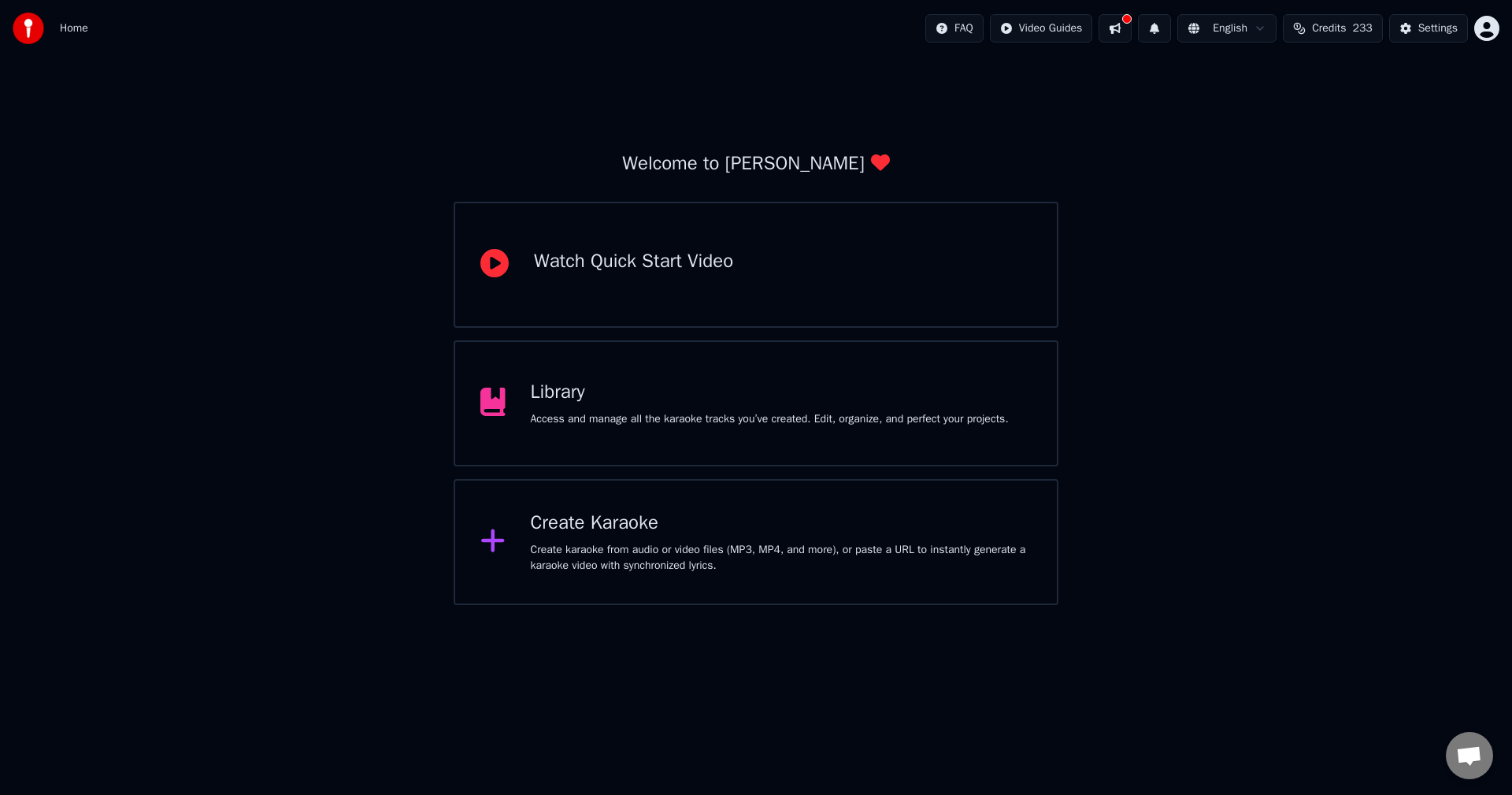 click at bounding box center (1115, 28) 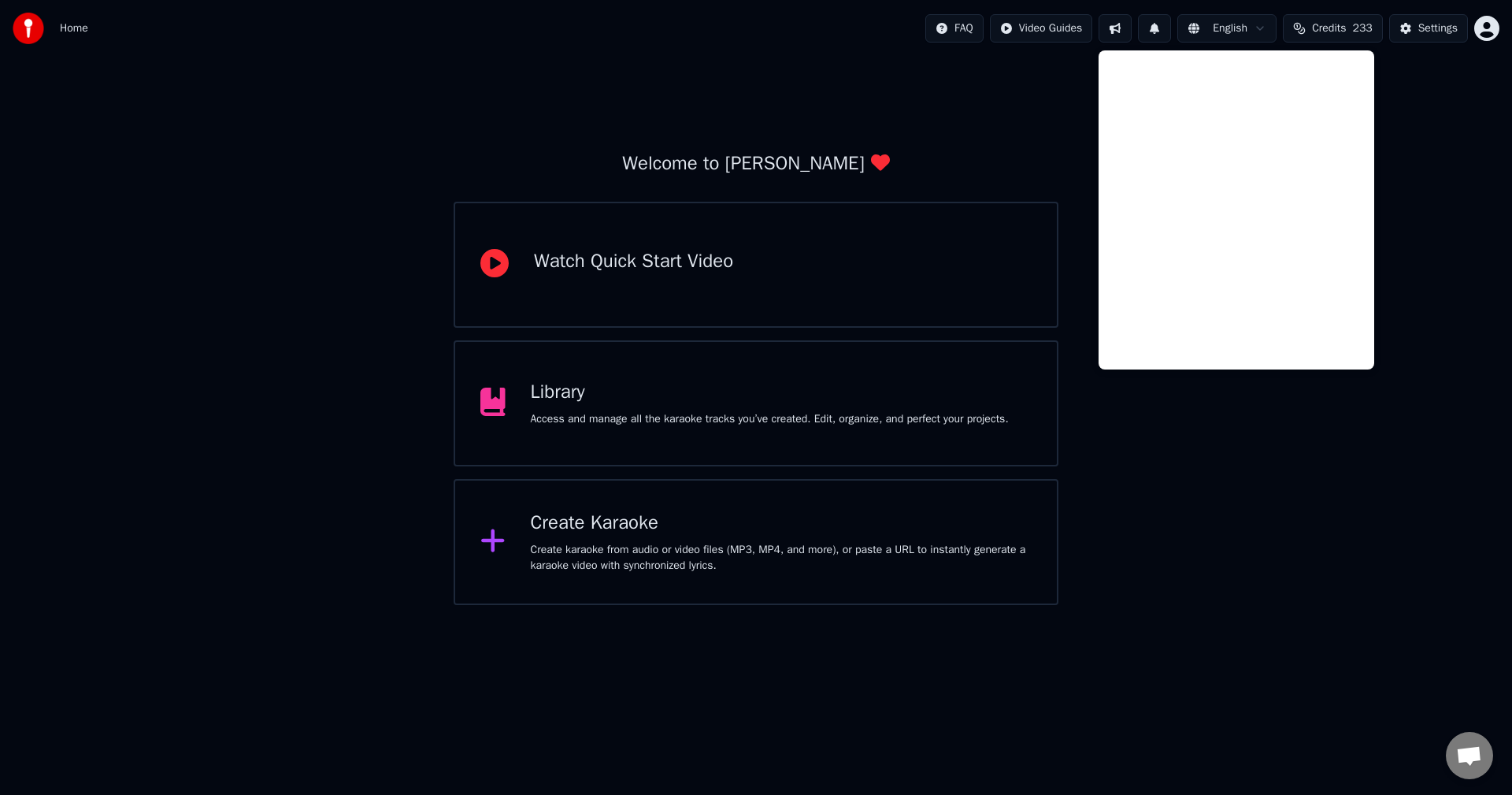 click on "Create Karaoke" at bounding box center [781, 523] 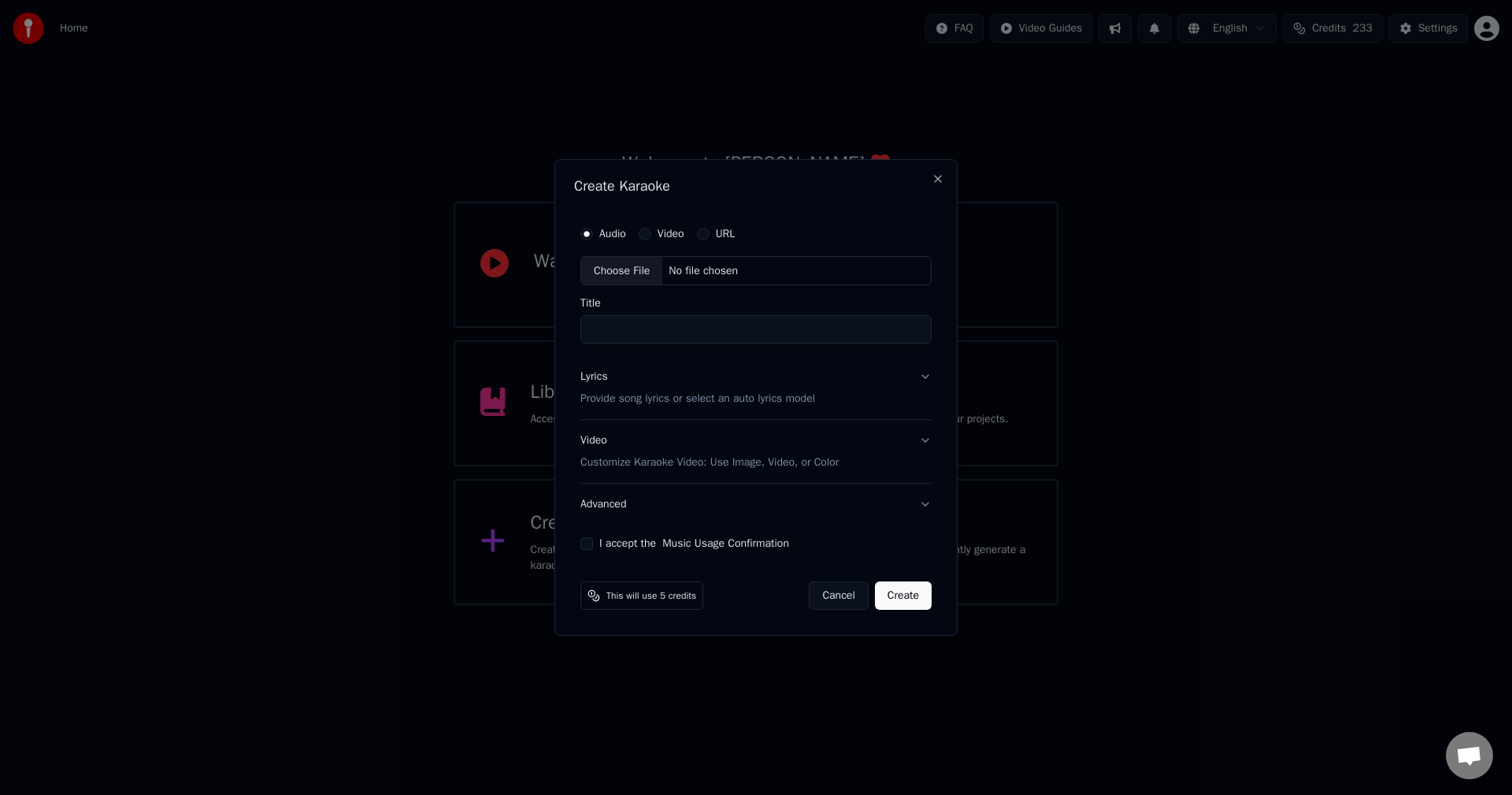 click on "Choose File" at bounding box center [621, 271] 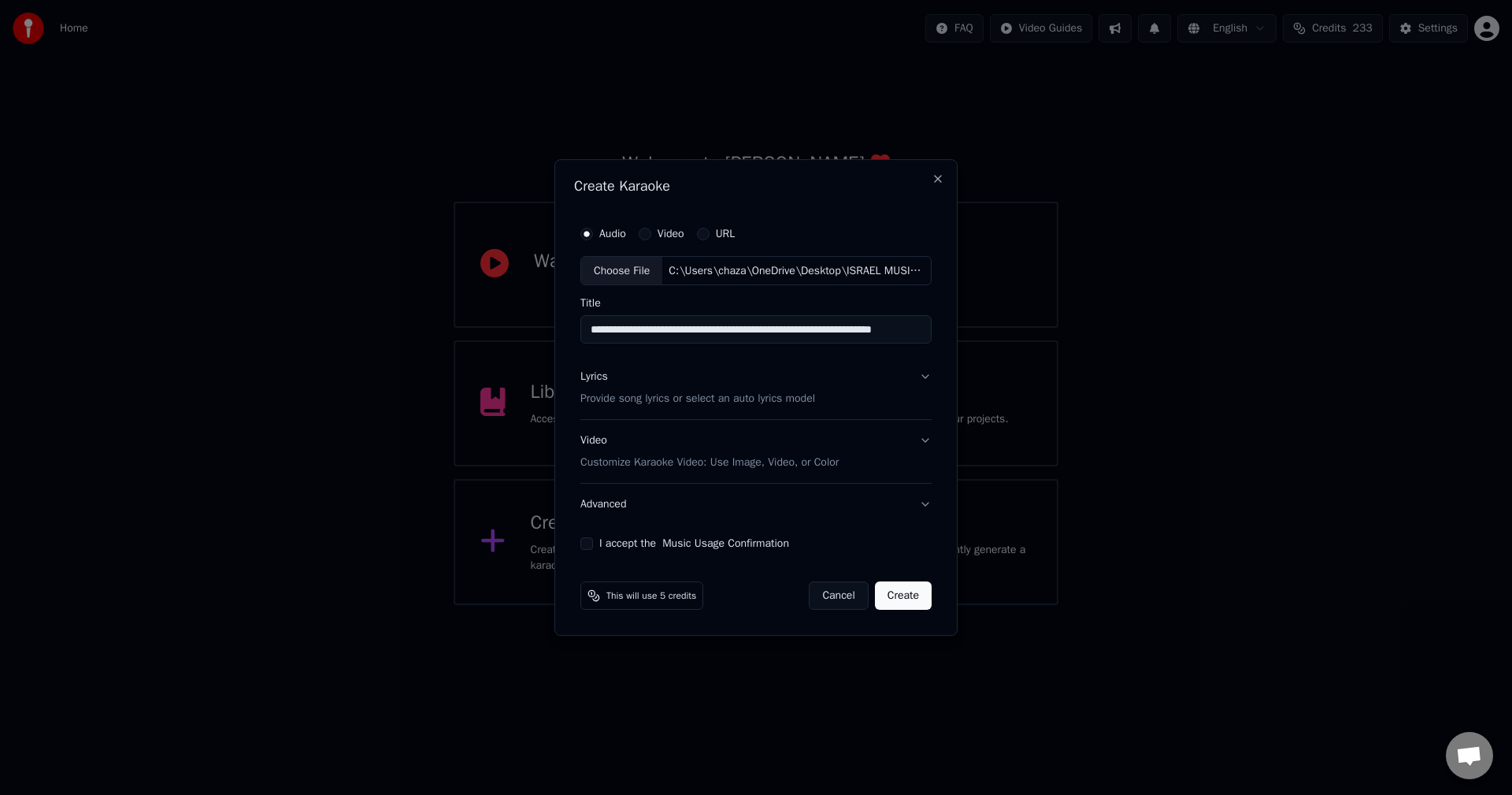 click on "Lyrics Provide song lyrics or select an auto lyrics model" at bounding box center [756, 388] 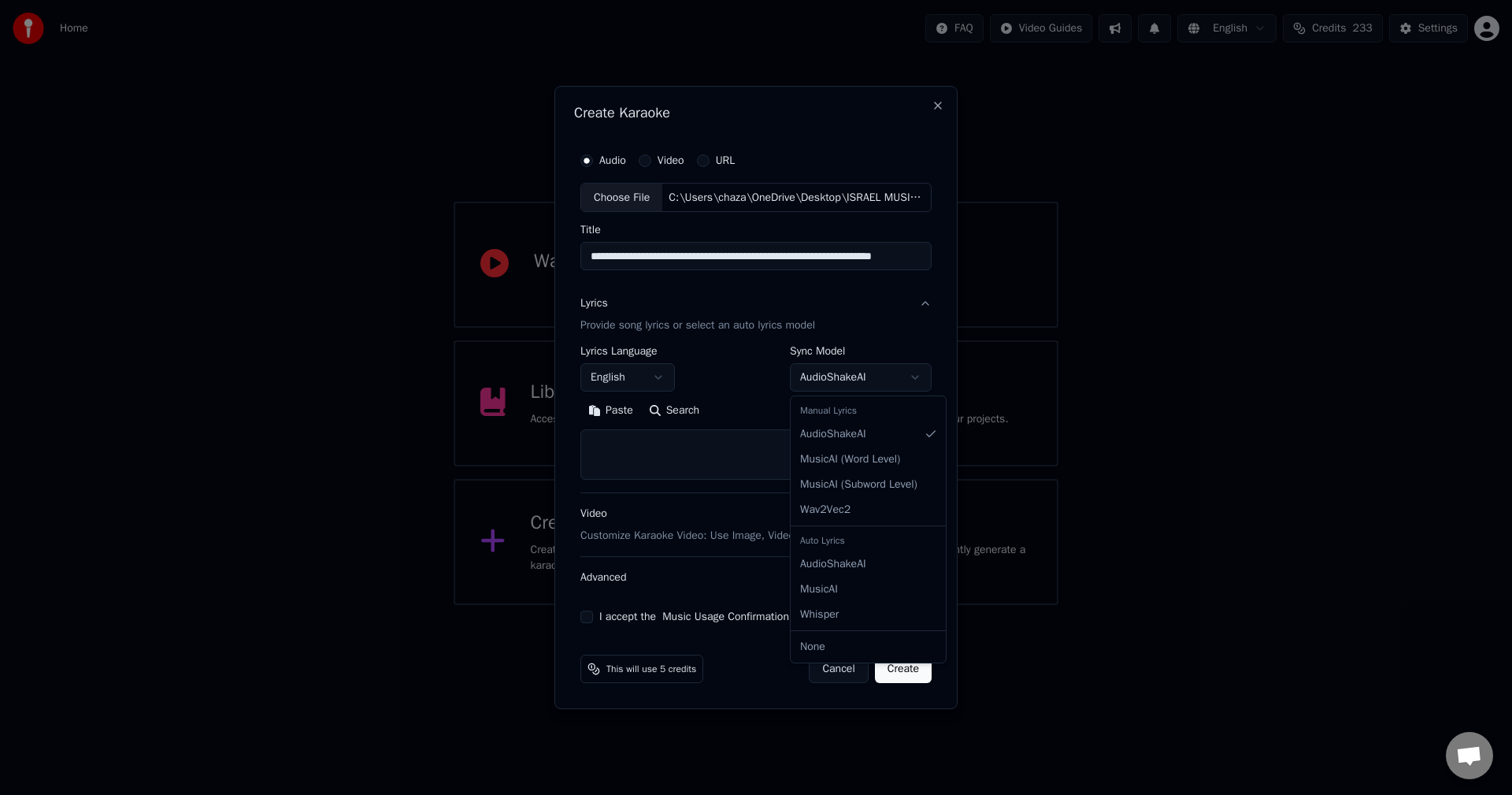 click on "**********" at bounding box center [756, 303] 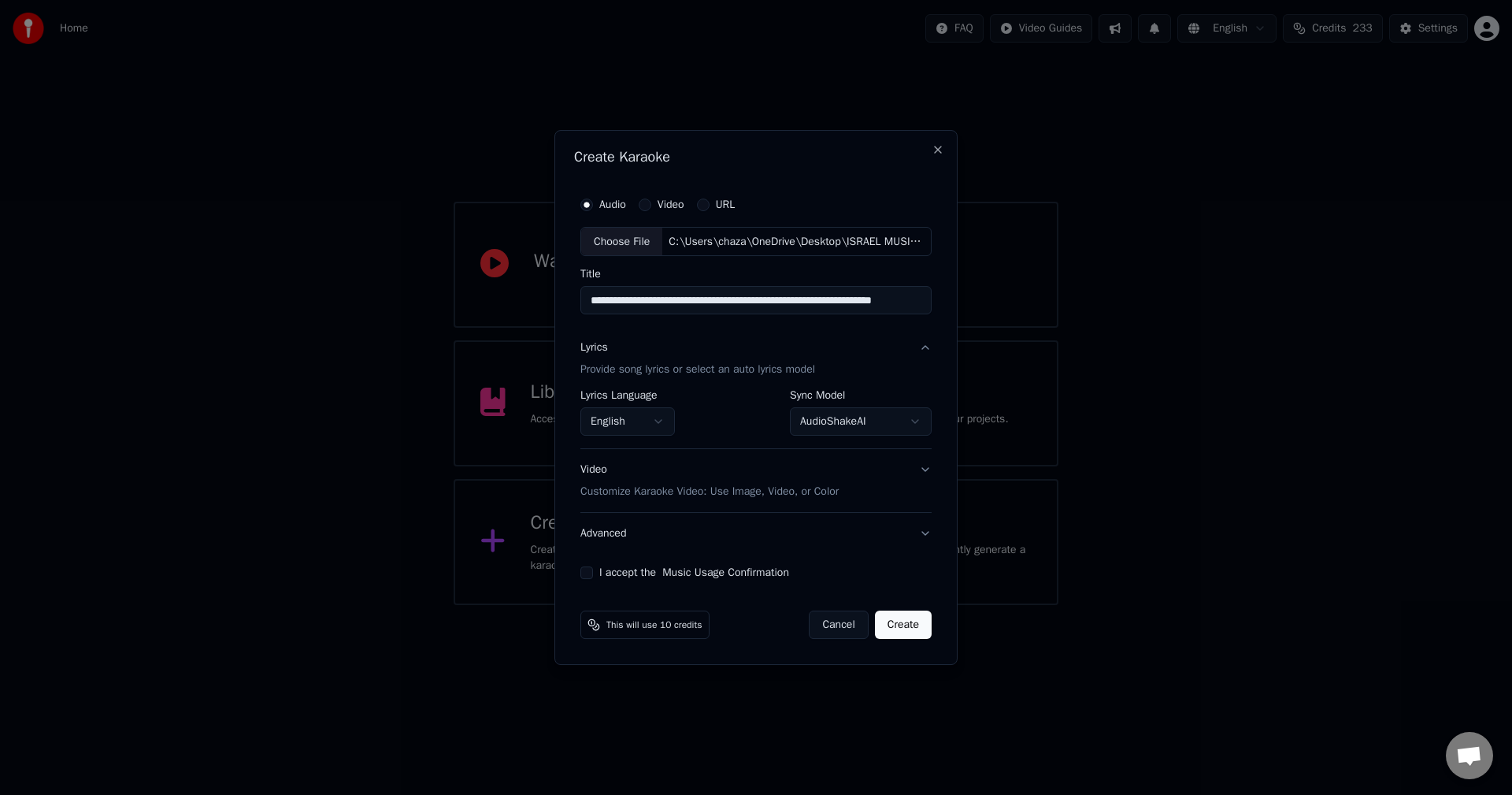 click on "Video Customize Karaoke Video: Use Image, Video, or Color" at bounding box center [756, 481] 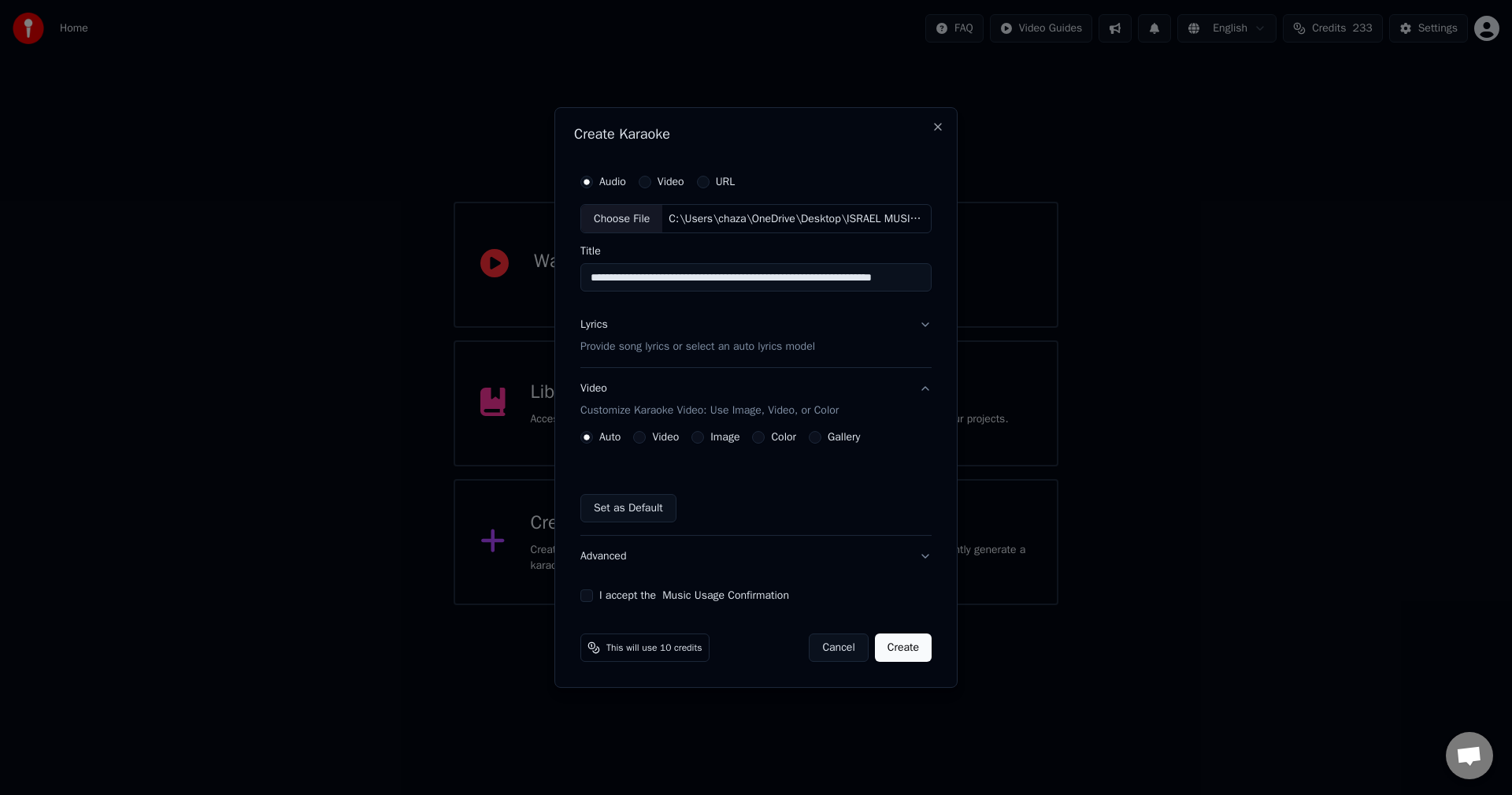 click on "Color" at bounding box center (758, 437) 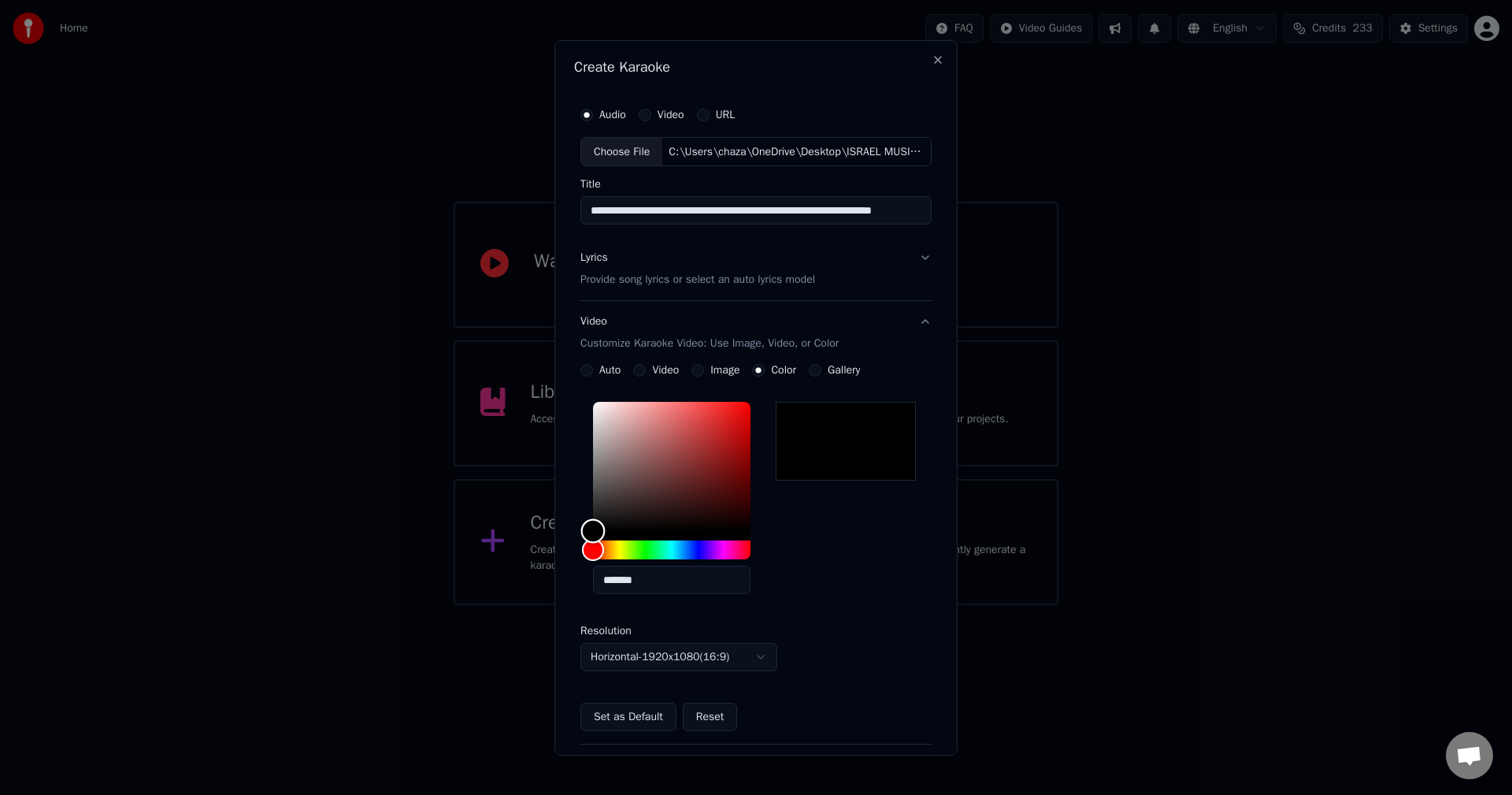 type on "*******" 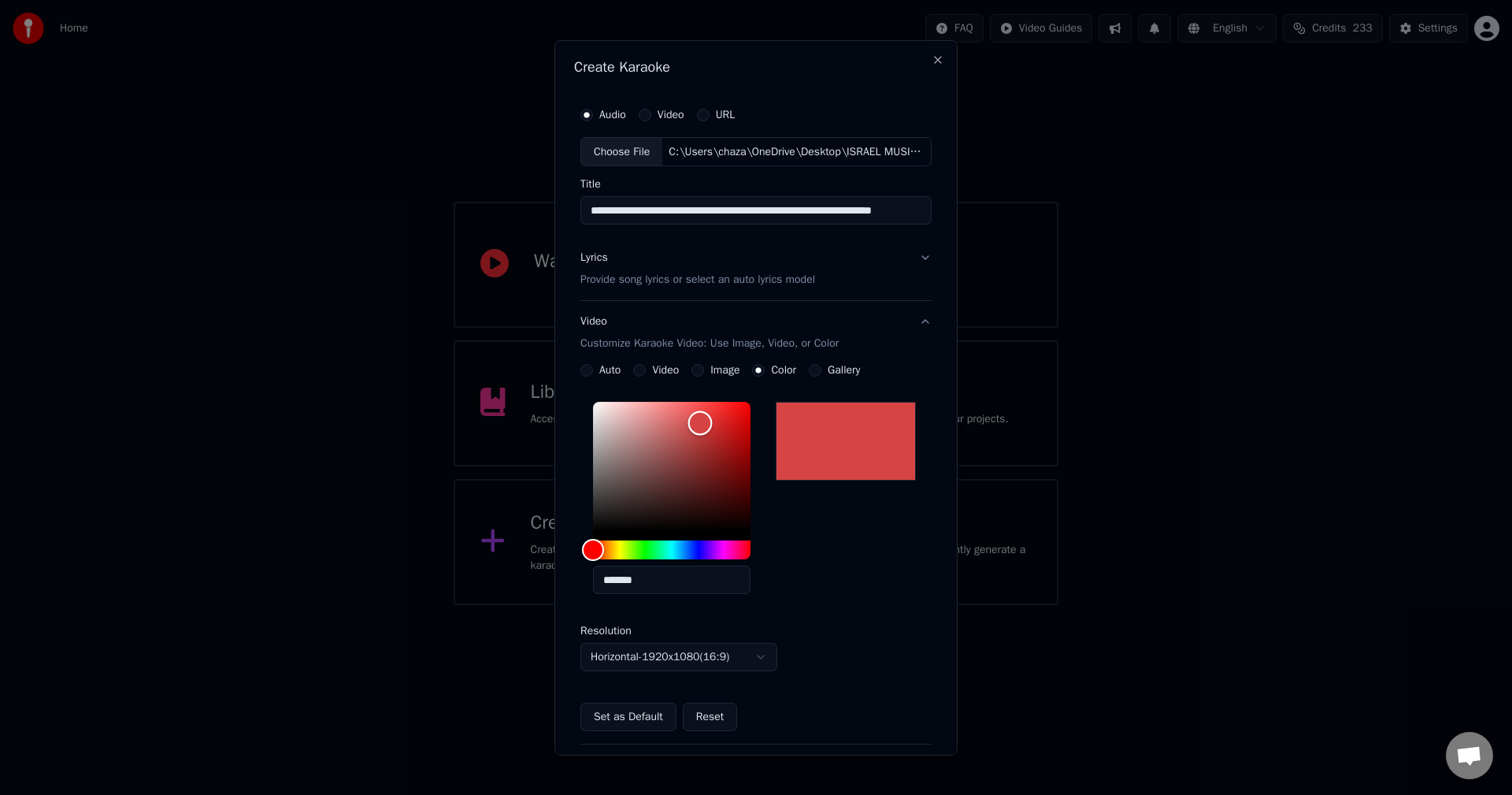 click at bounding box center [672, 466] 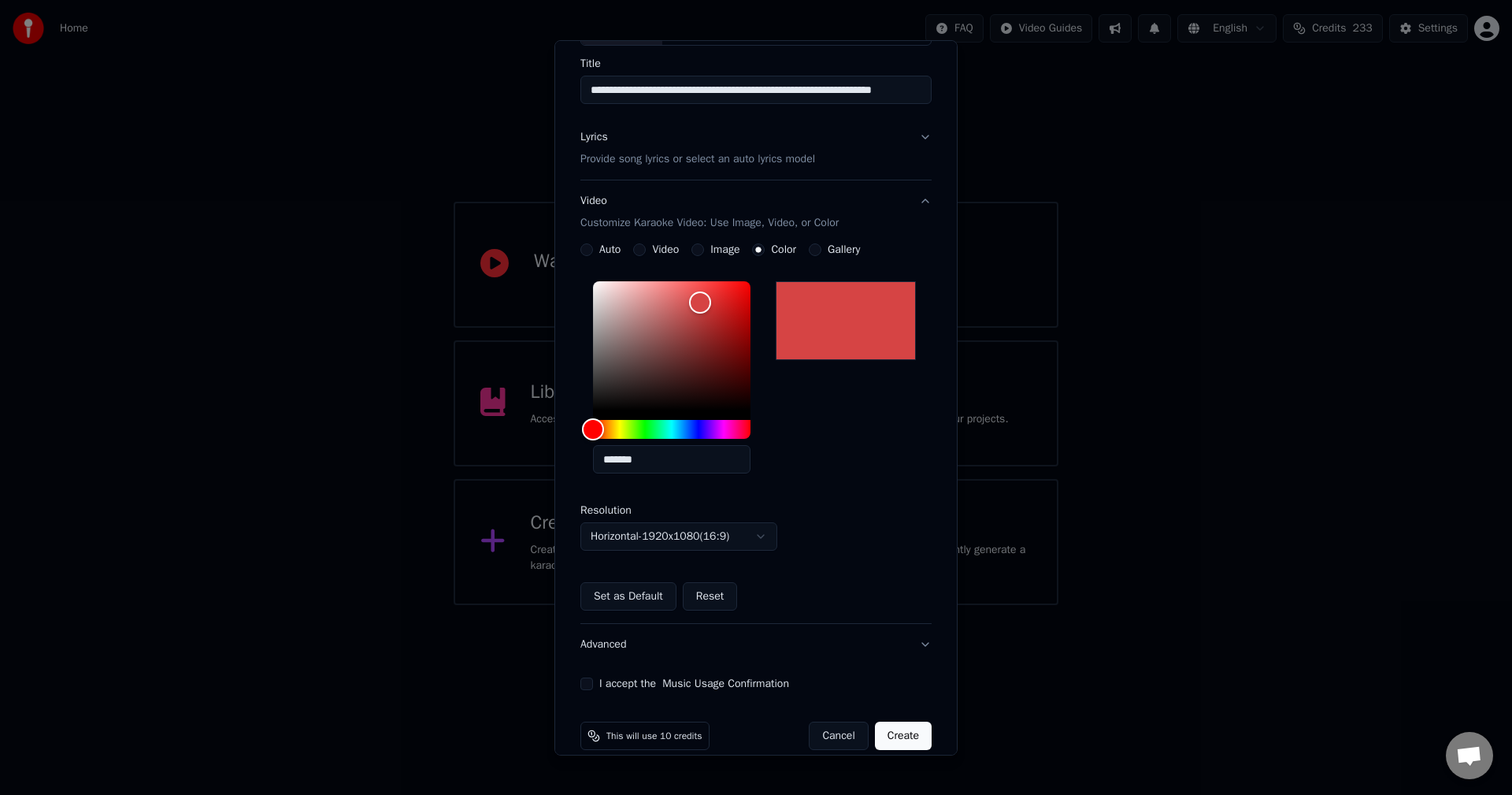 scroll, scrollTop: 141, scrollLeft: 0, axis: vertical 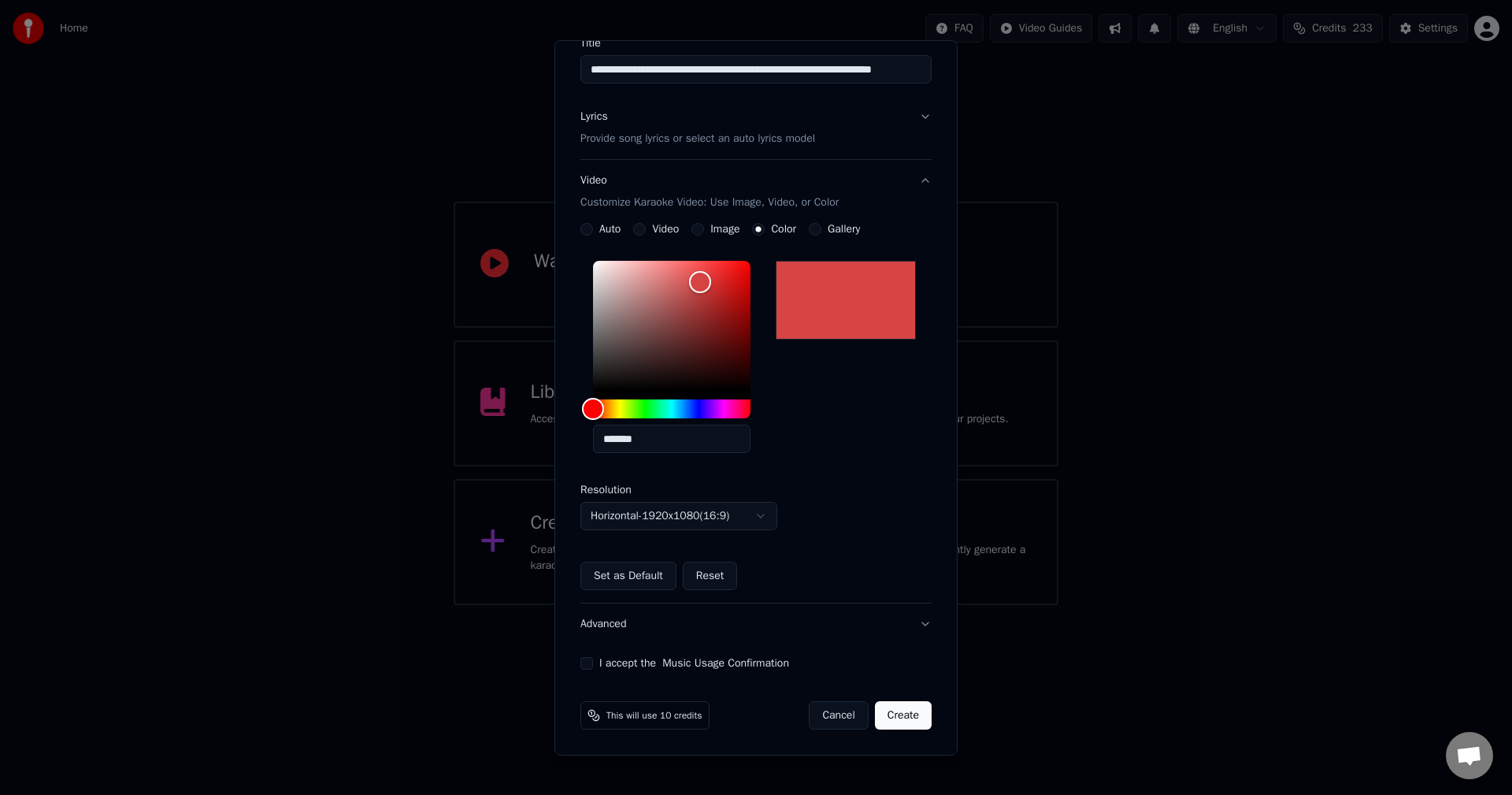 click on "Create" at bounding box center (903, 715) 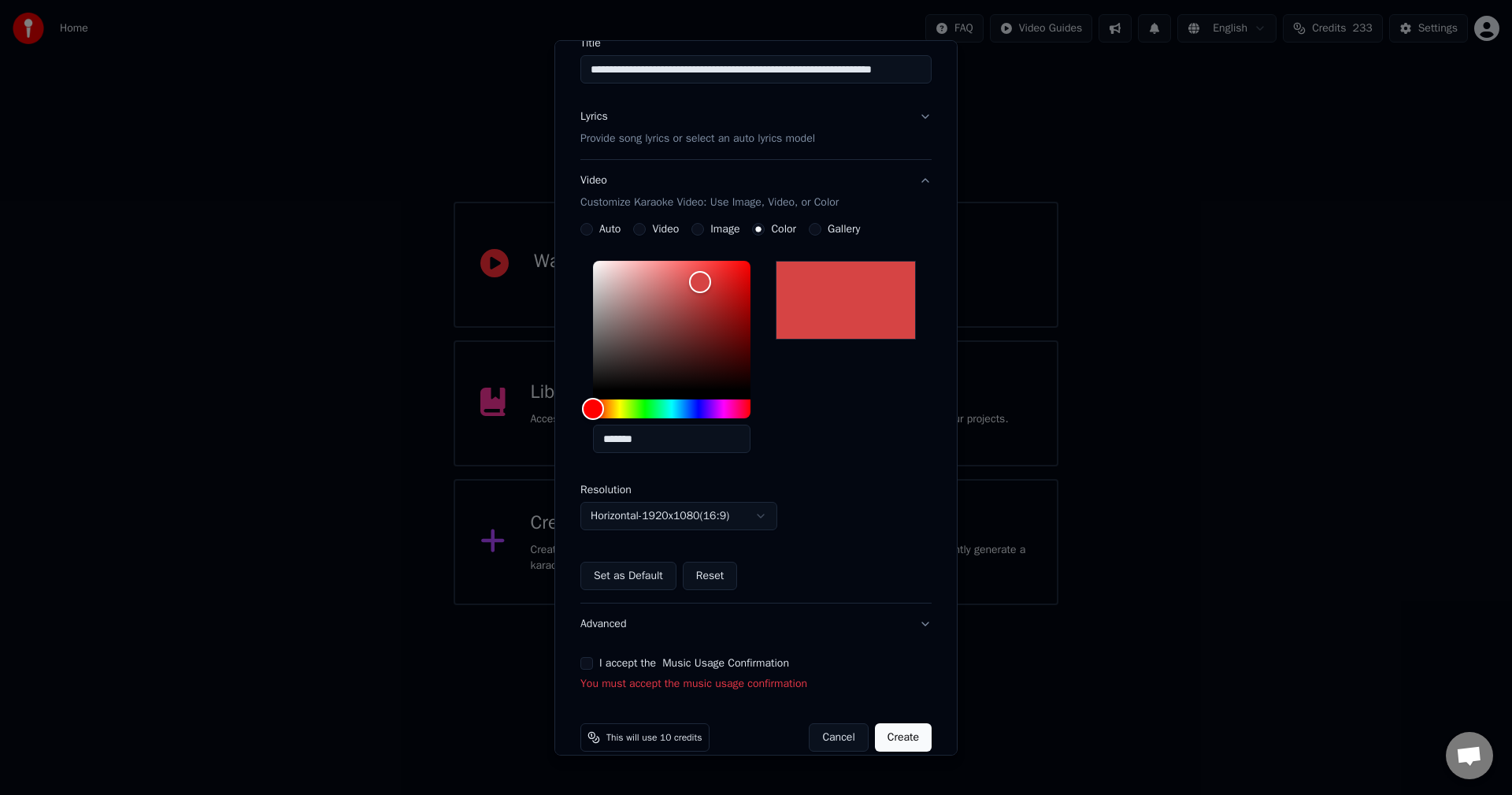 click on "I accept the   Music Usage Confirmation" at bounding box center [756, 663] 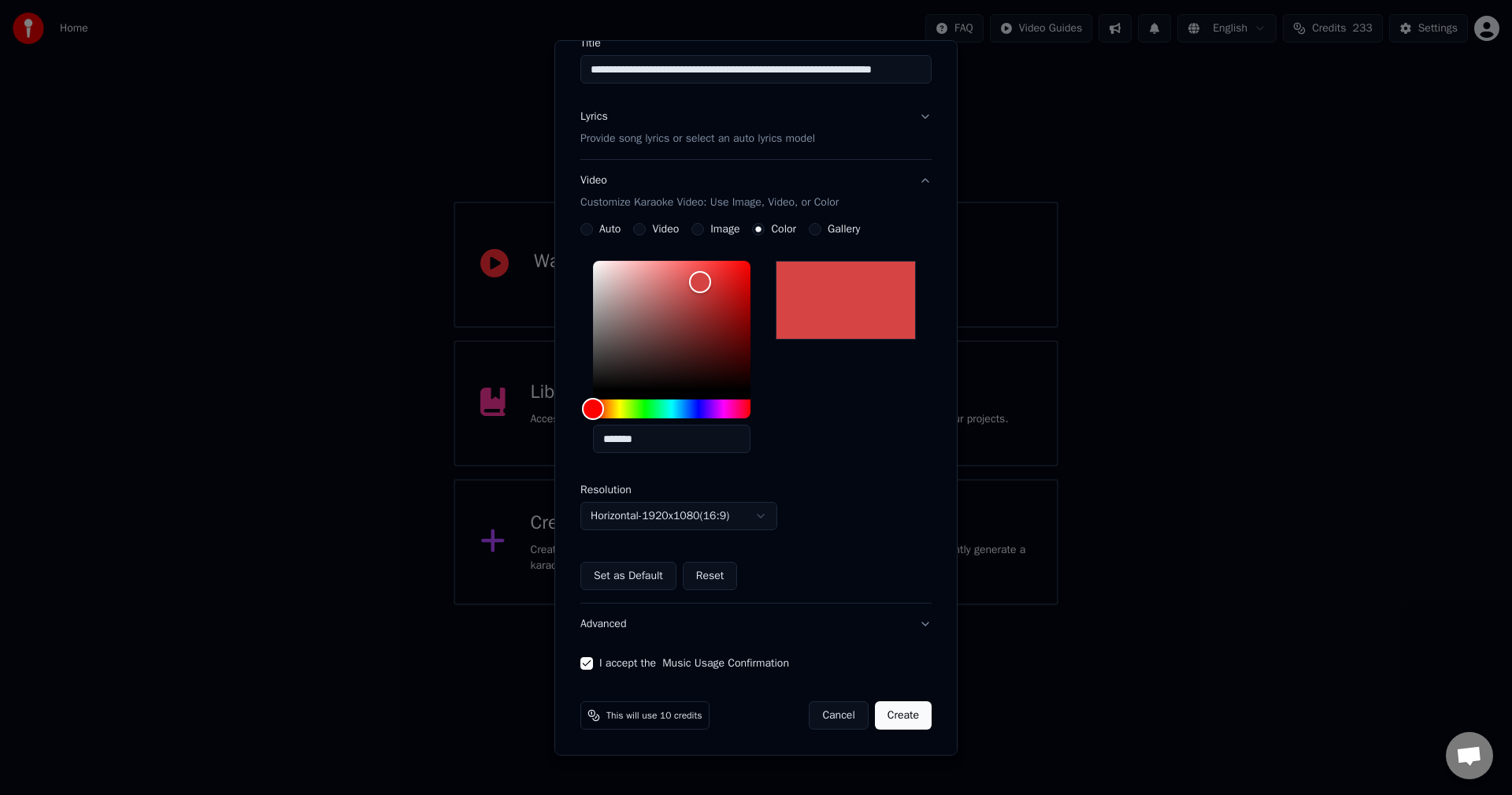 drag, startPoint x: 577, startPoint y: 664, endPoint x: 888, endPoint y: 720, distance: 316.0016 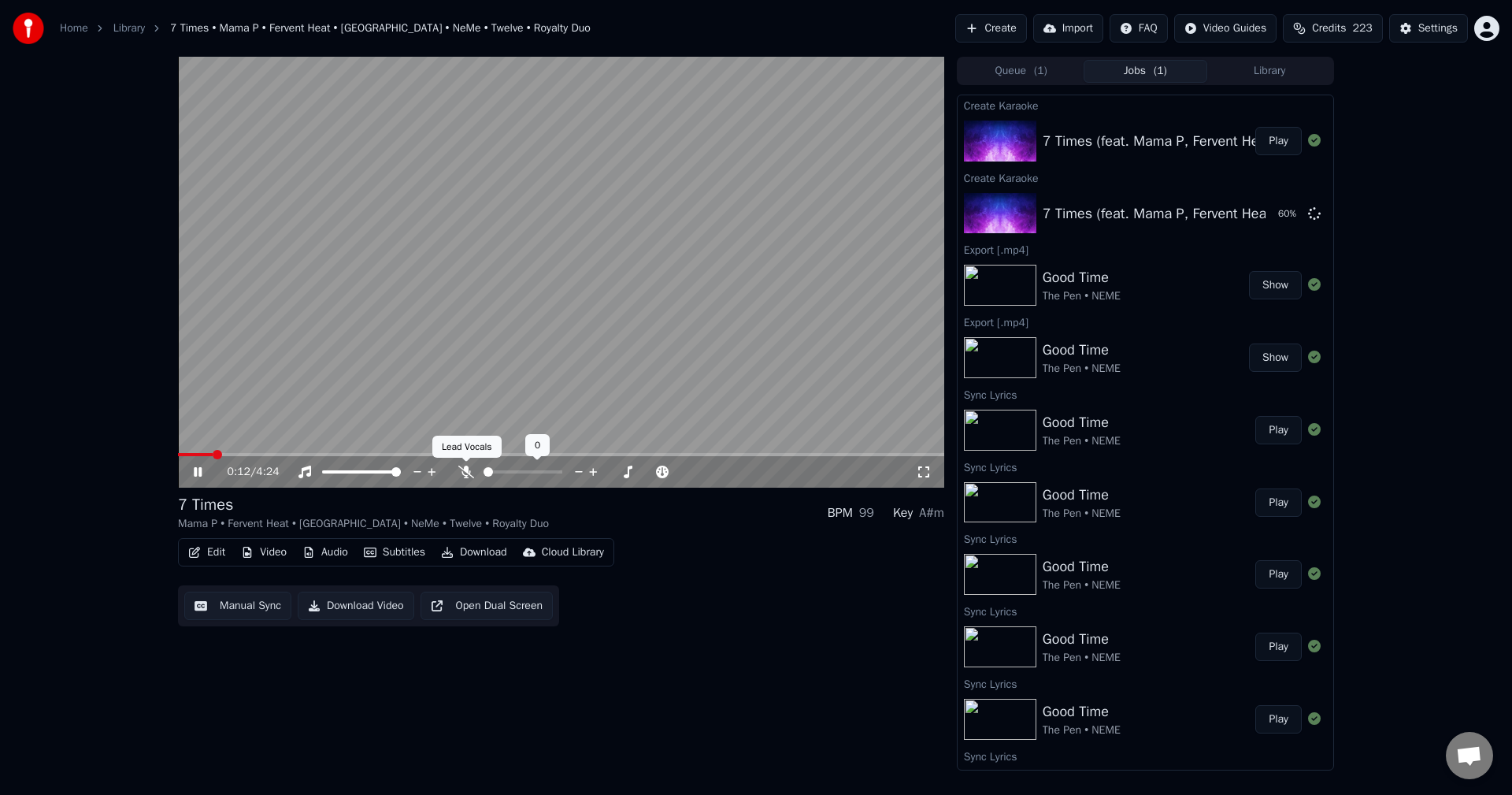 click 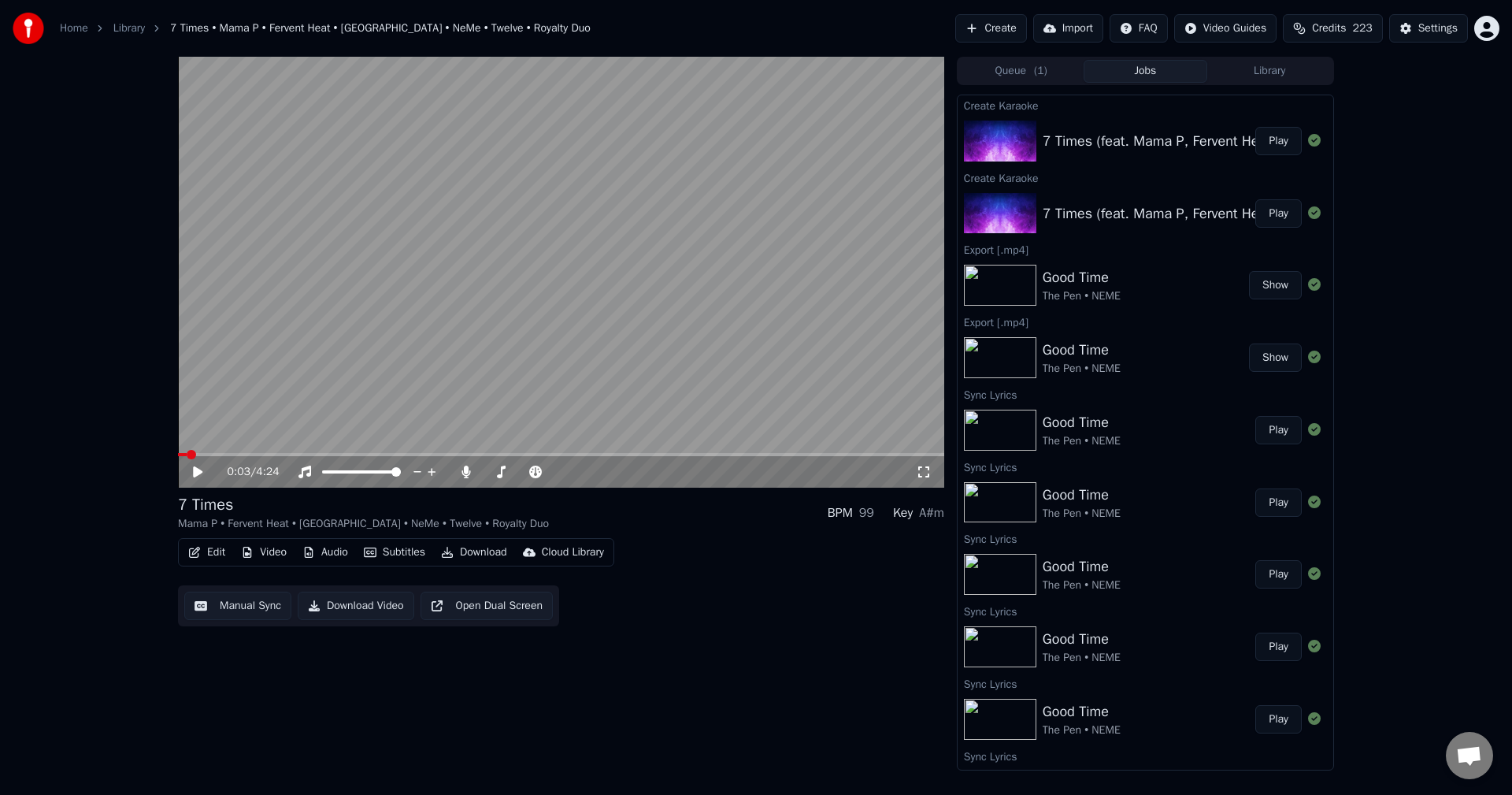 click at bounding box center (1000, 141) 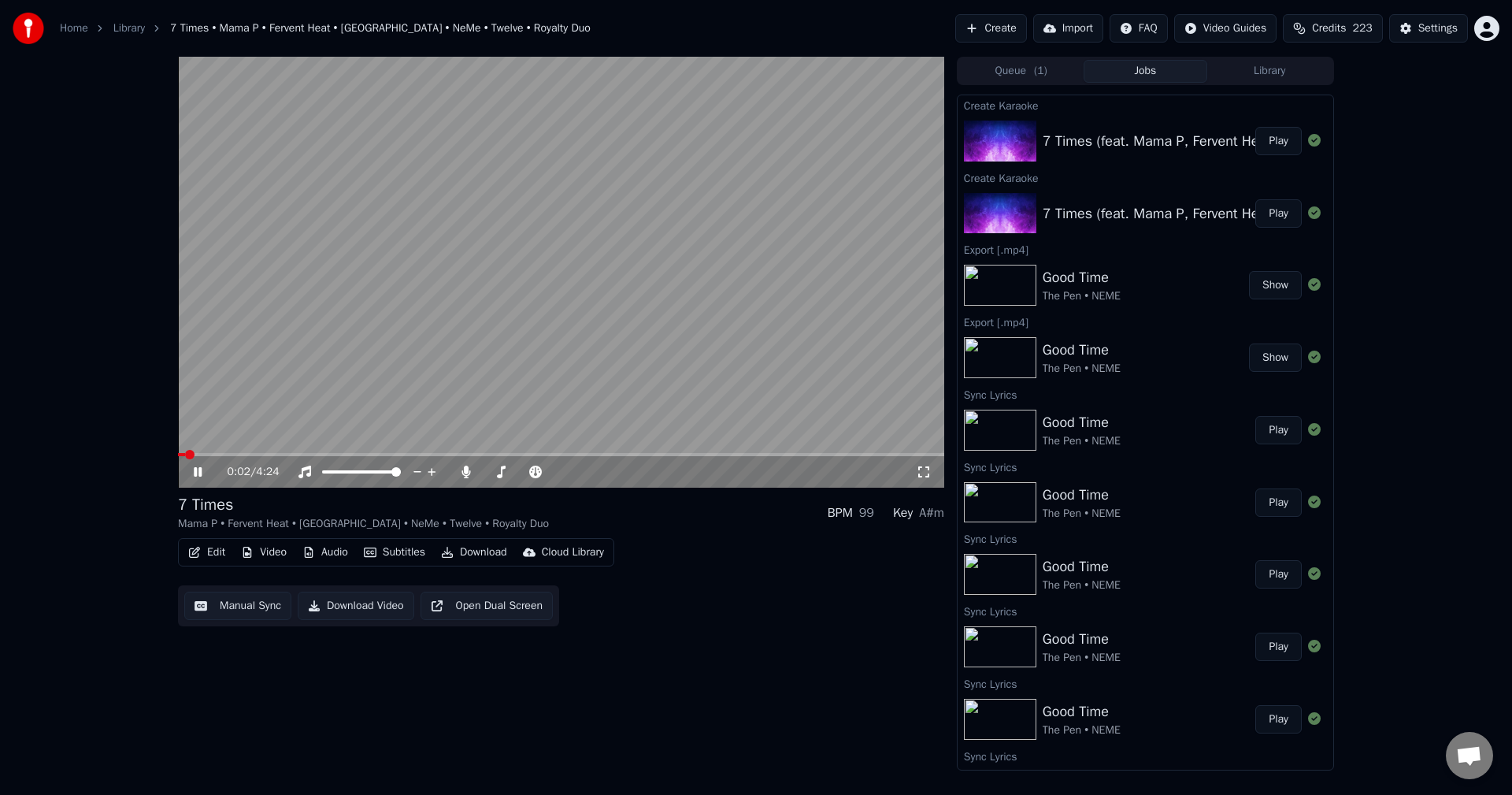 click on "0:02  /  4:24" at bounding box center (561, 472) 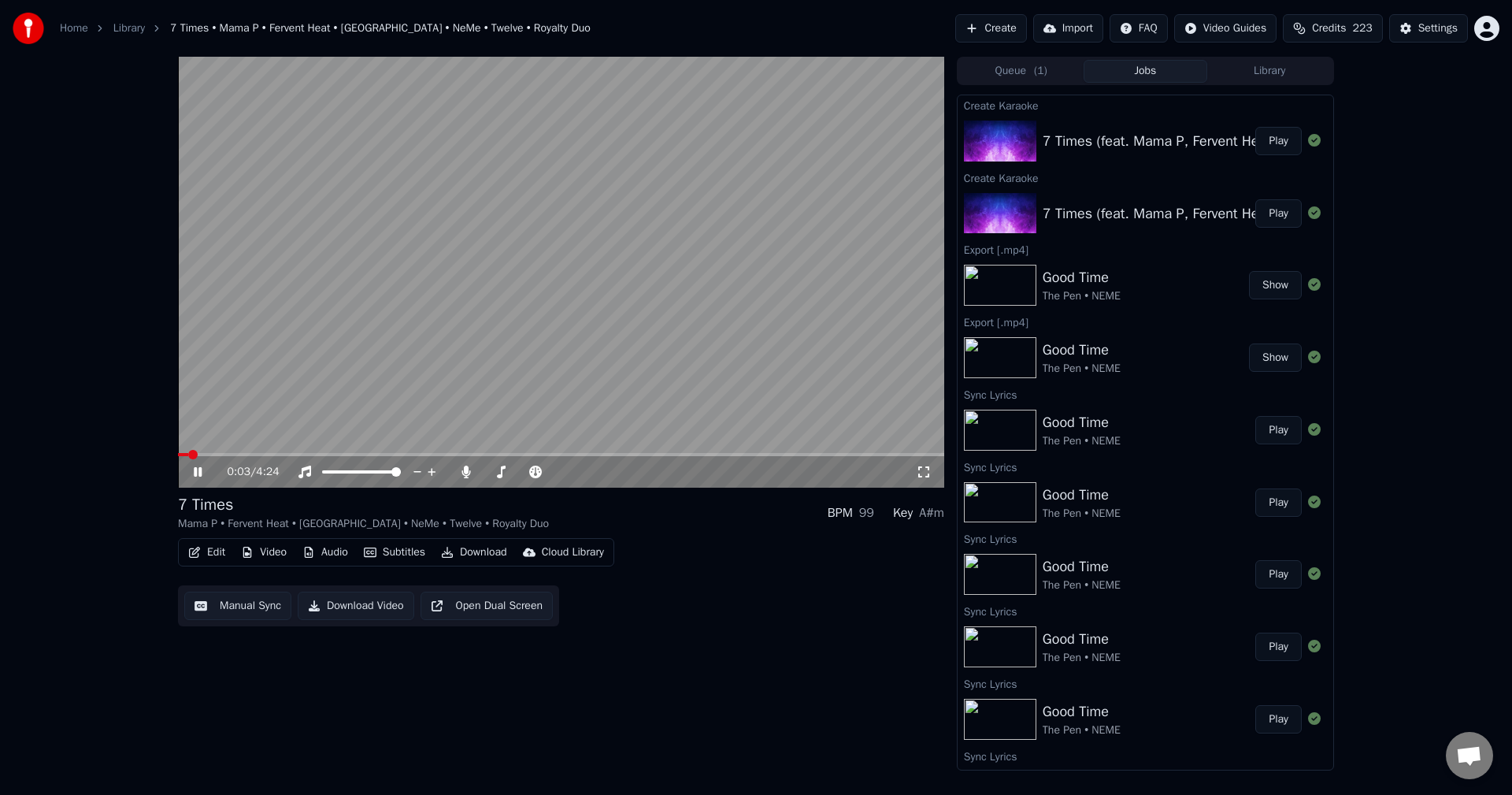 click 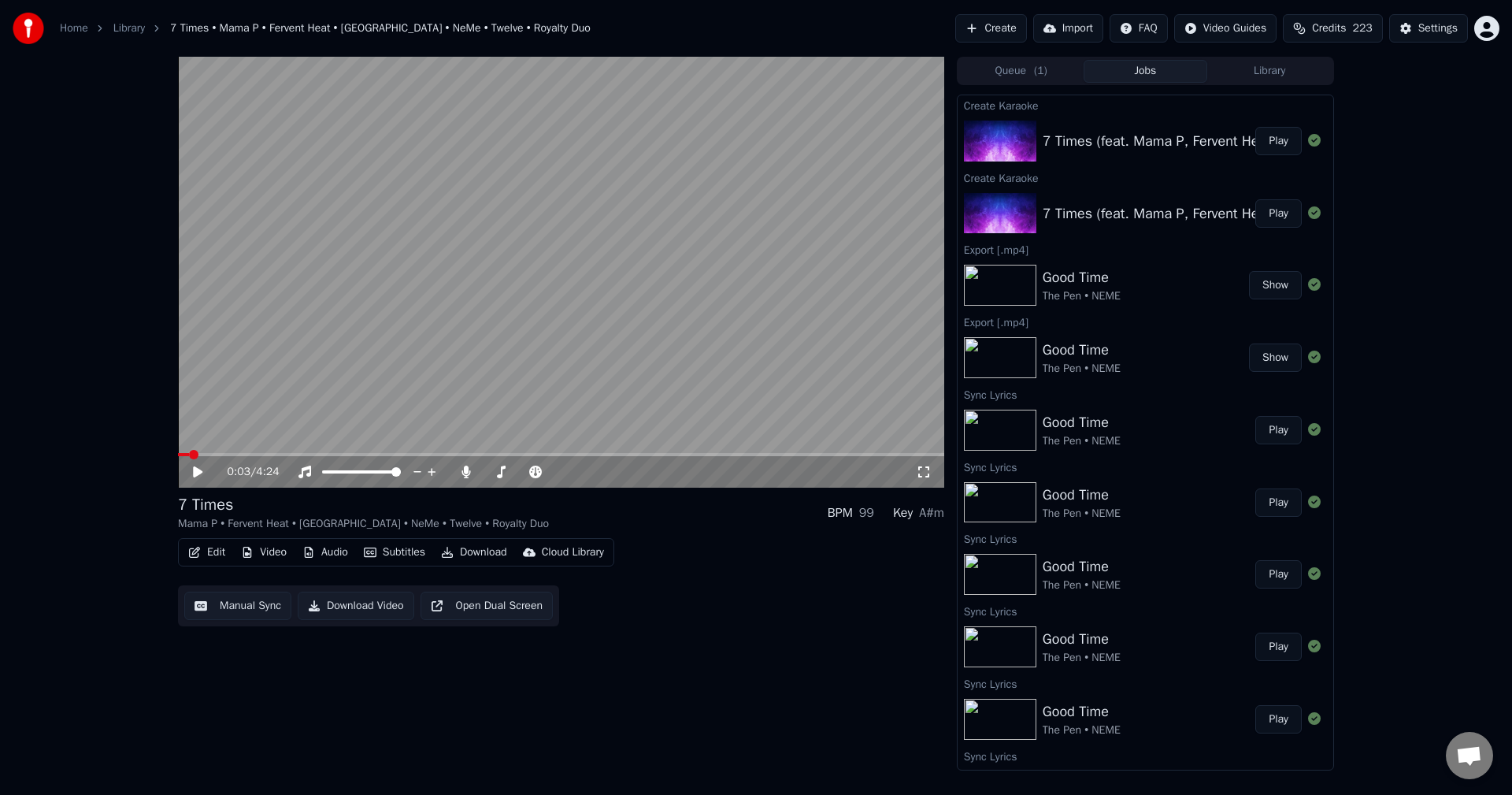click on "Play" at bounding box center [1278, 141] 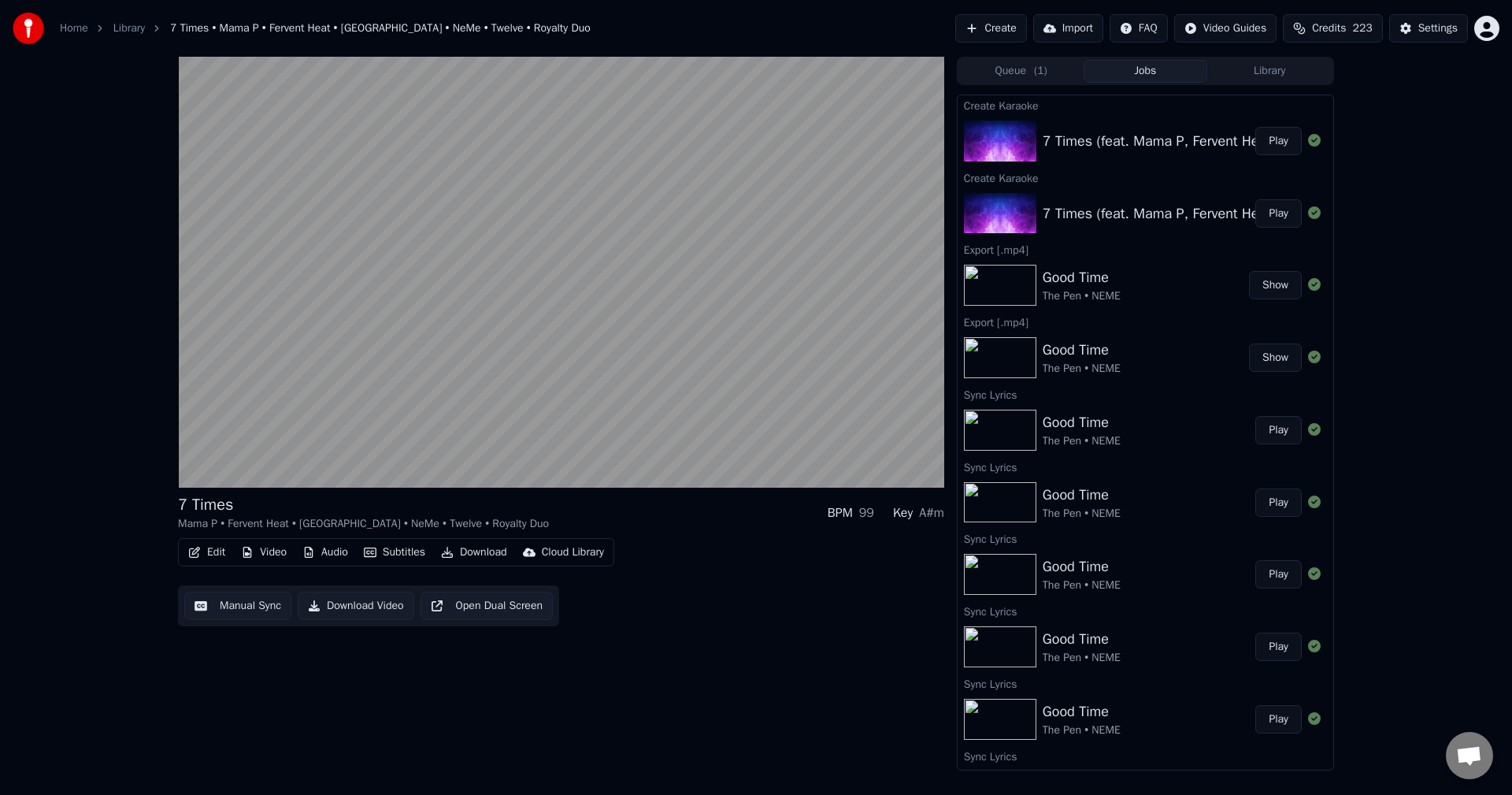 type 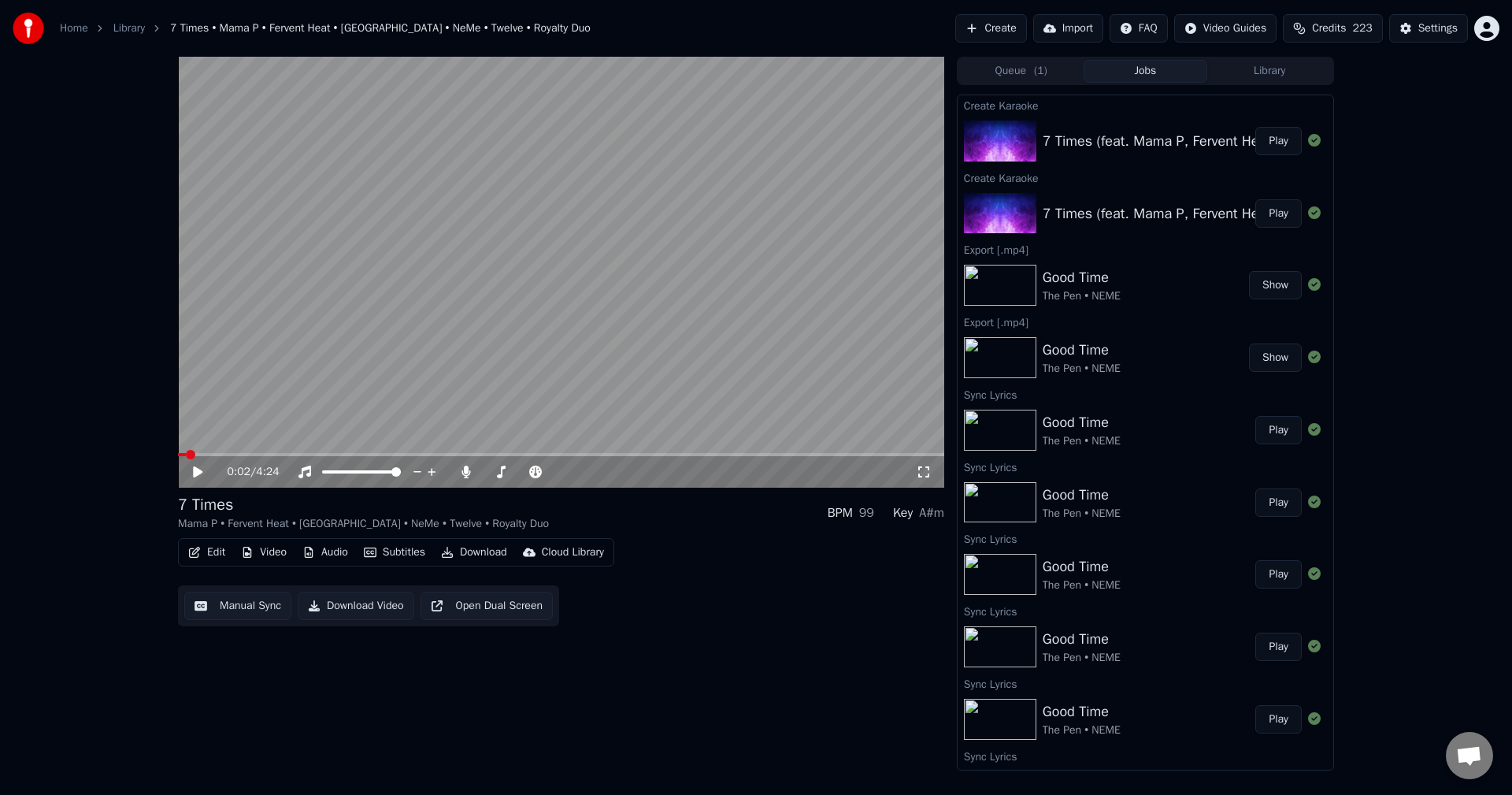 click on "Play" at bounding box center [1278, 141] 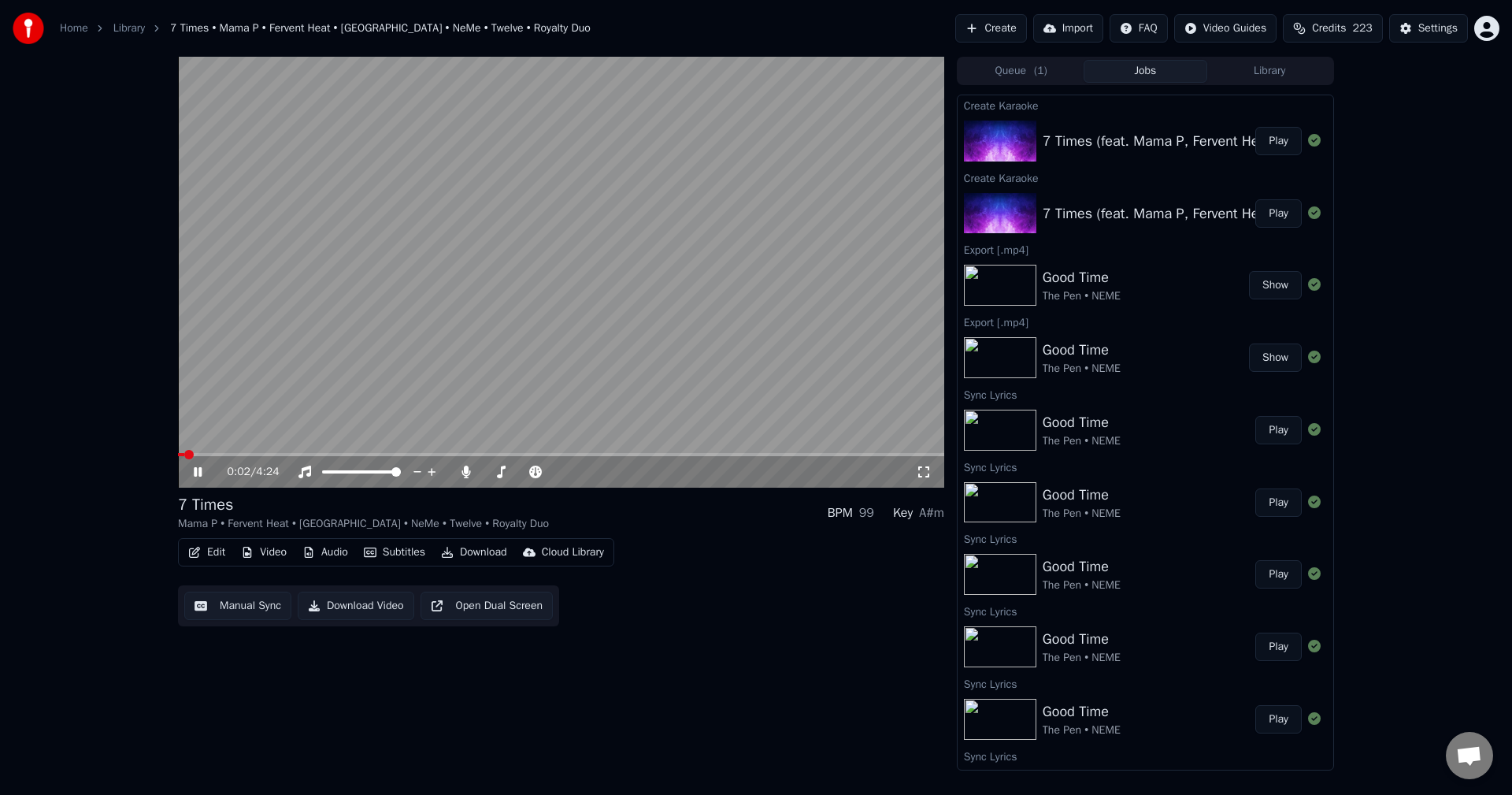 click on "Play" at bounding box center (1278, 141) 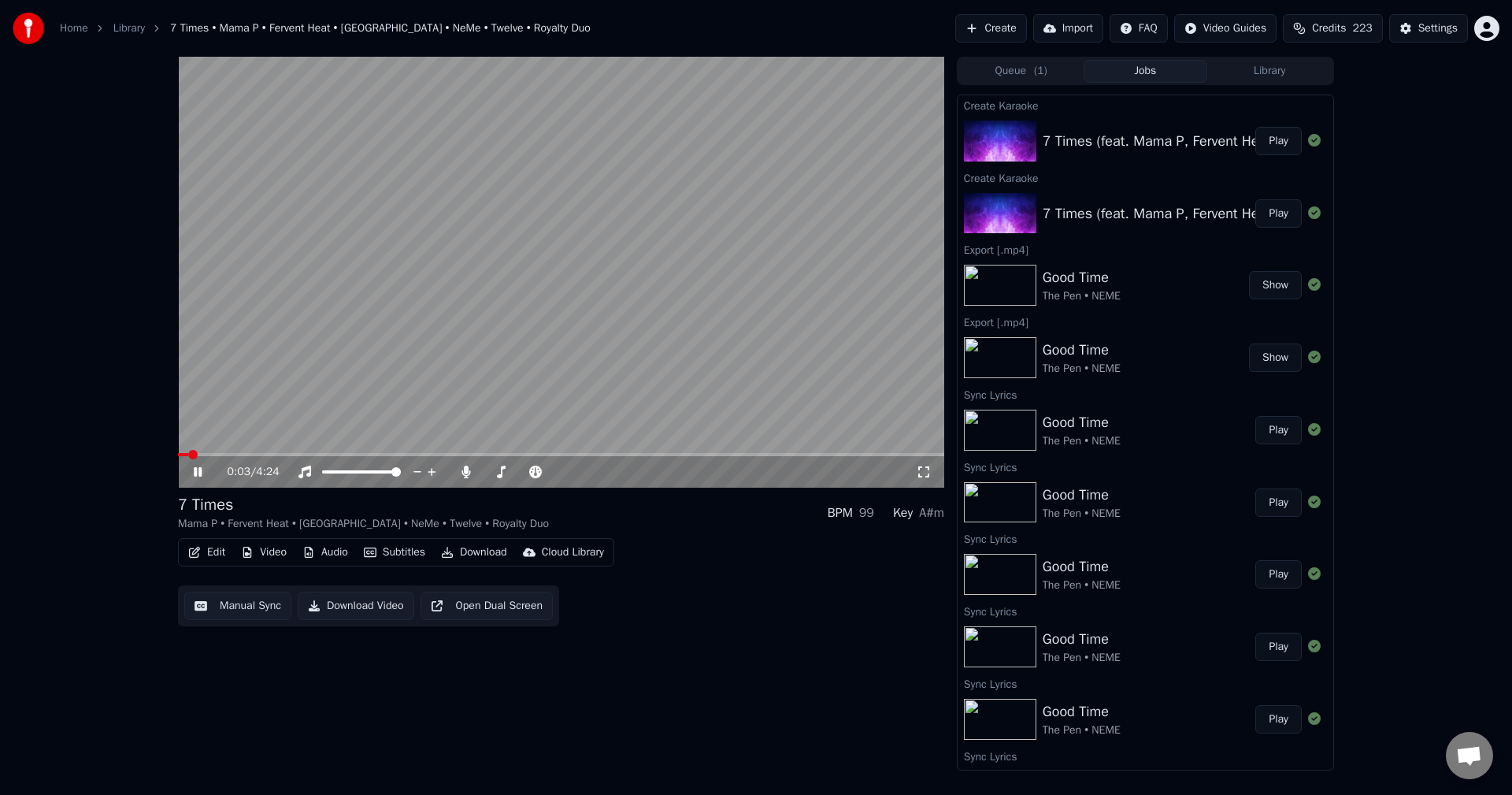 click 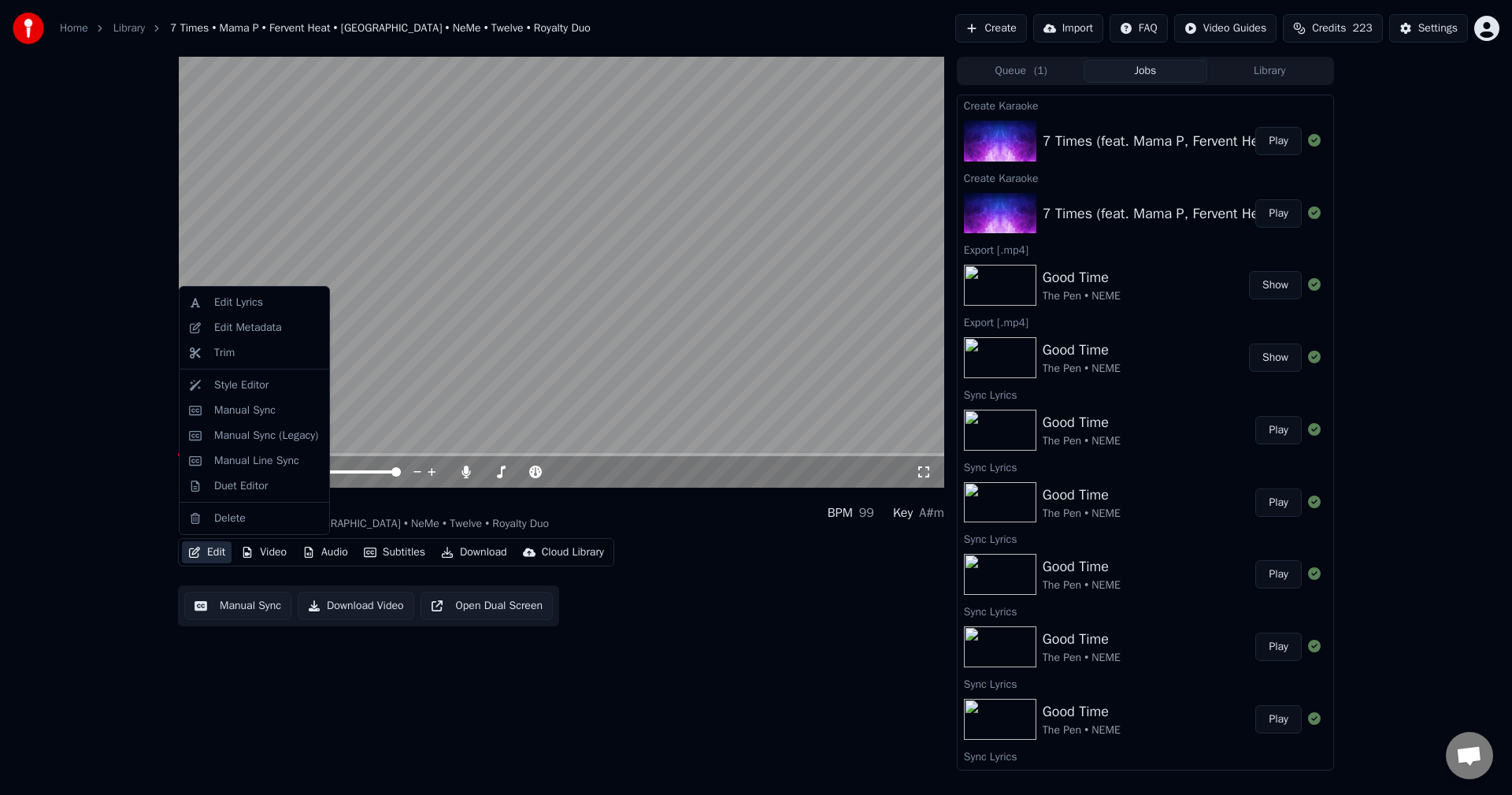 click on "Edit" at bounding box center [206, 552] 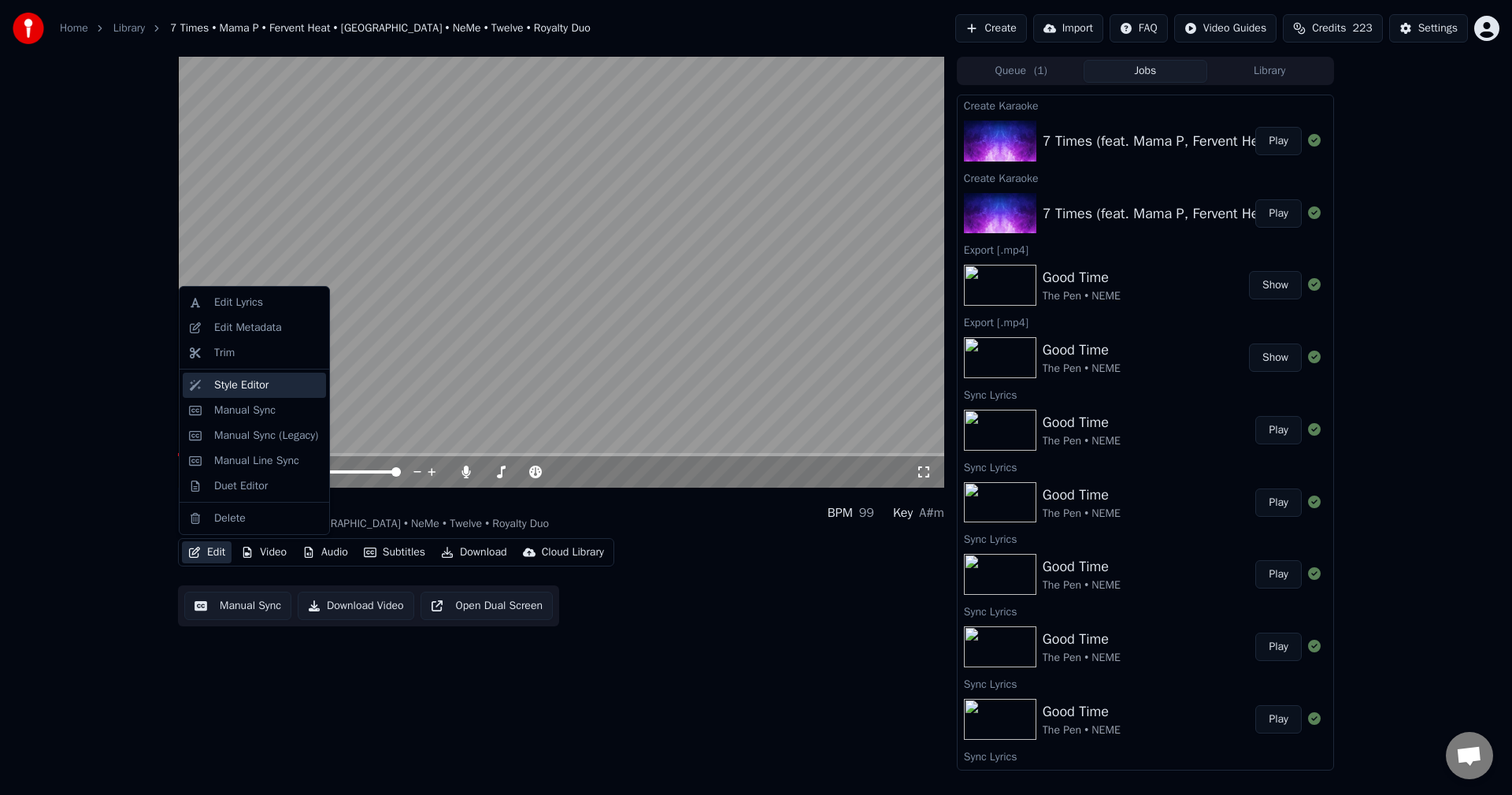 click on "Style Editor" at bounding box center [241, 385] 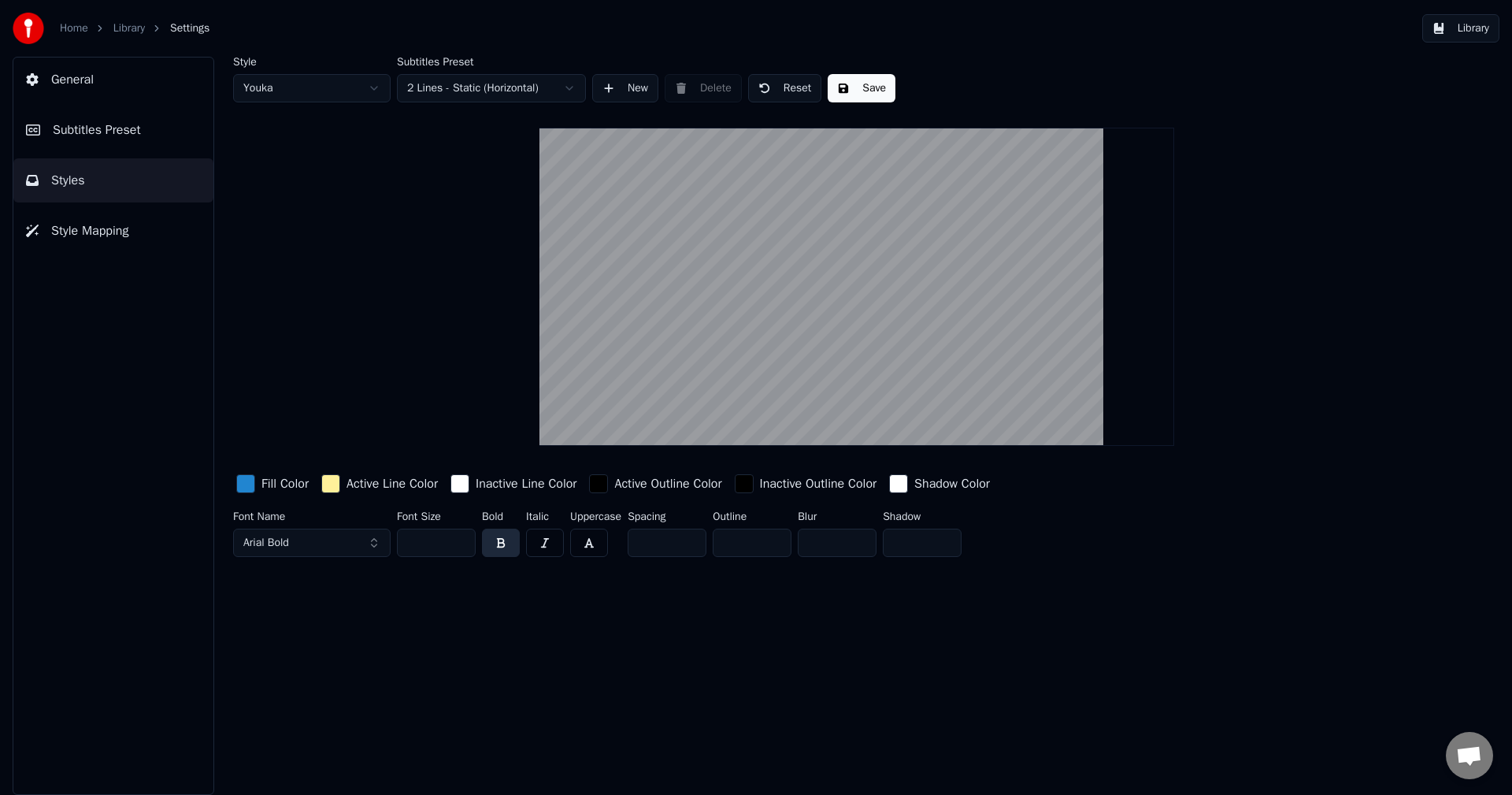 click on "General" at bounding box center (72, 80) 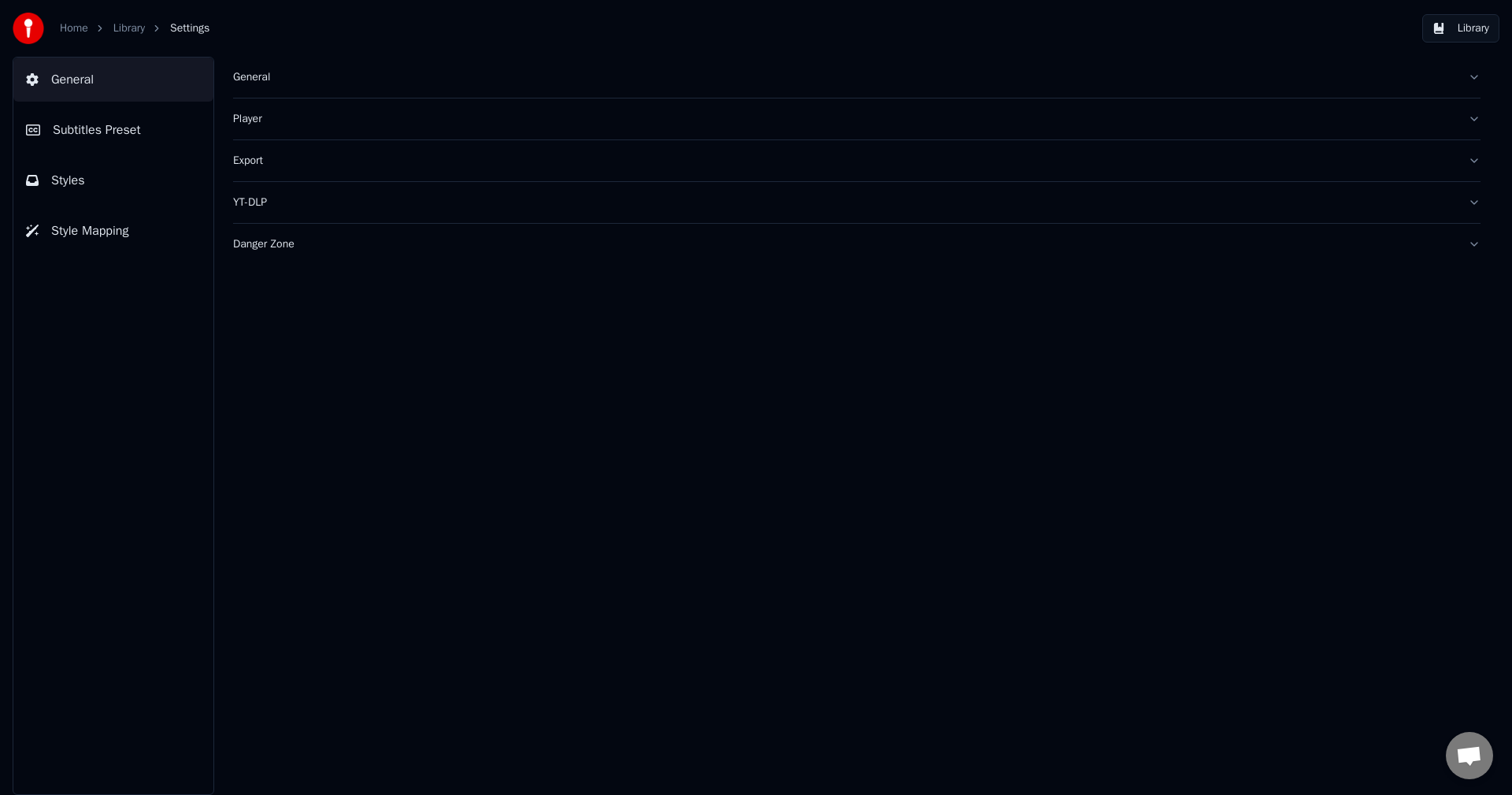 click on "Subtitles Preset" at bounding box center (97, 130) 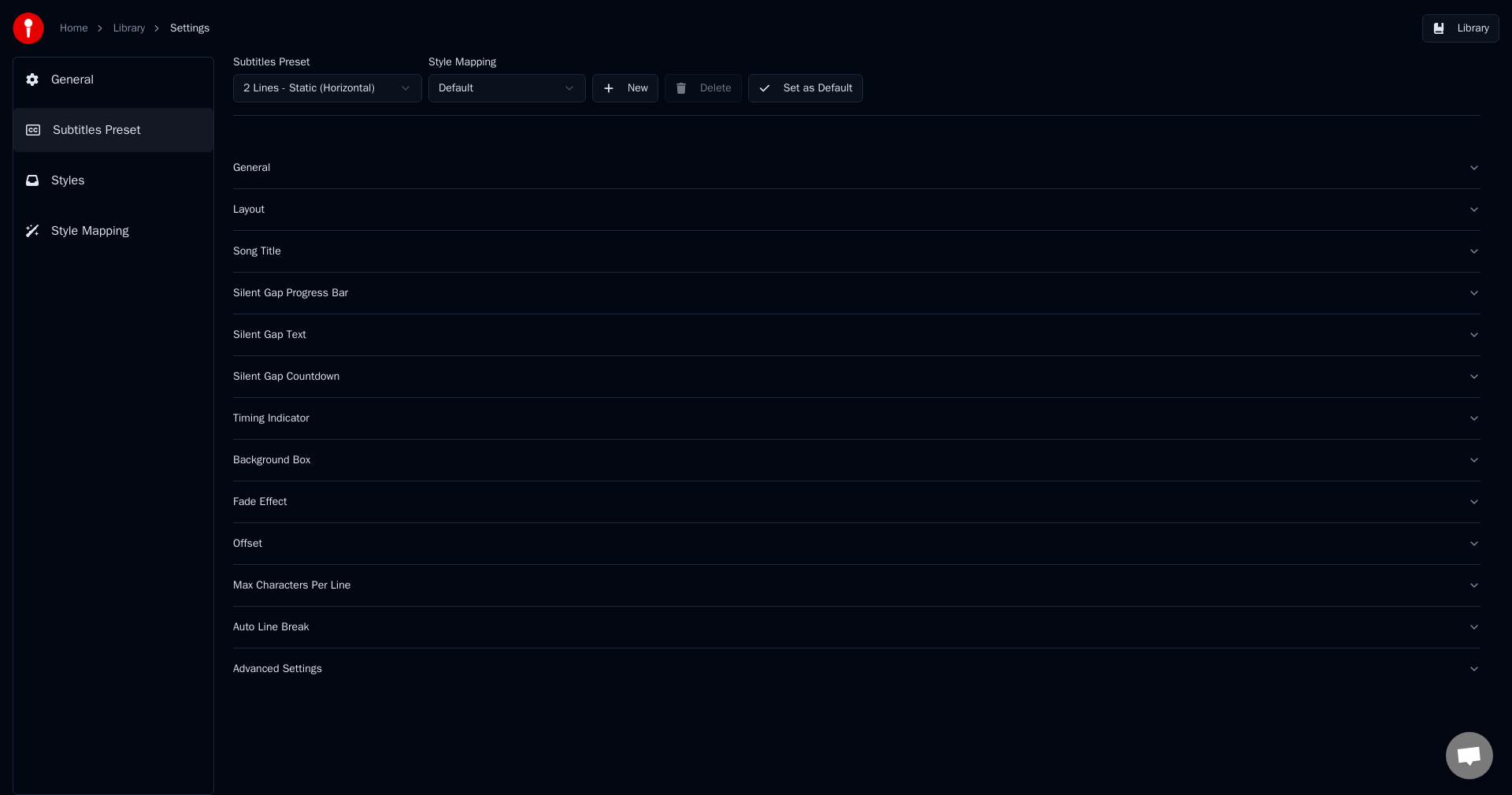 click on "Styles" at bounding box center [68, 180] 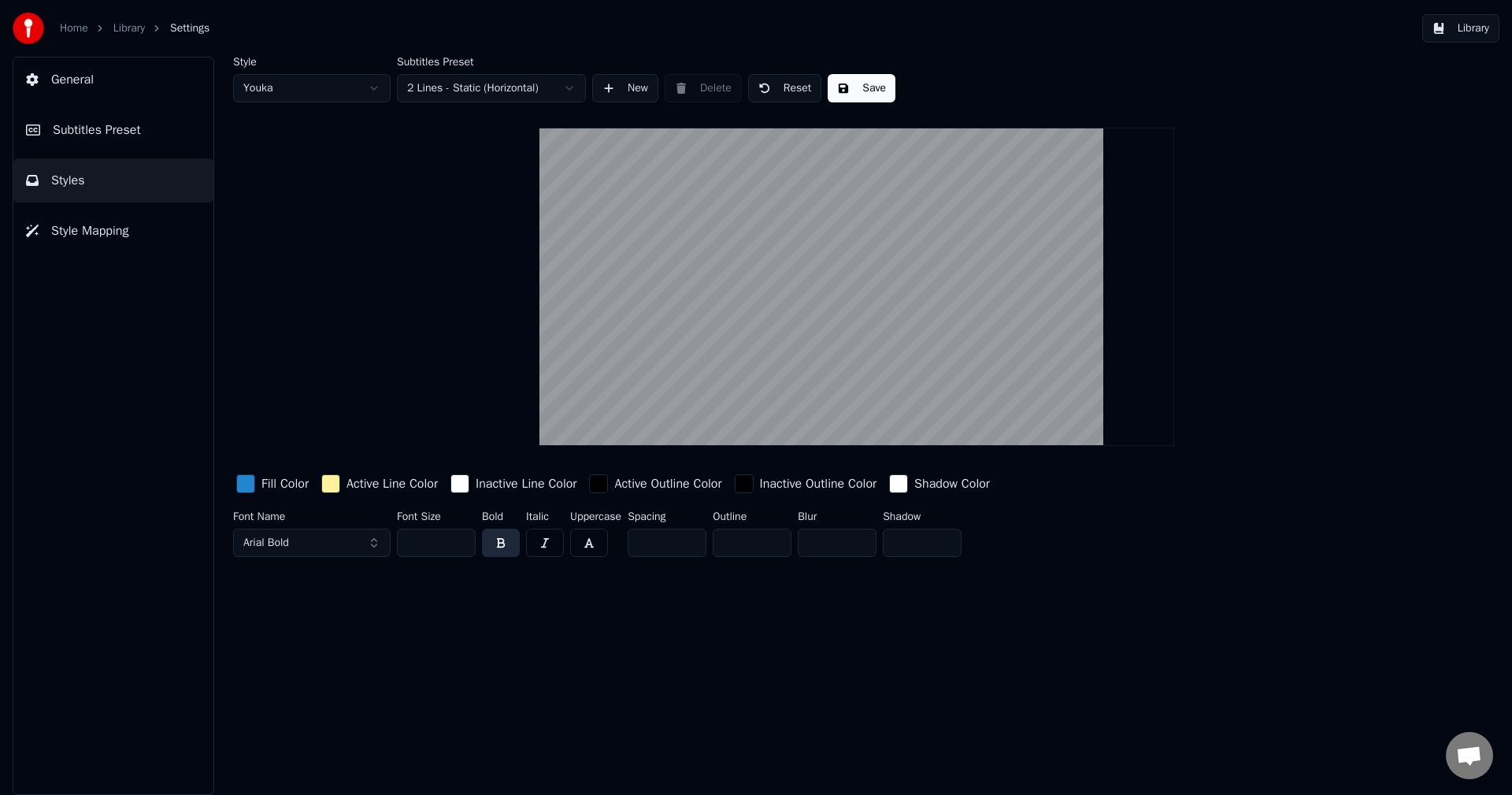 click on "Style Mapping" at bounding box center [90, 231] 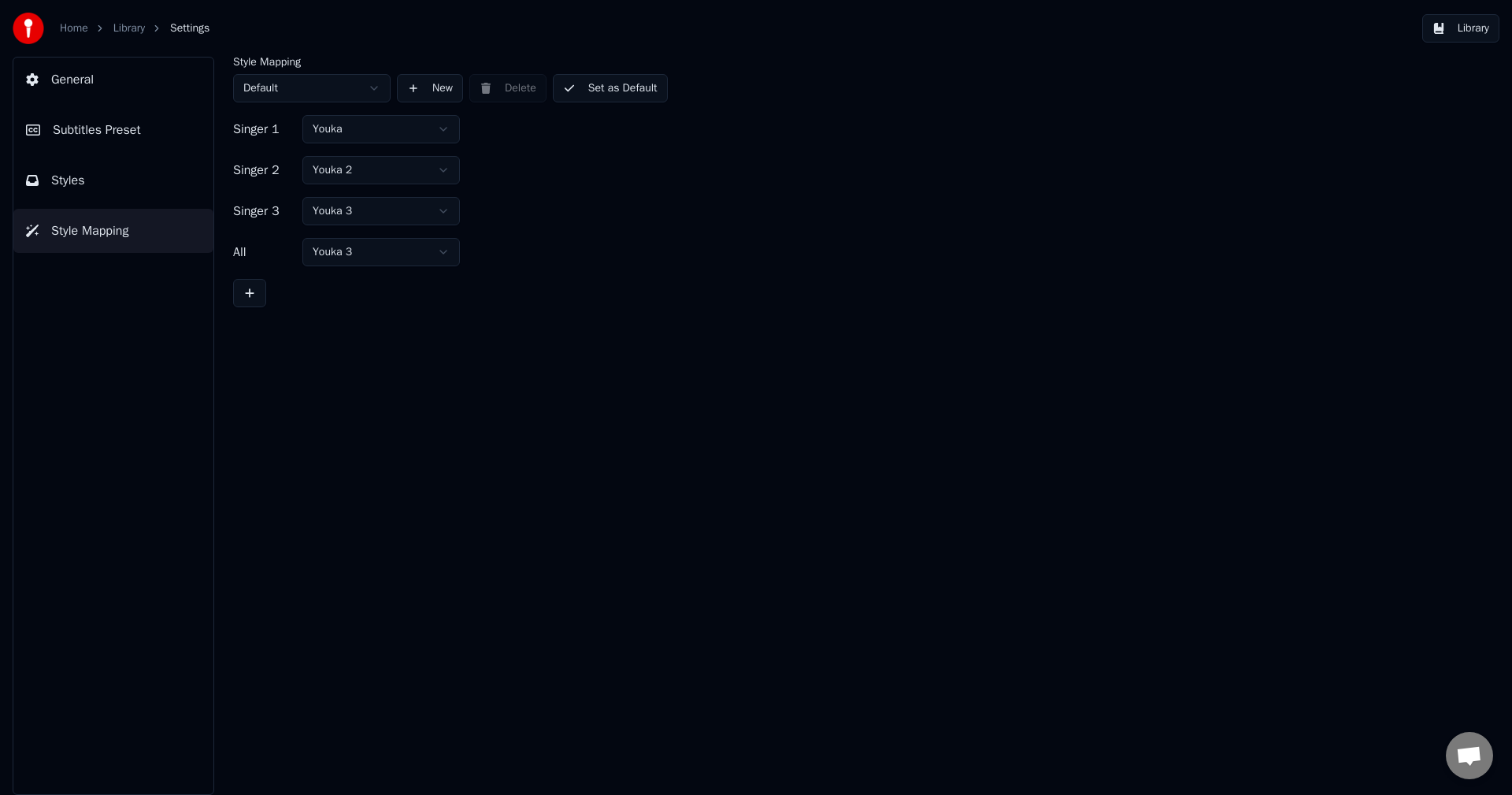 click on "Styles" at bounding box center [113, 180] 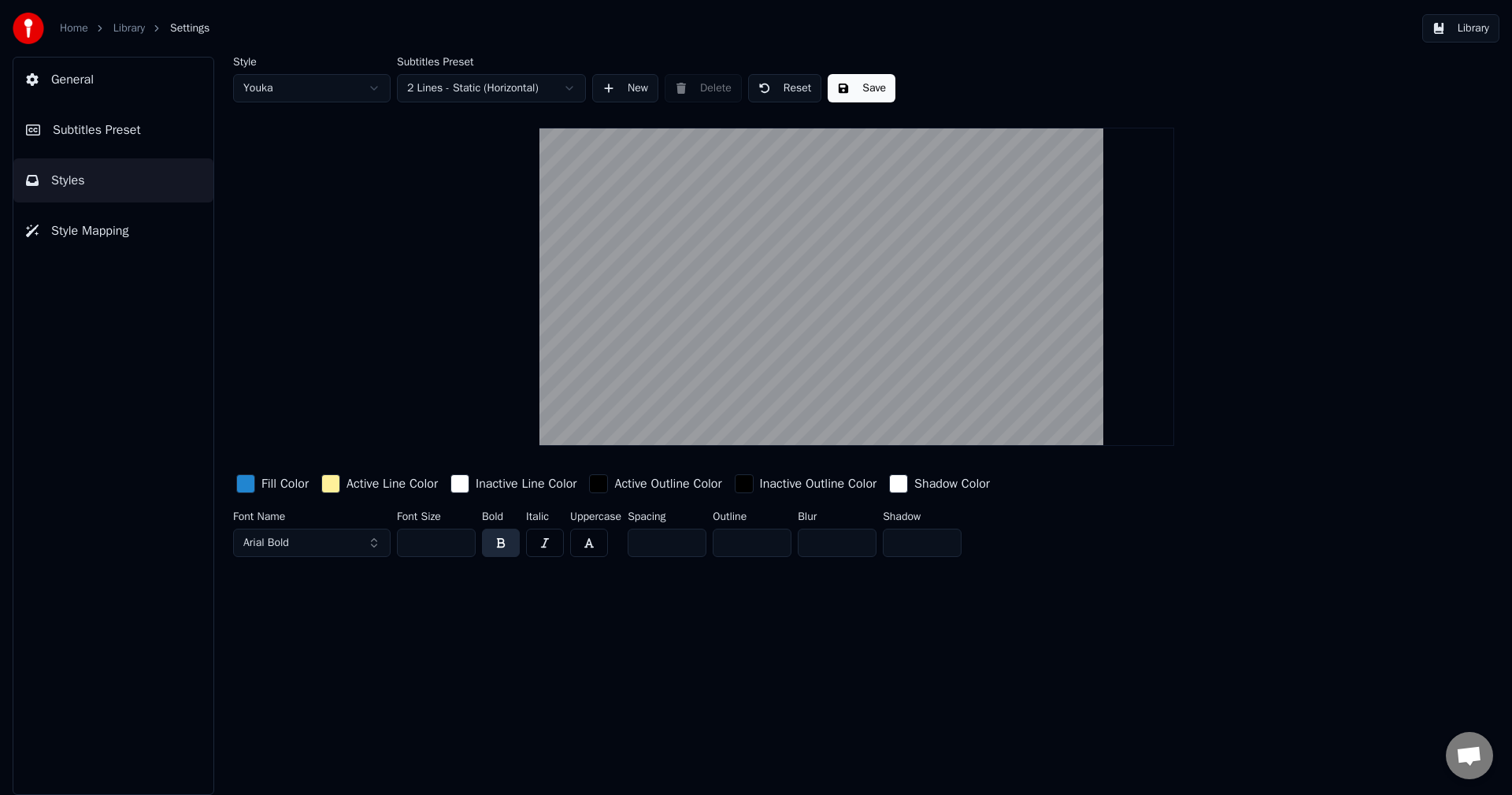 click on "Library" at bounding box center (1461, 28) 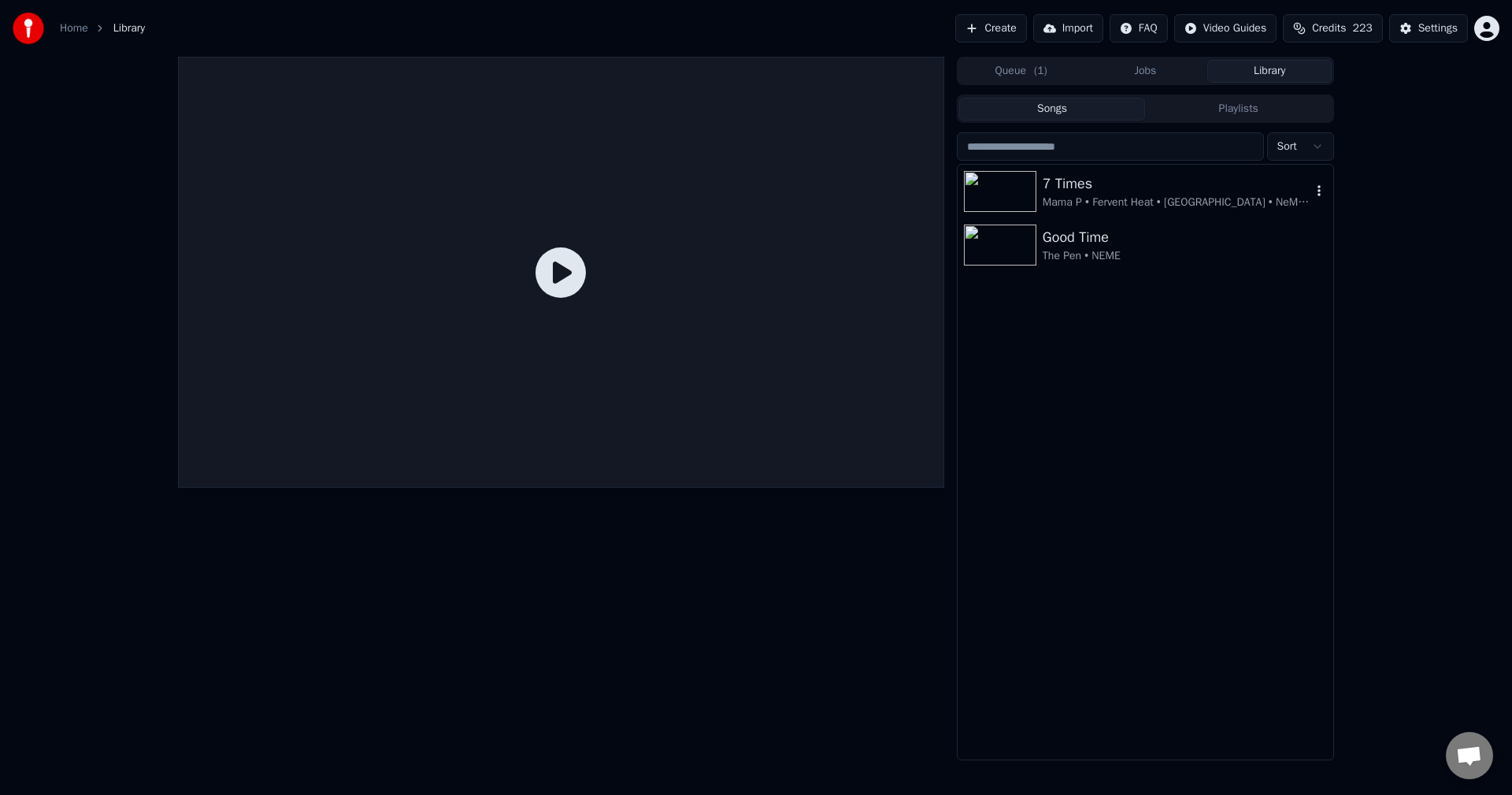 click at bounding box center (1000, 191) 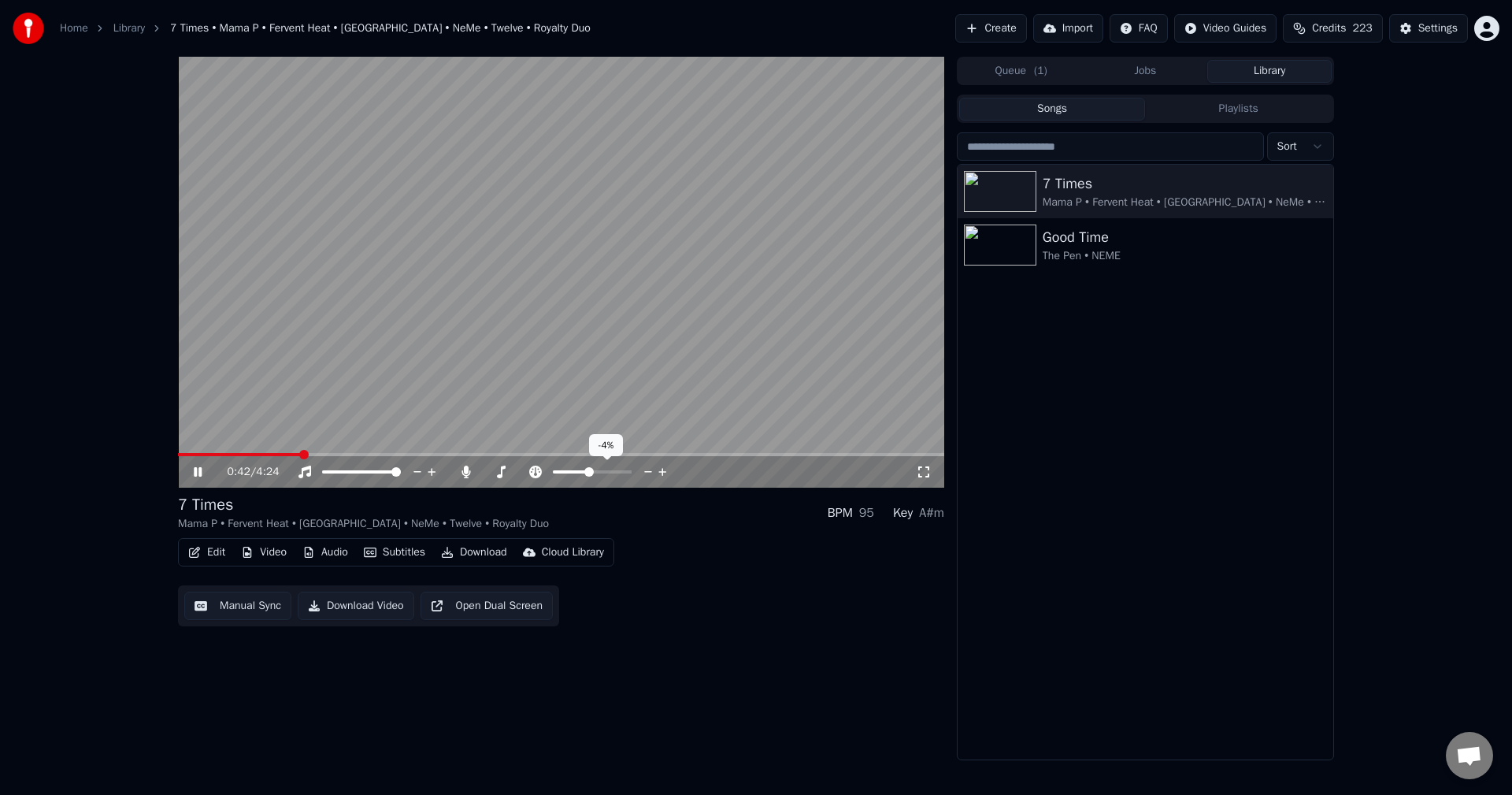 click at bounding box center (589, 472) 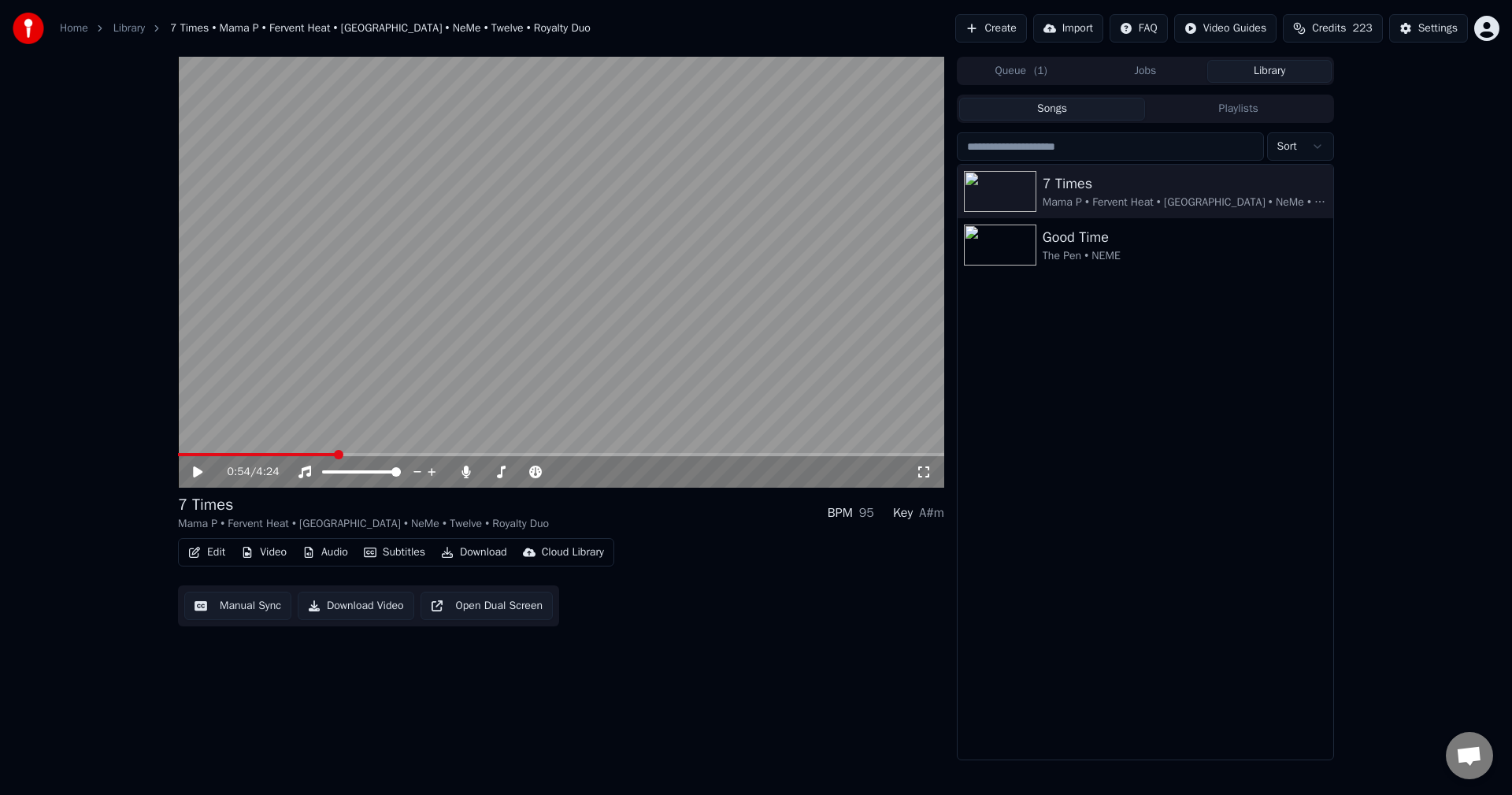click on "Home" at bounding box center (74, 28) 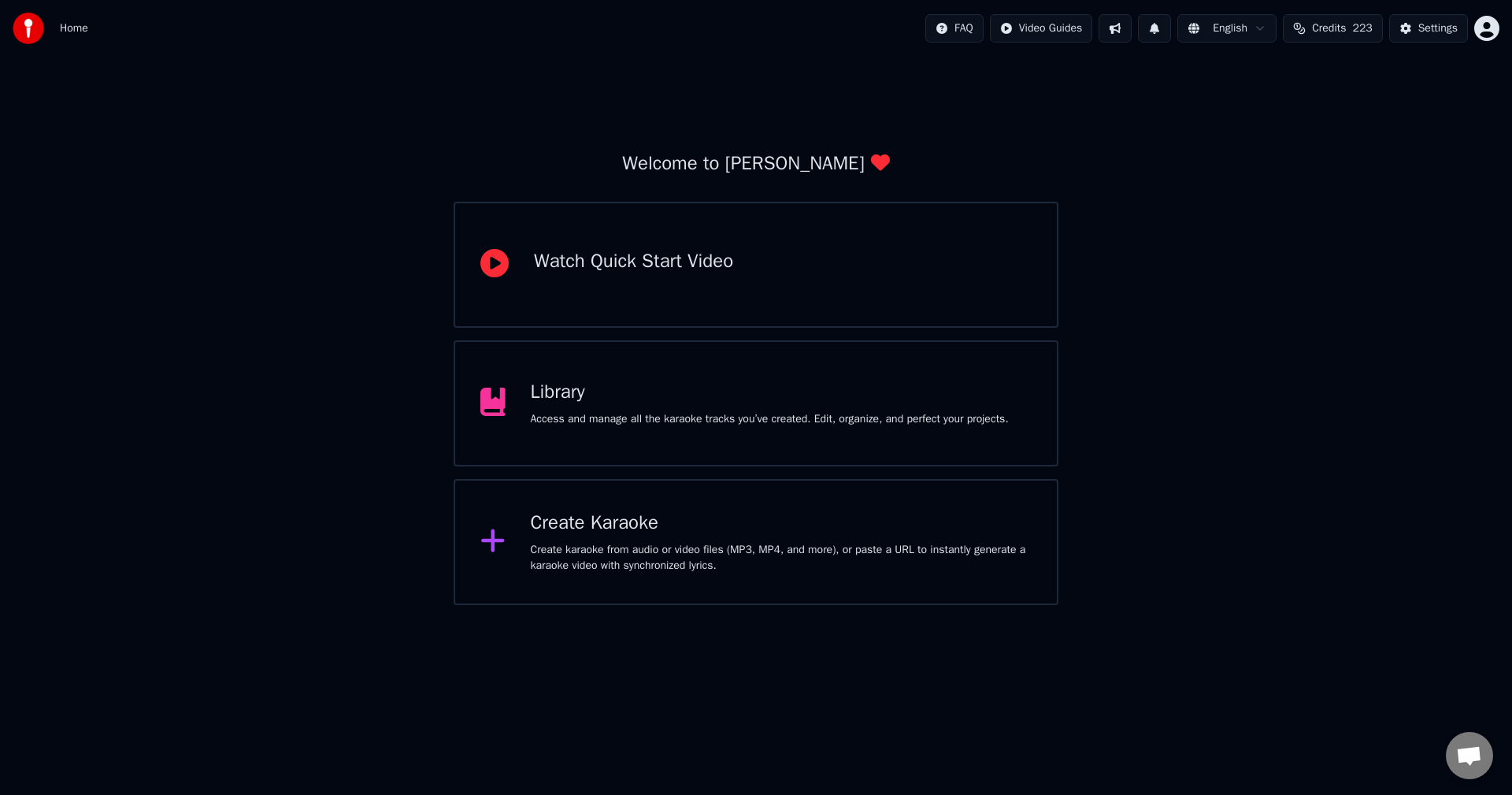 click on "Create Karaoke" at bounding box center [781, 523] 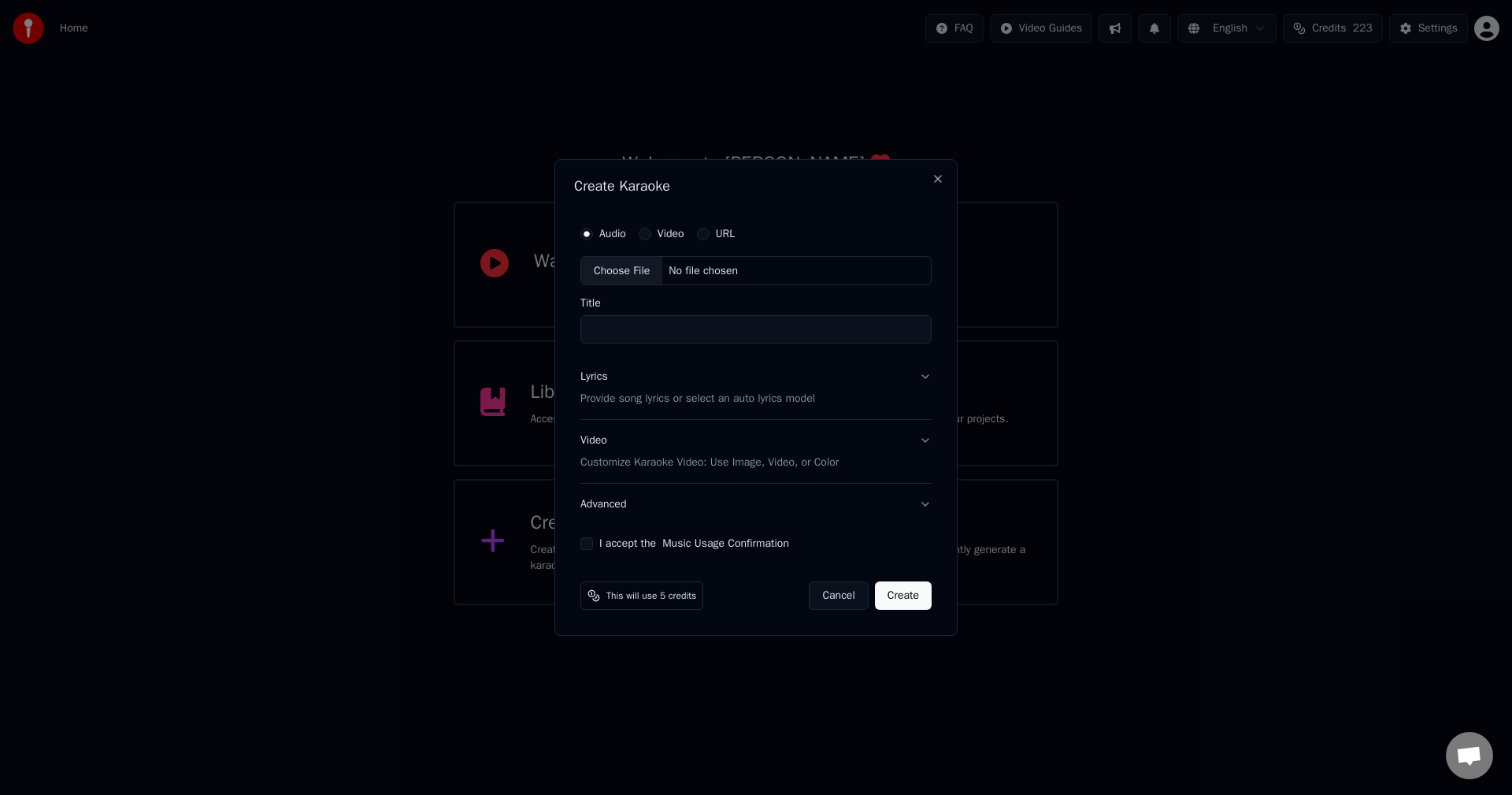 click on "Choose File" at bounding box center [621, 271] 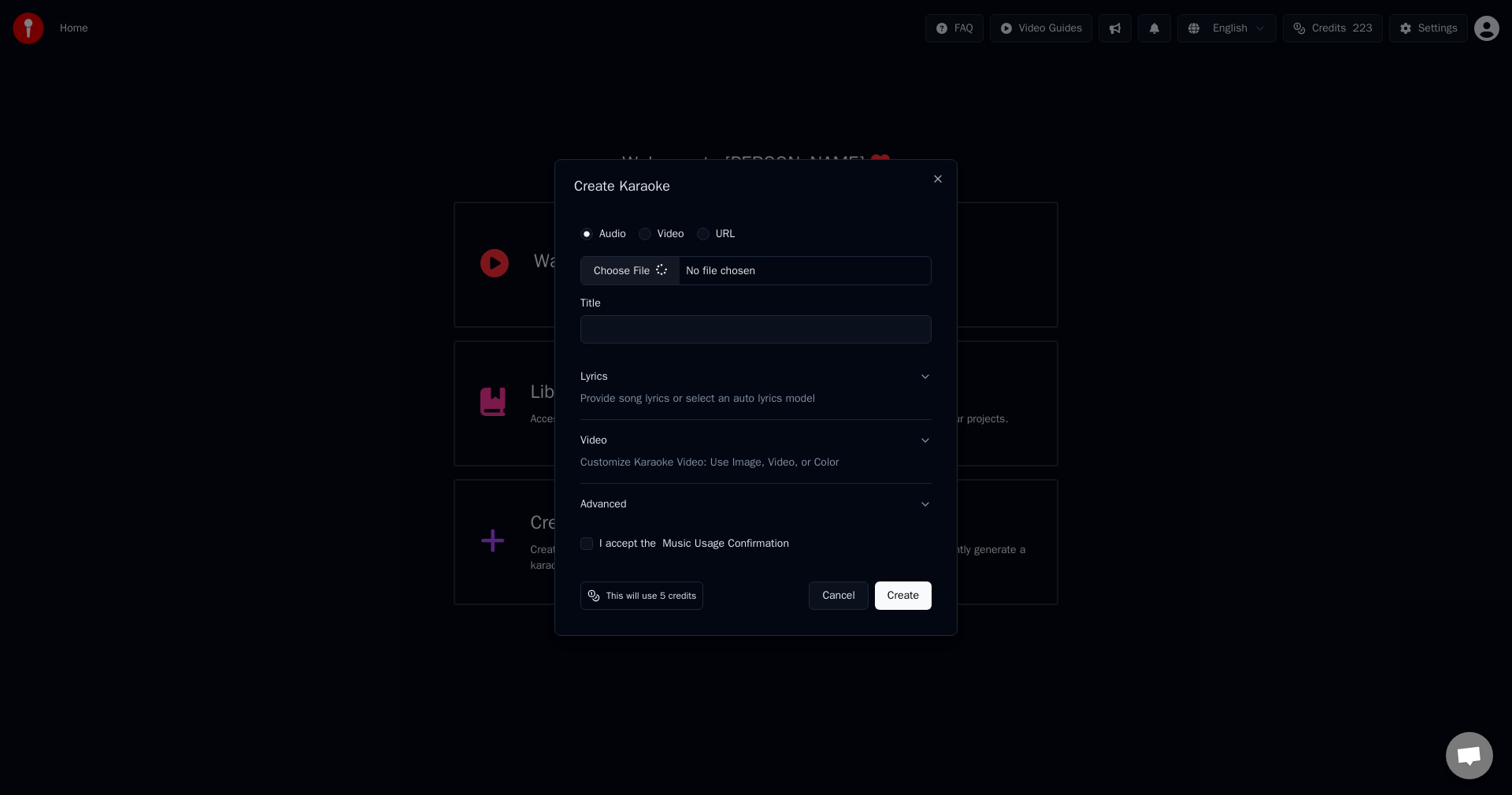 type on "**********" 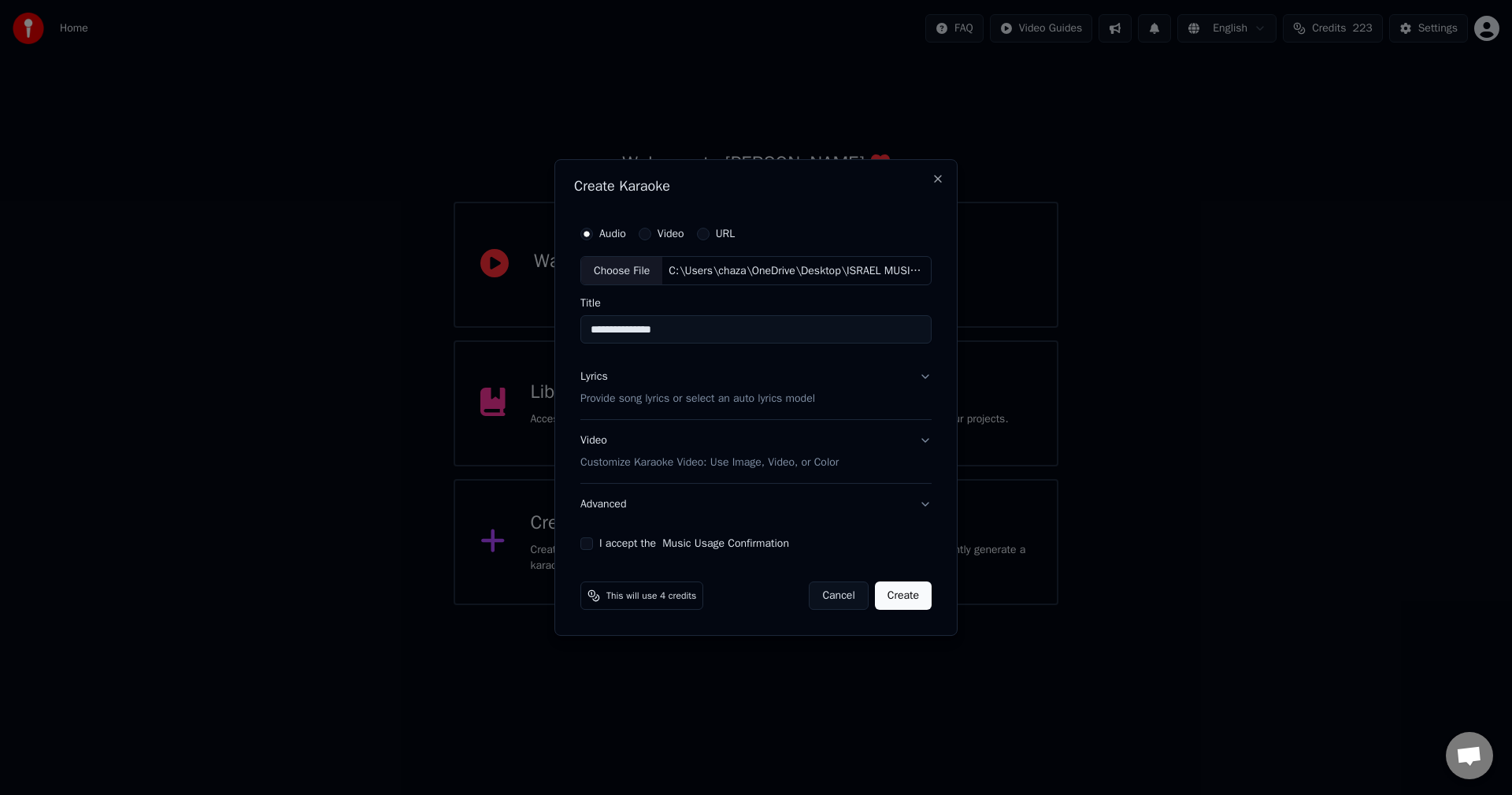 click on "Advanced" at bounding box center (756, 504) 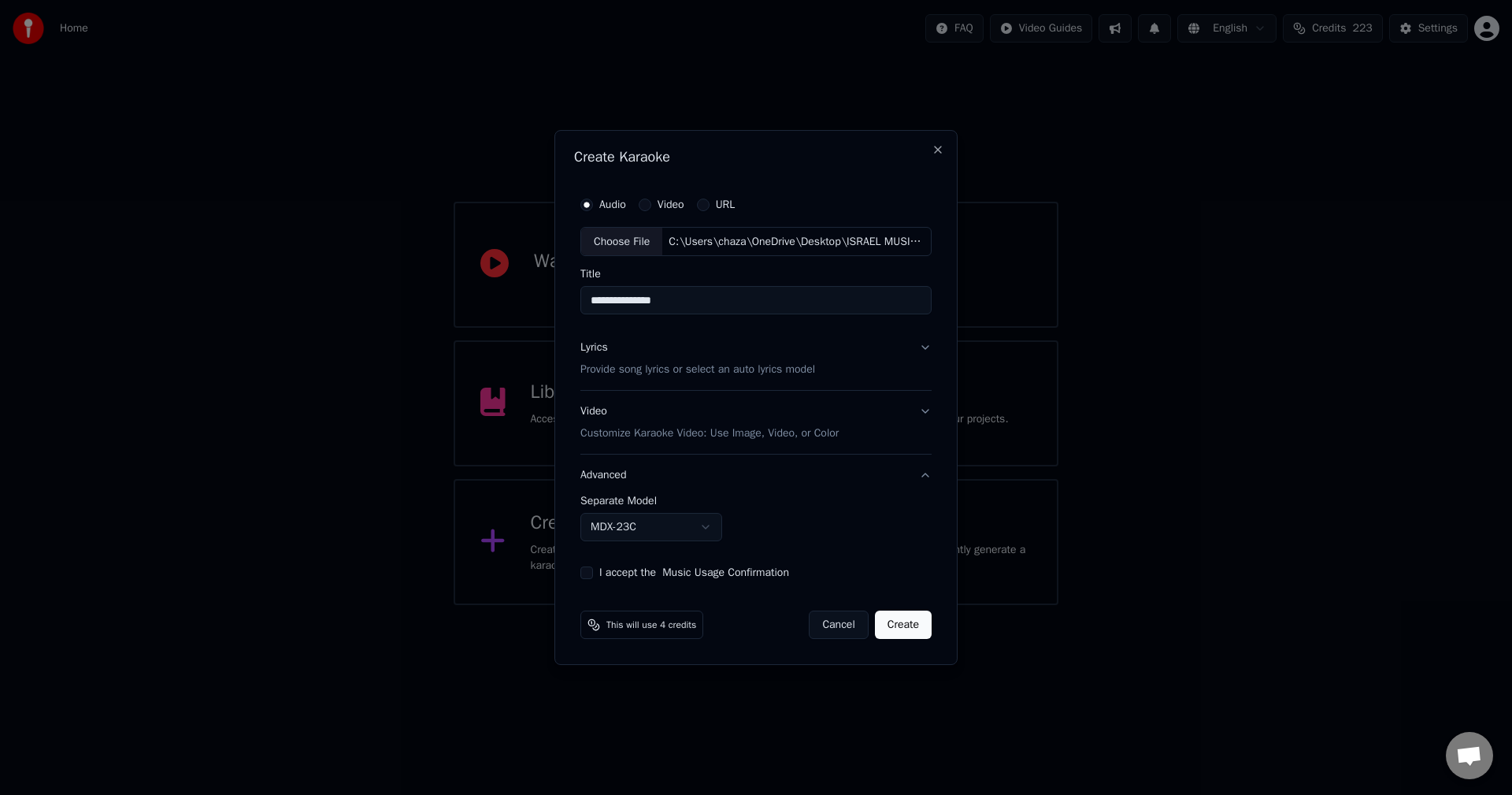 click on "Video Customize Karaoke Video: Use Image, Video, or Color" at bounding box center [756, 423] 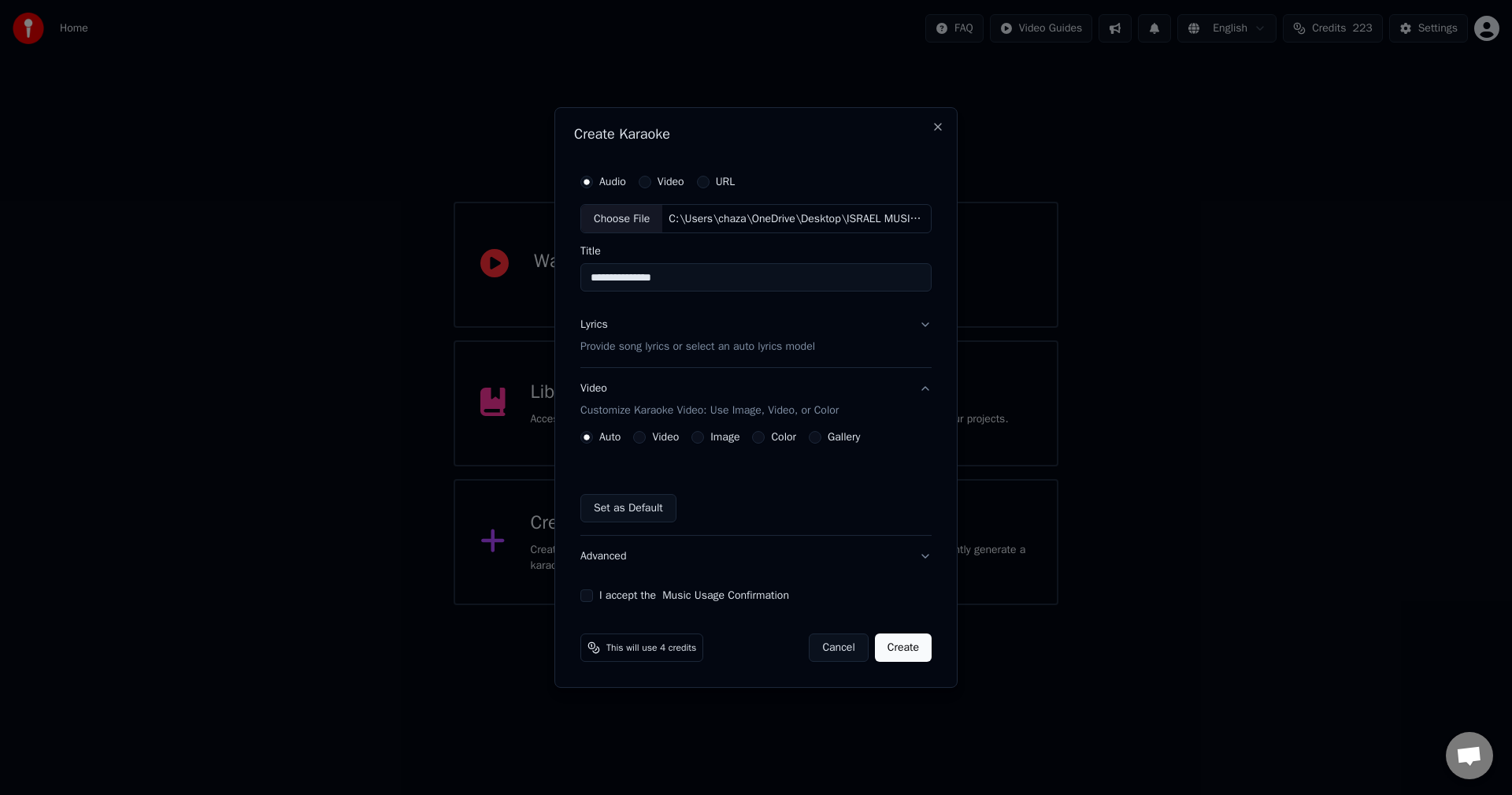 click on "Color" at bounding box center (758, 437) 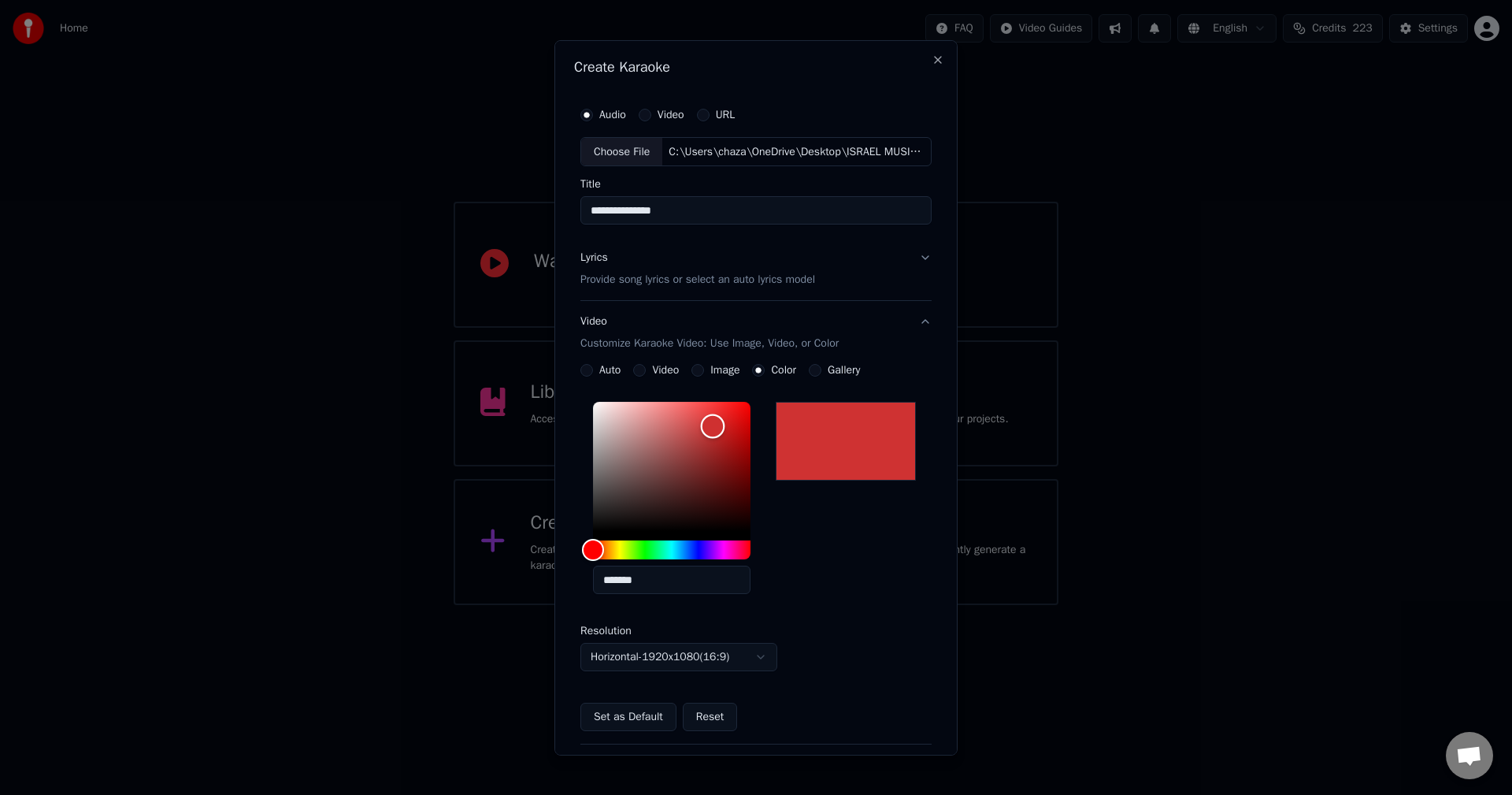 click at bounding box center (672, 466) 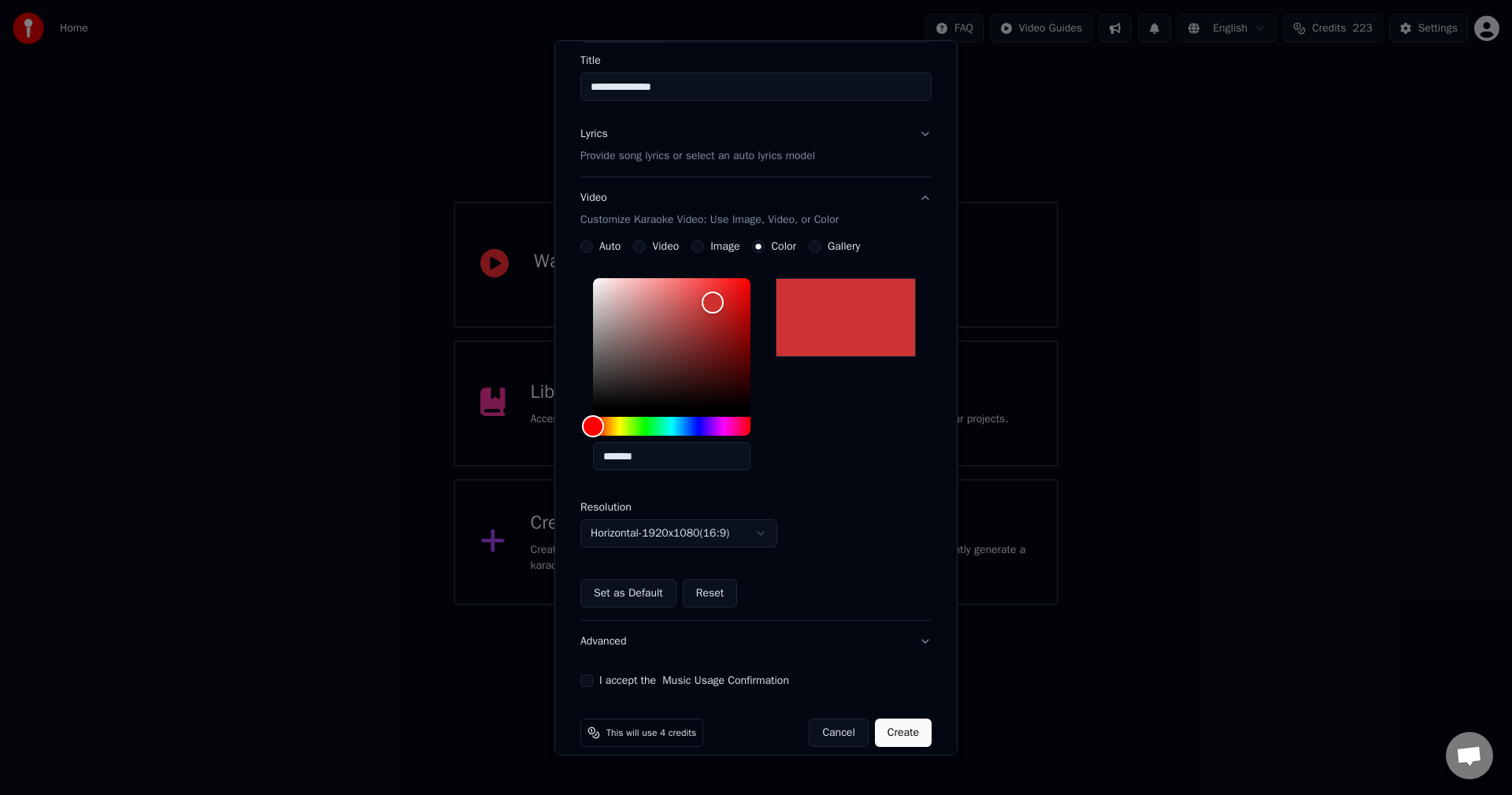 scroll, scrollTop: 141, scrollLeft: 0, axis: vertical 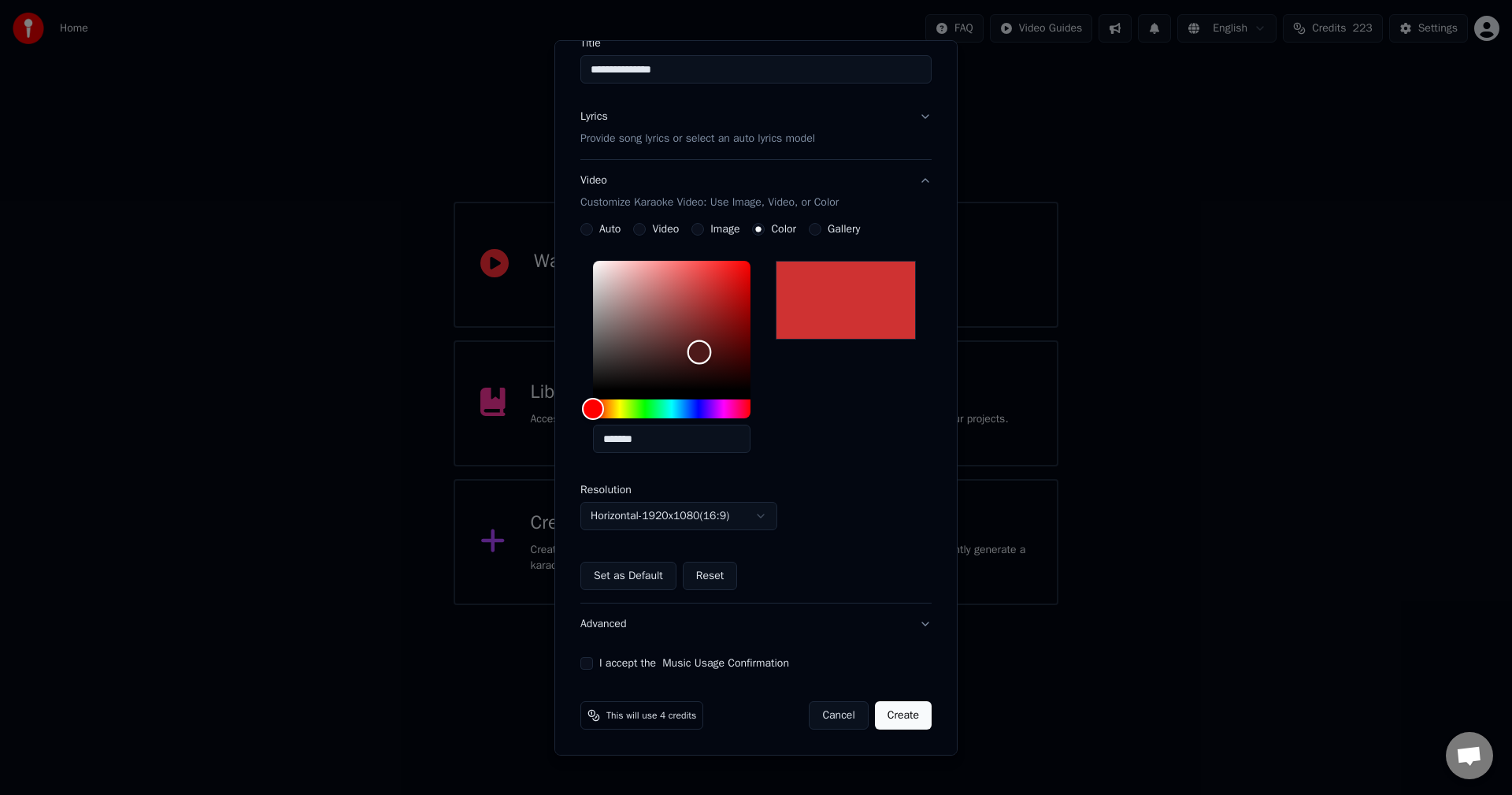click at bounding box center (672, 325) 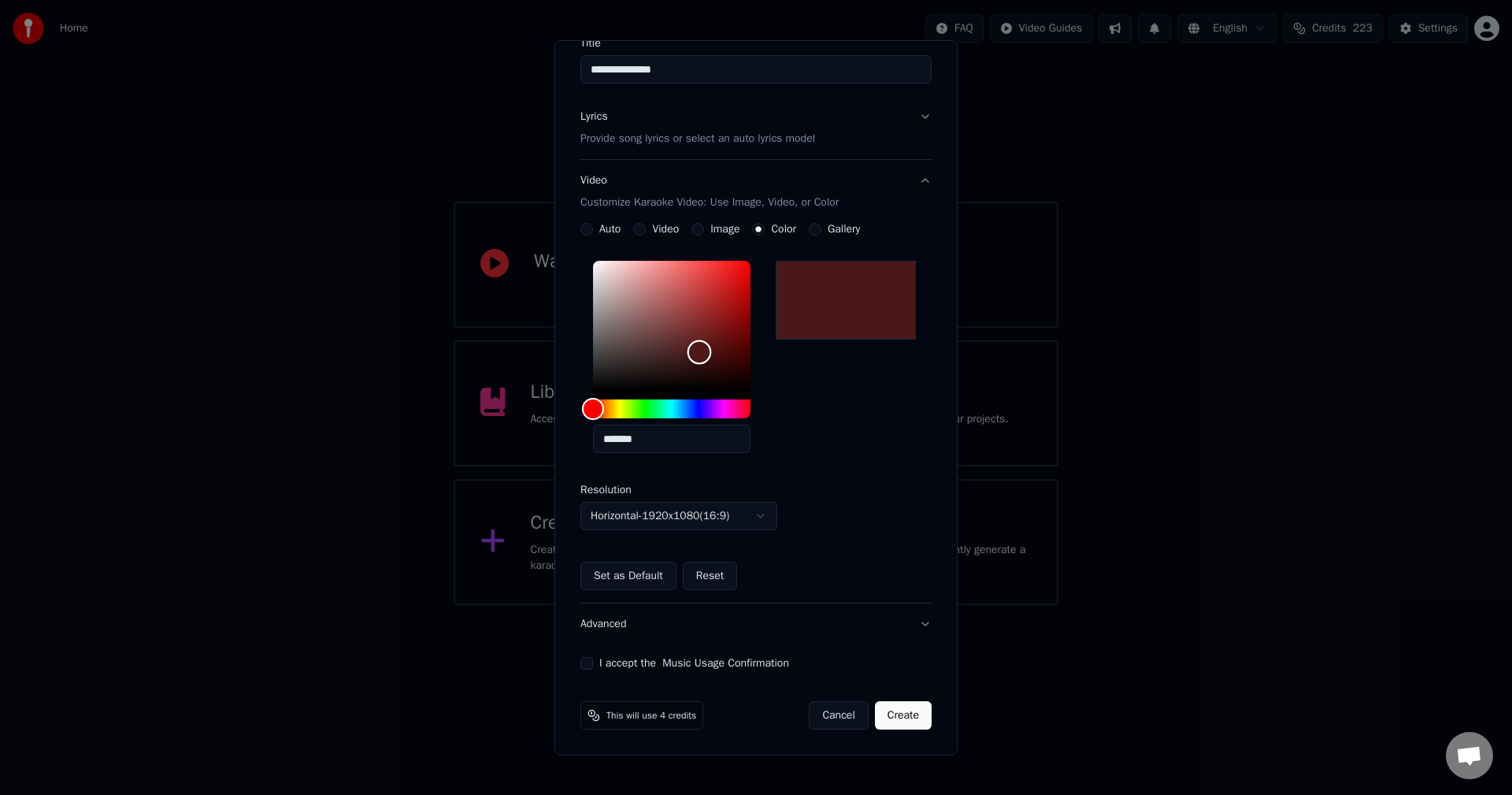 type on "*******" 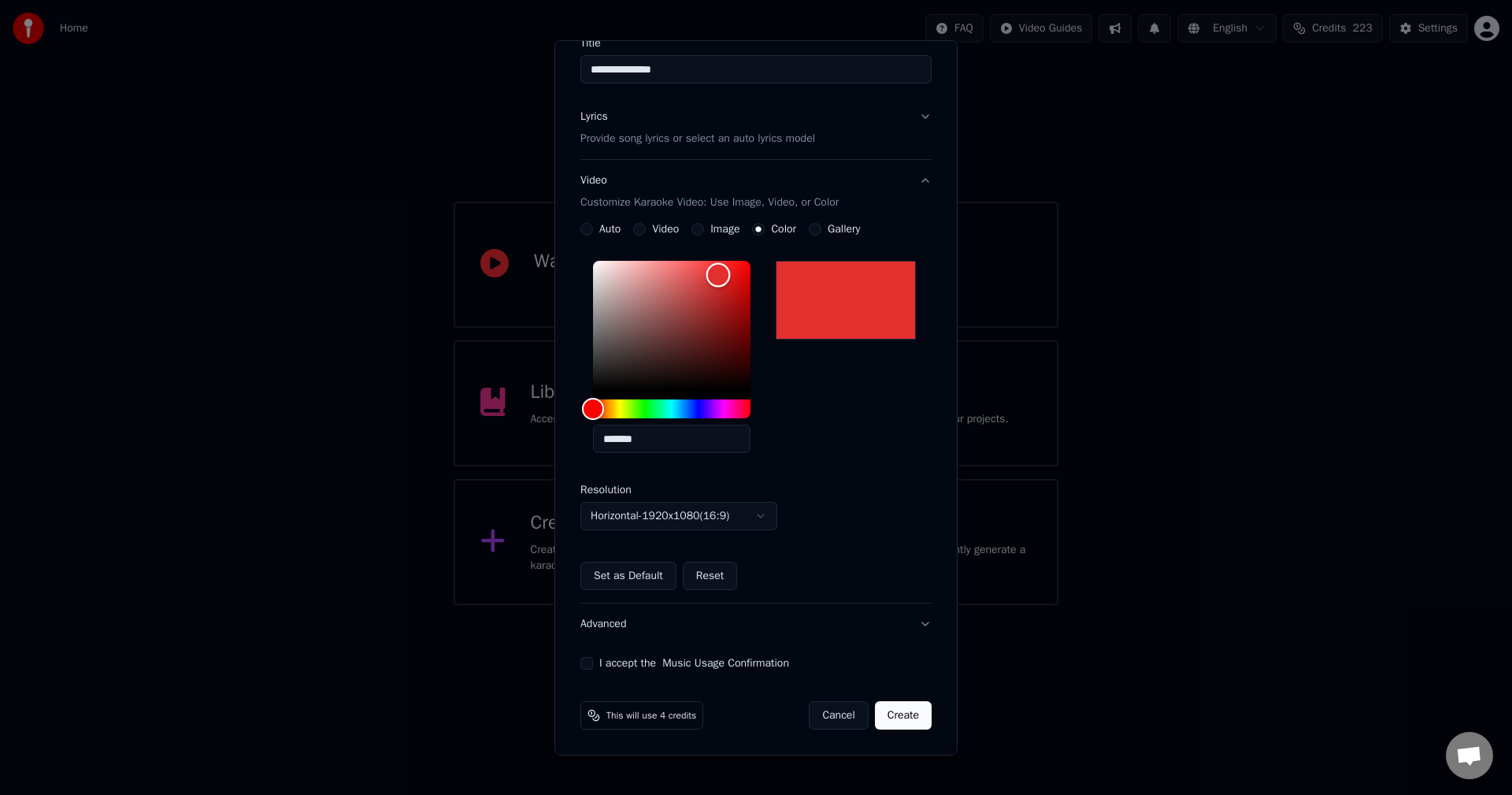click at bounding box center (672, 325) 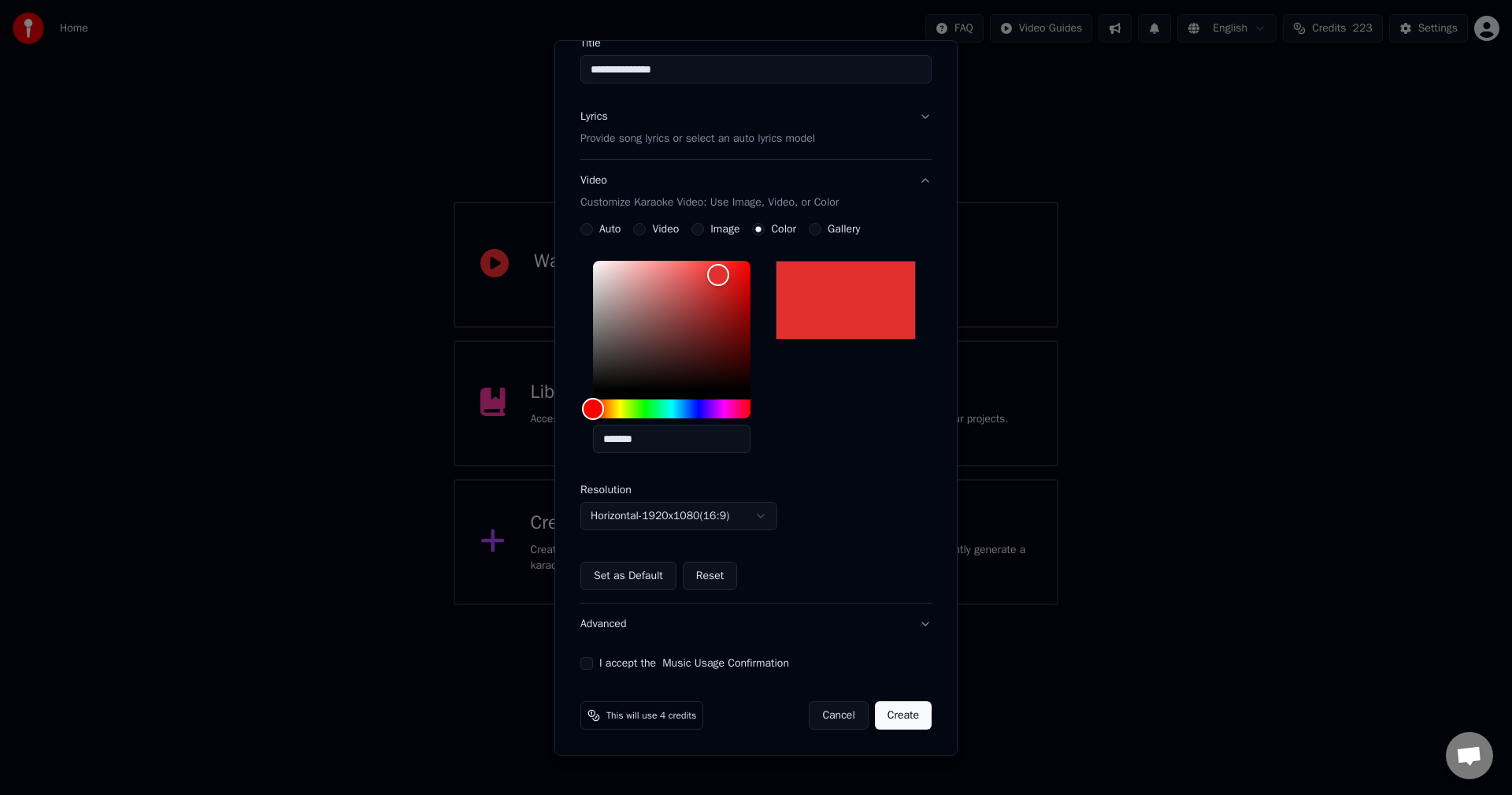 click on "I accept the   Music Usage Confirmation" at bounding box center (587, 663) 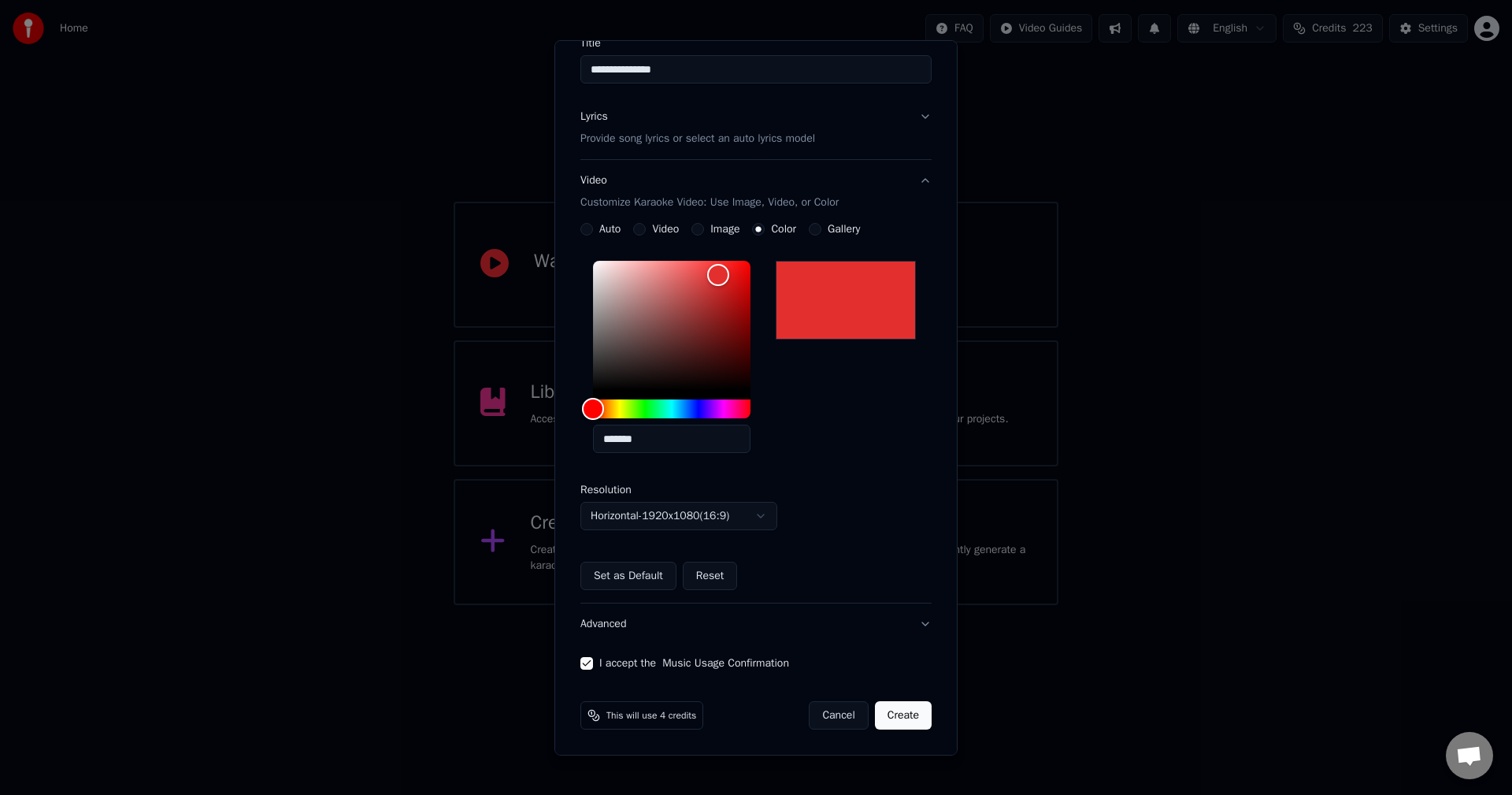click on "Create" at bounding box center [903, 715] 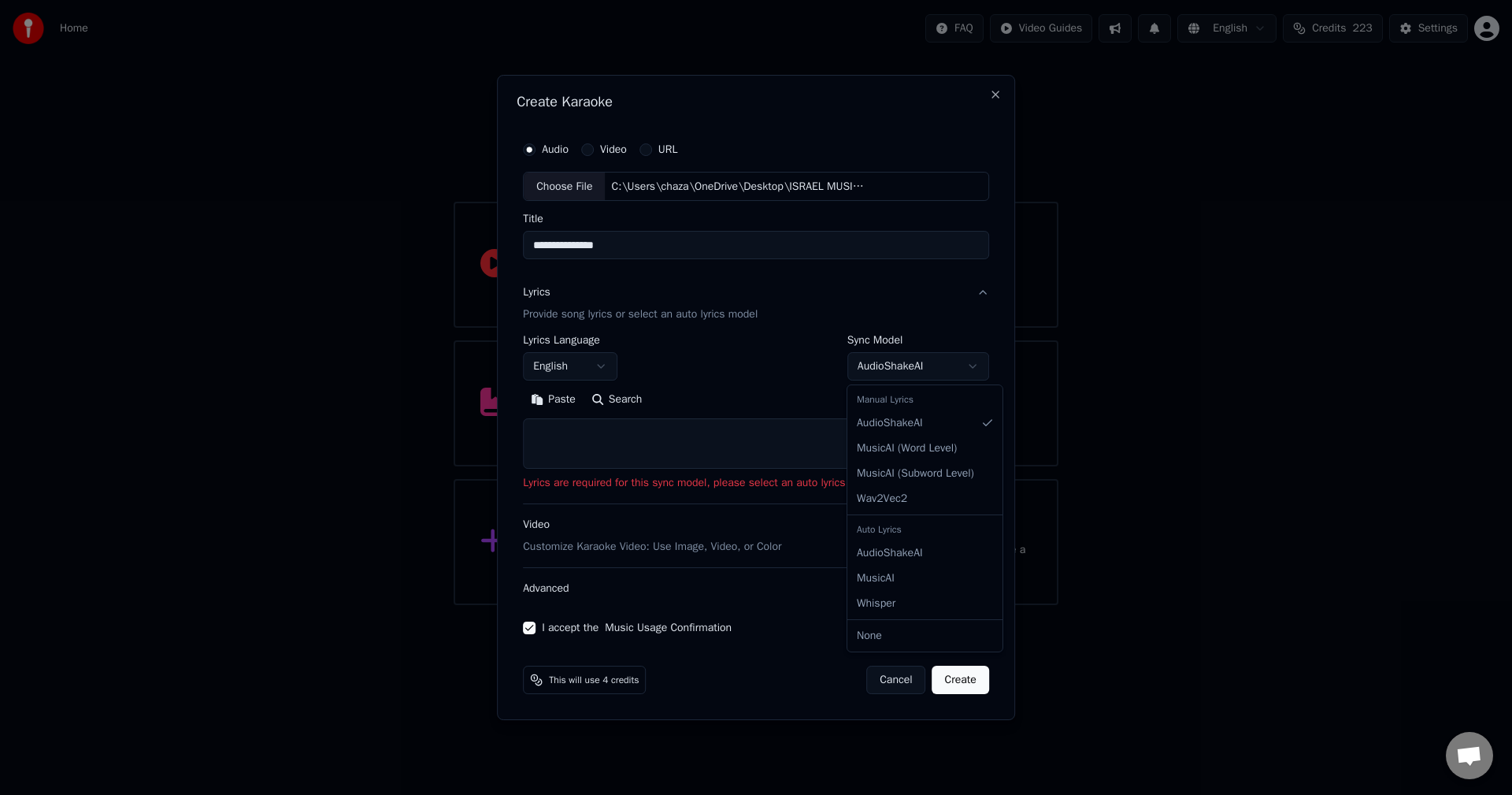 click on "**********" at bounding box center [756, 303] 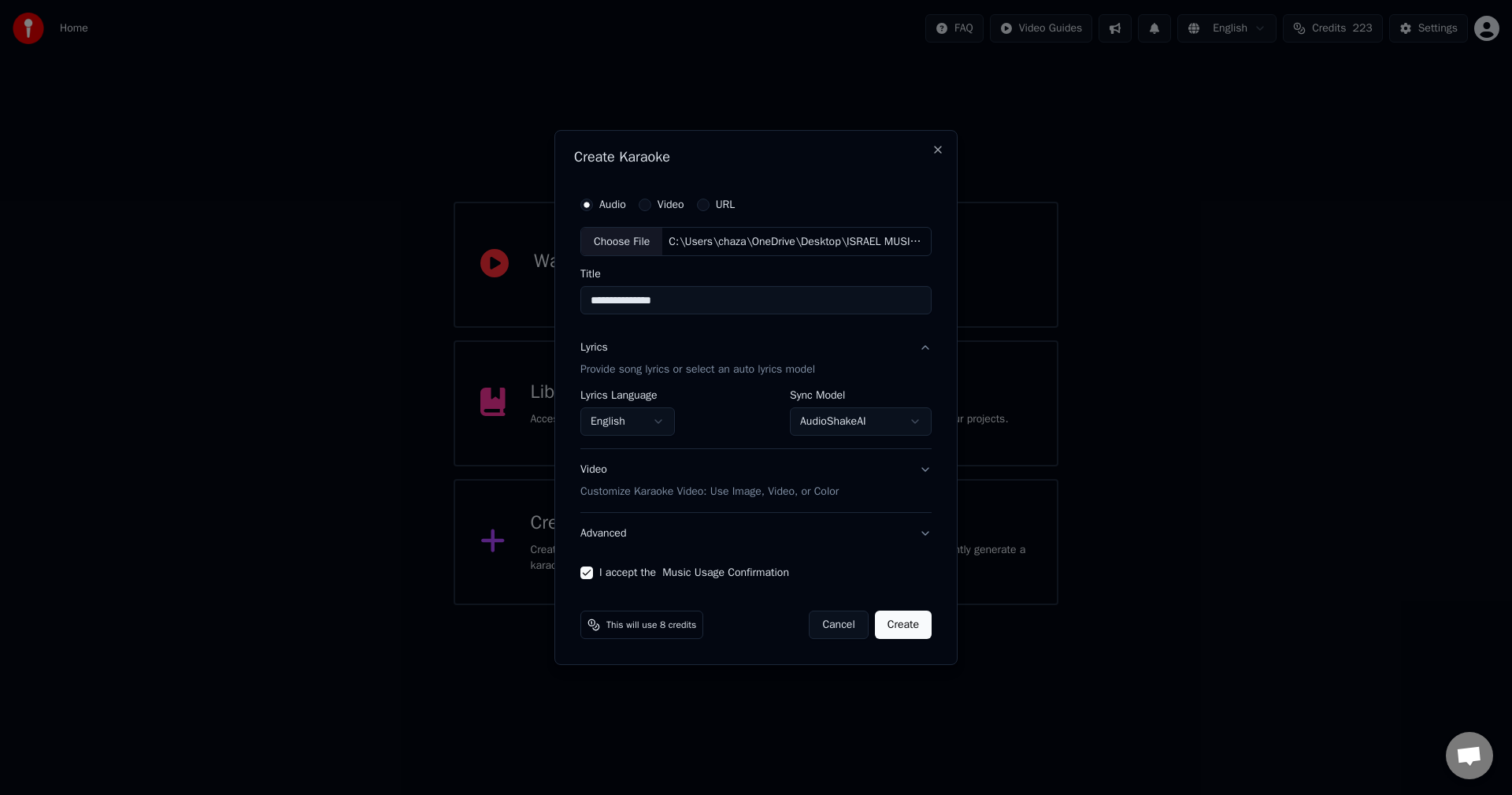 click on "Create" at bounding box center [903, 625] 